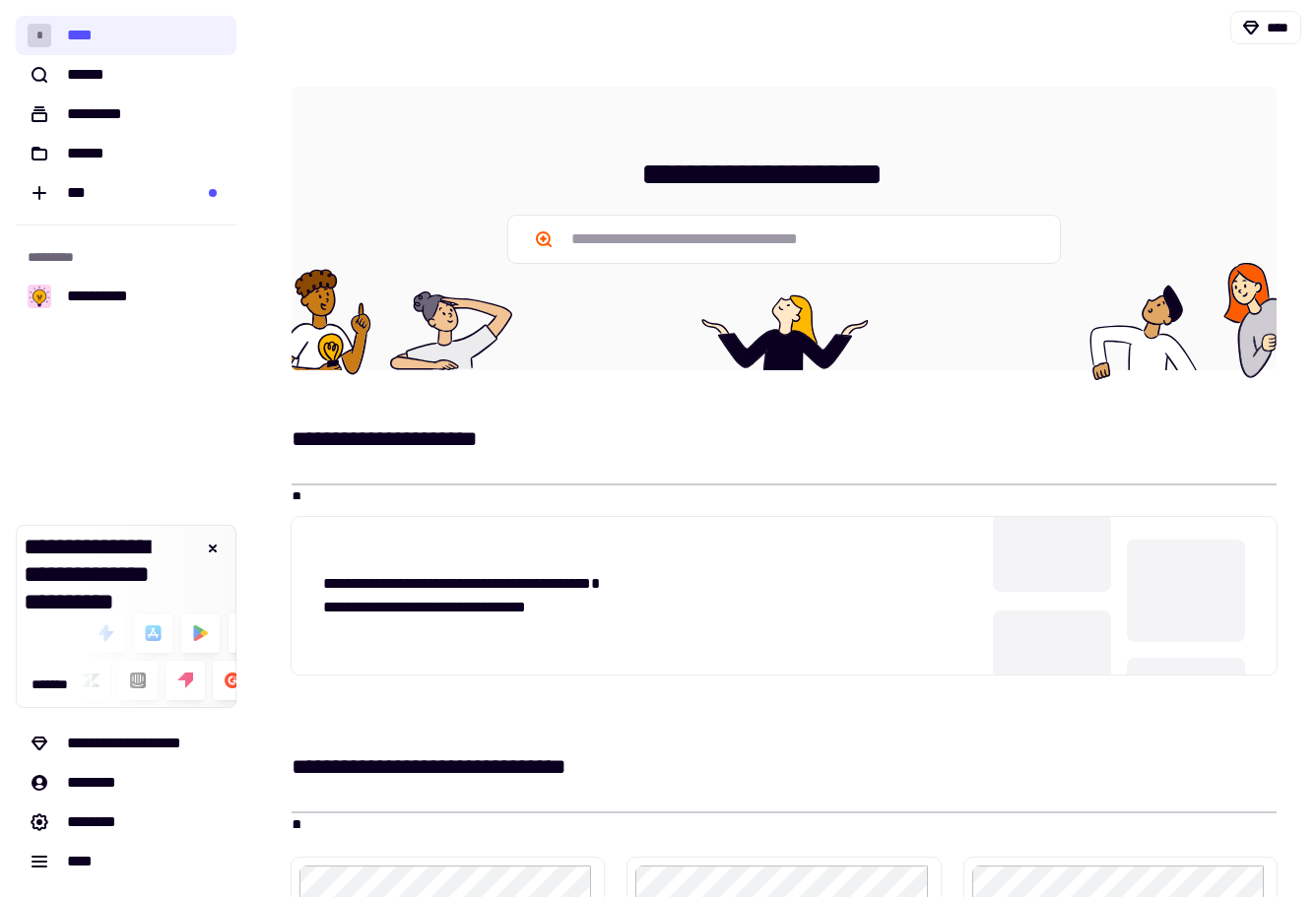 scroll, scrollTop: 0, scrollLeft: 0, axis: both 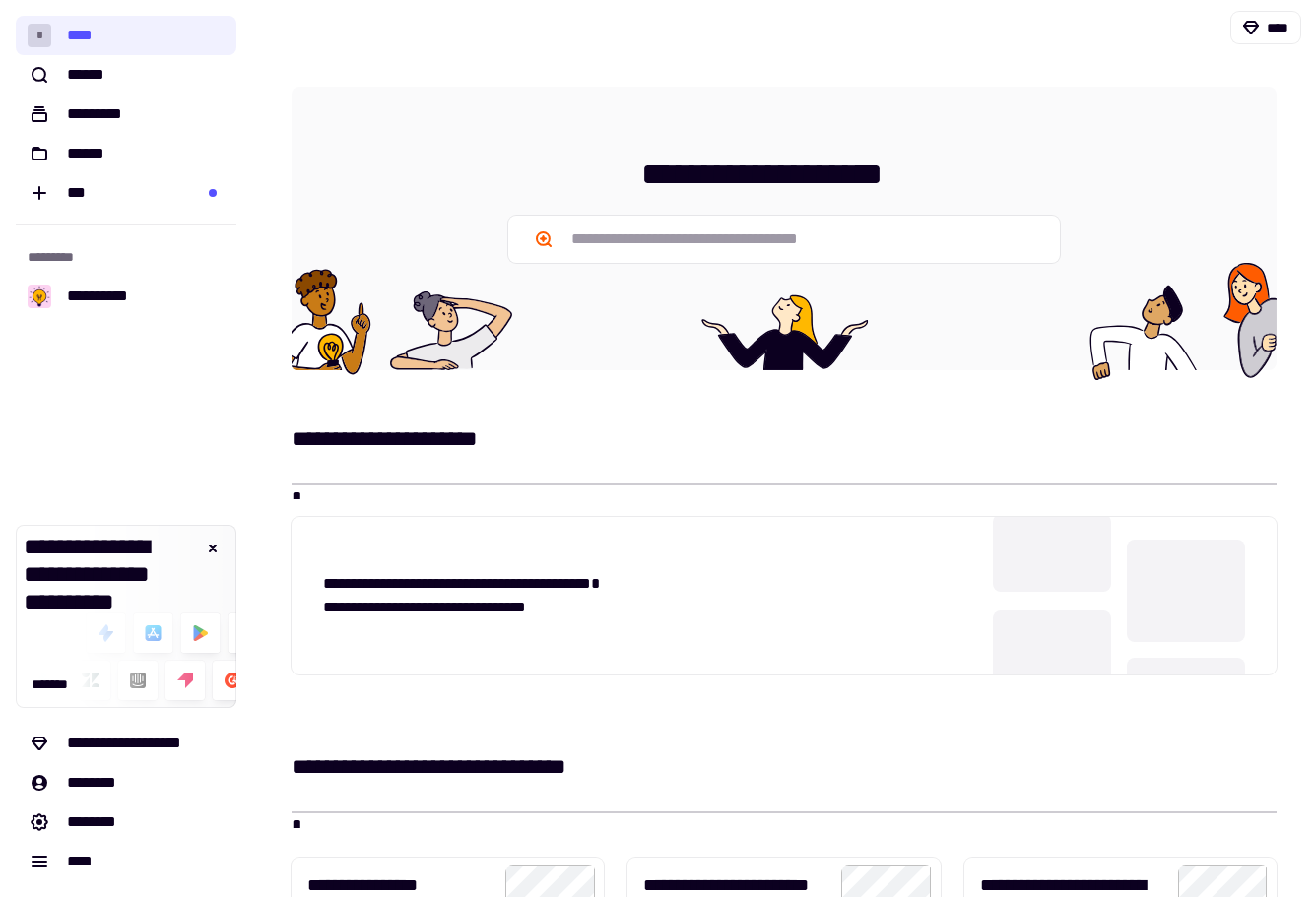 click on "**********" at bounding box center (784, 228) 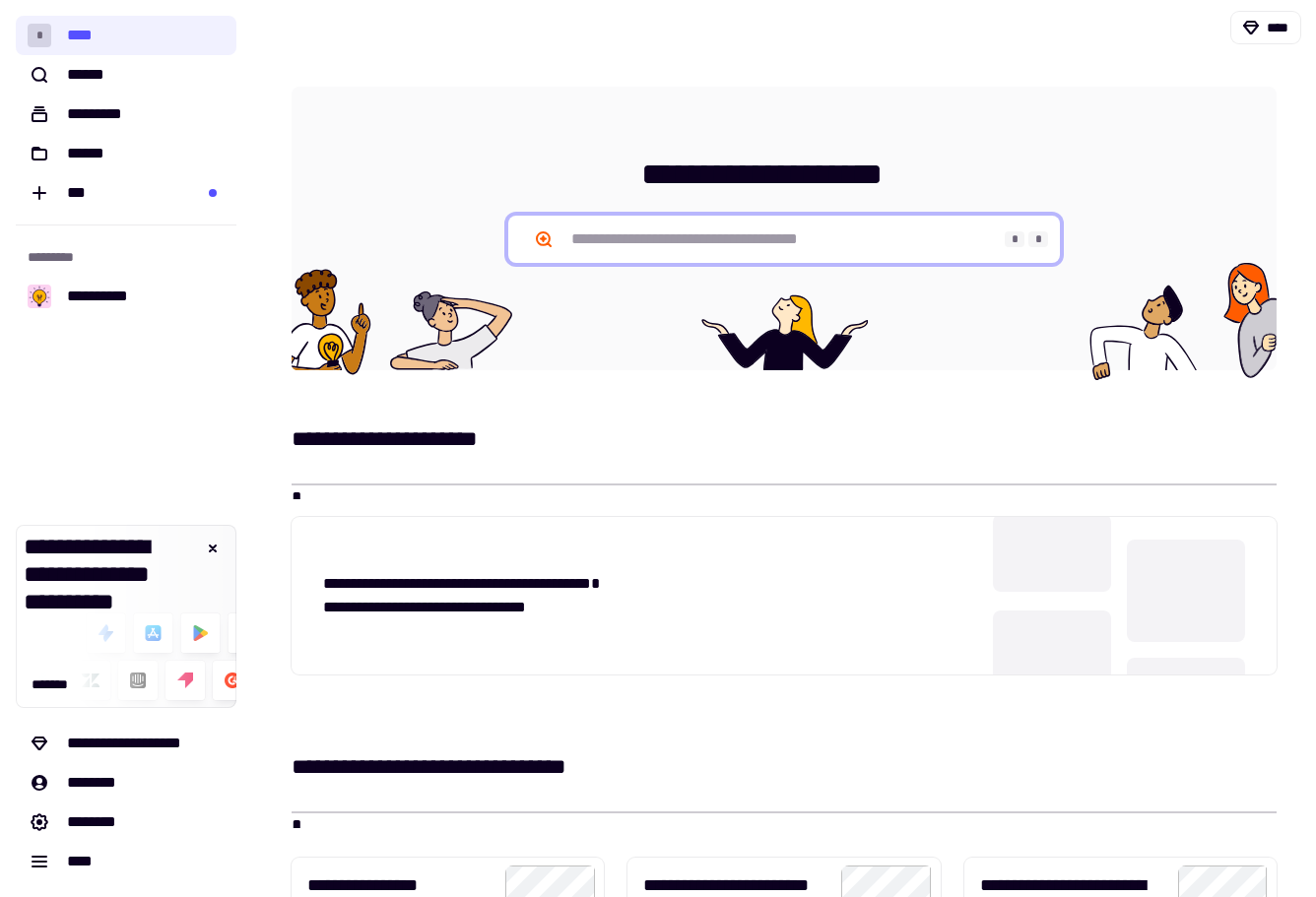 click at bounding box center (784, 239) 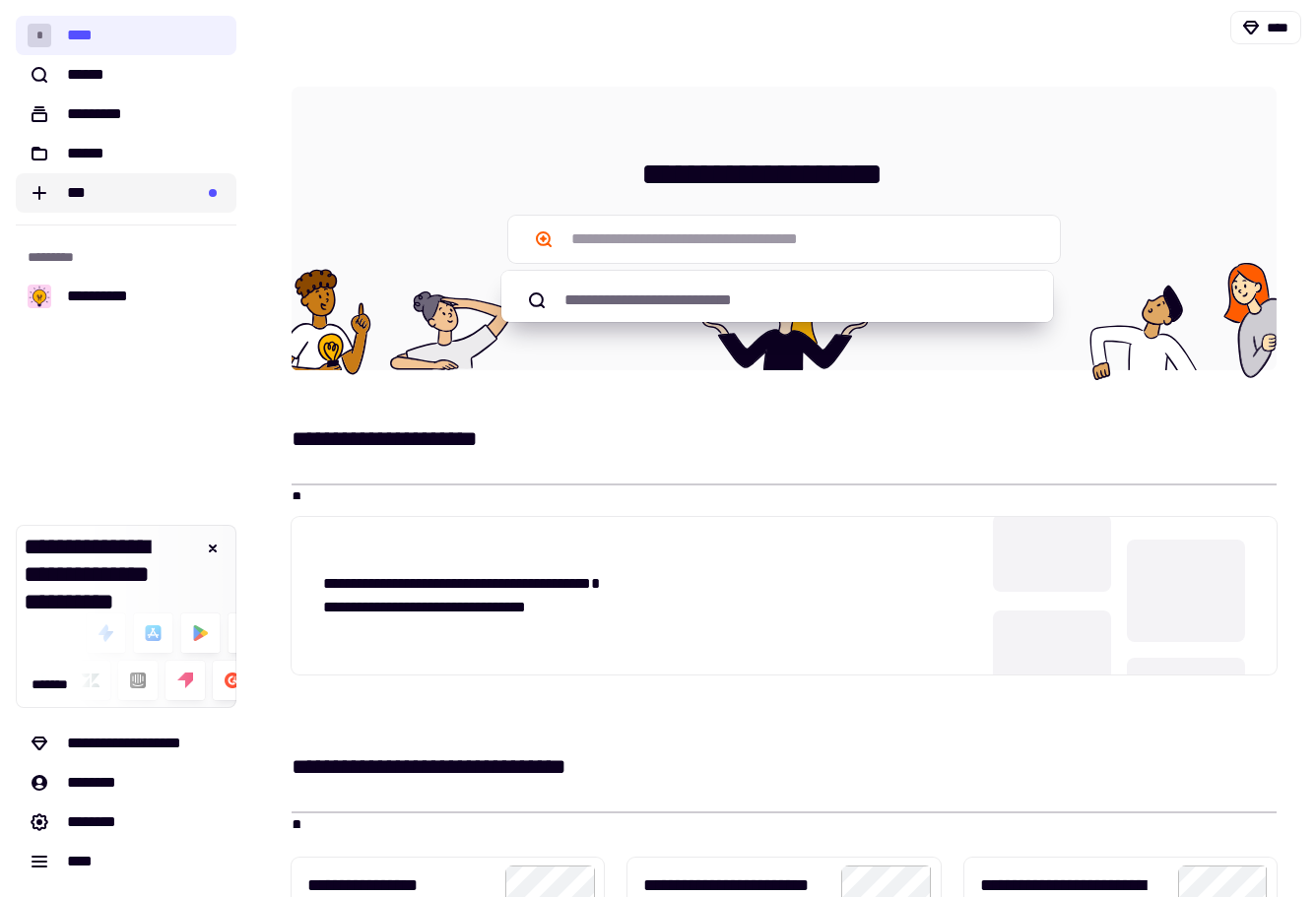 click on "***" 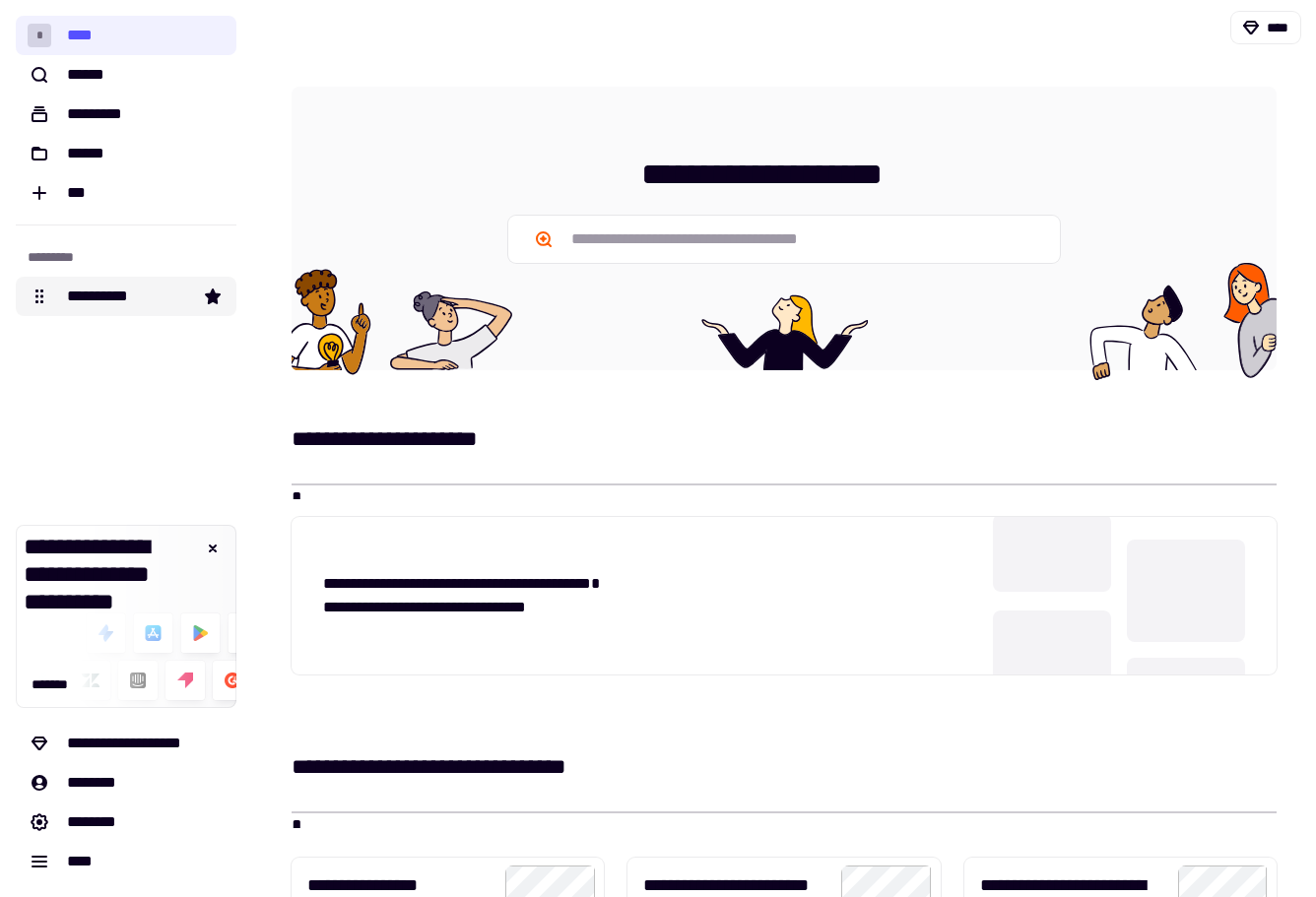 click on "**********" 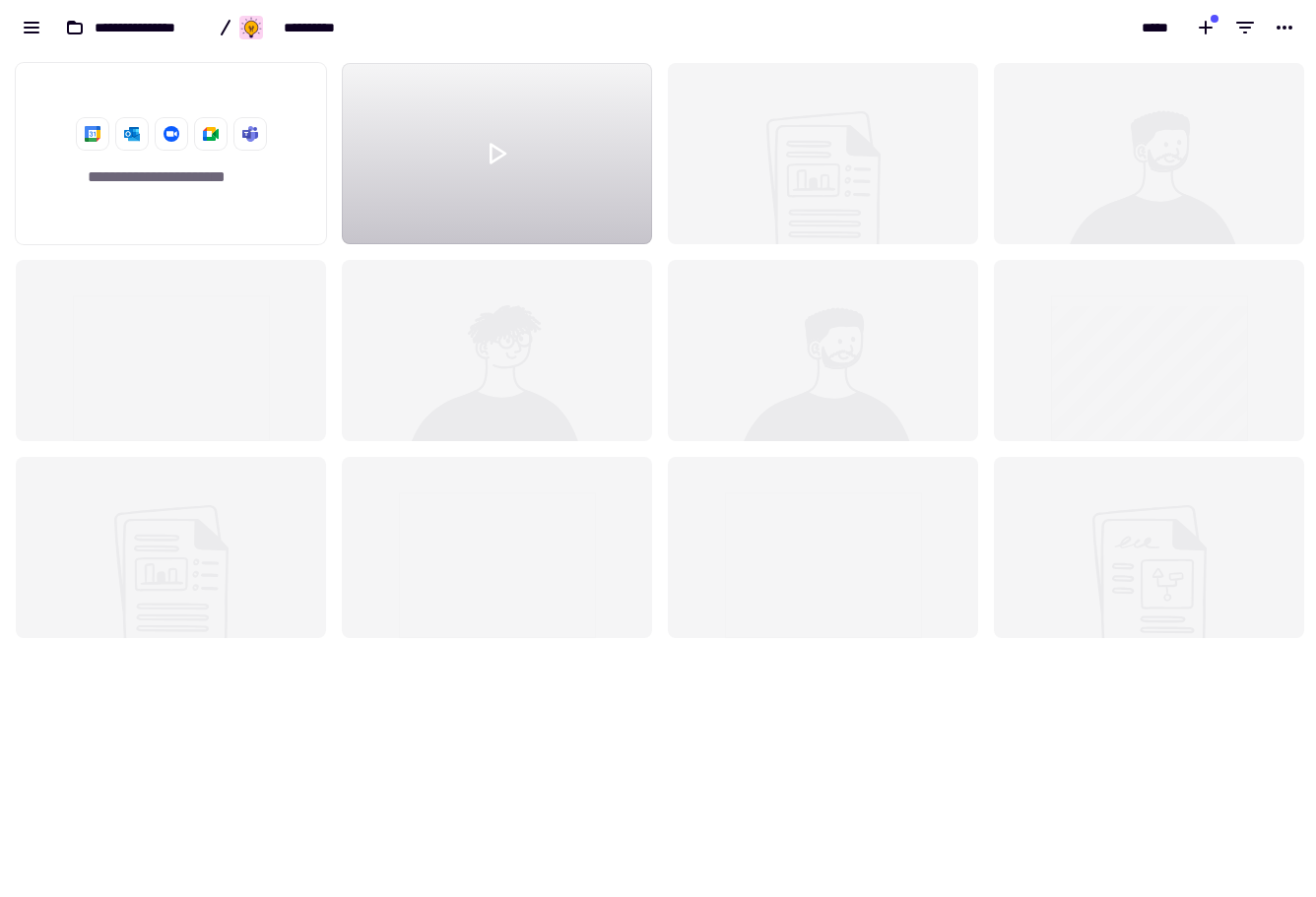 scroll, scrollTop: 16, scrollLeft: 16, axis: both 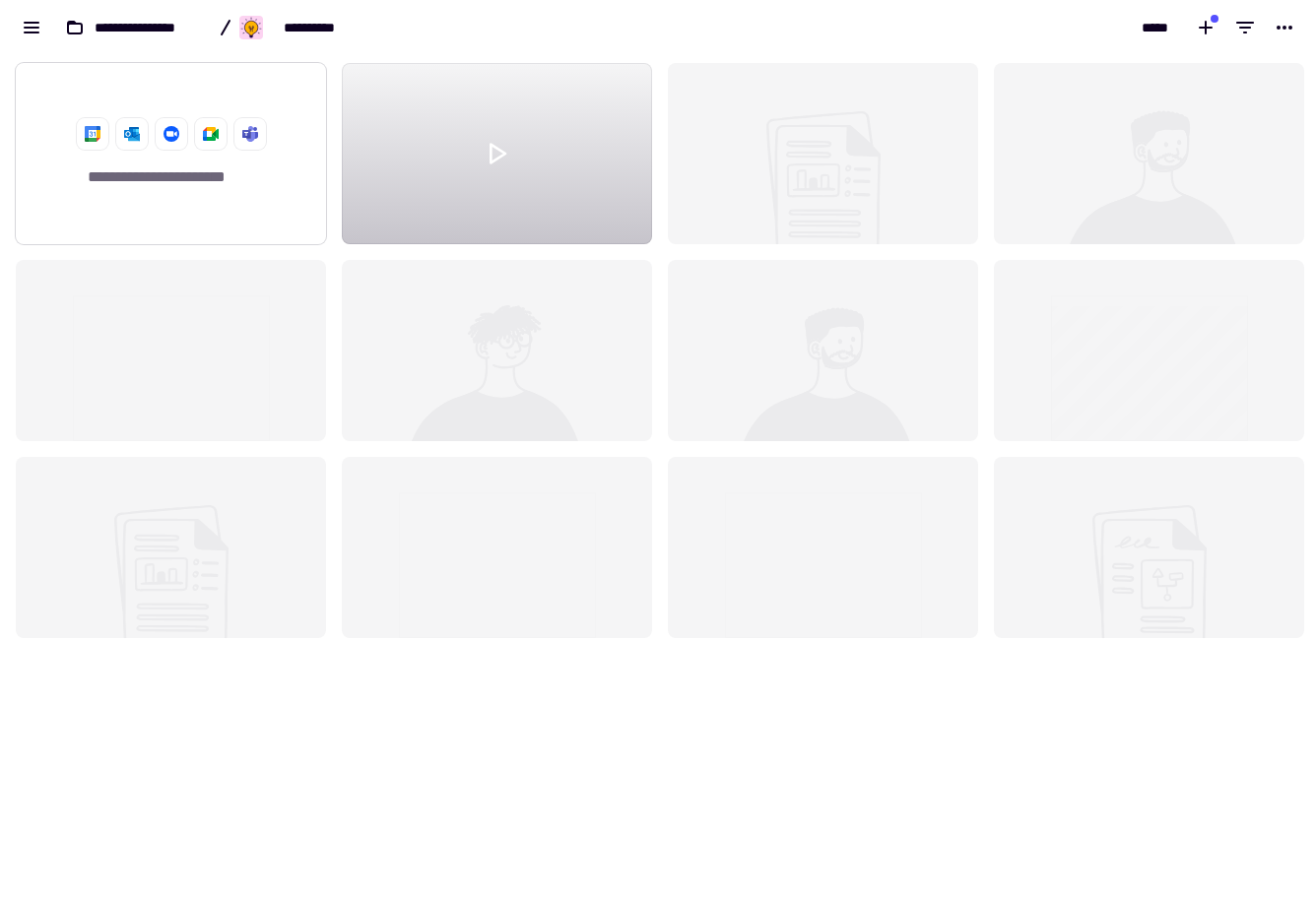 click on "**********" 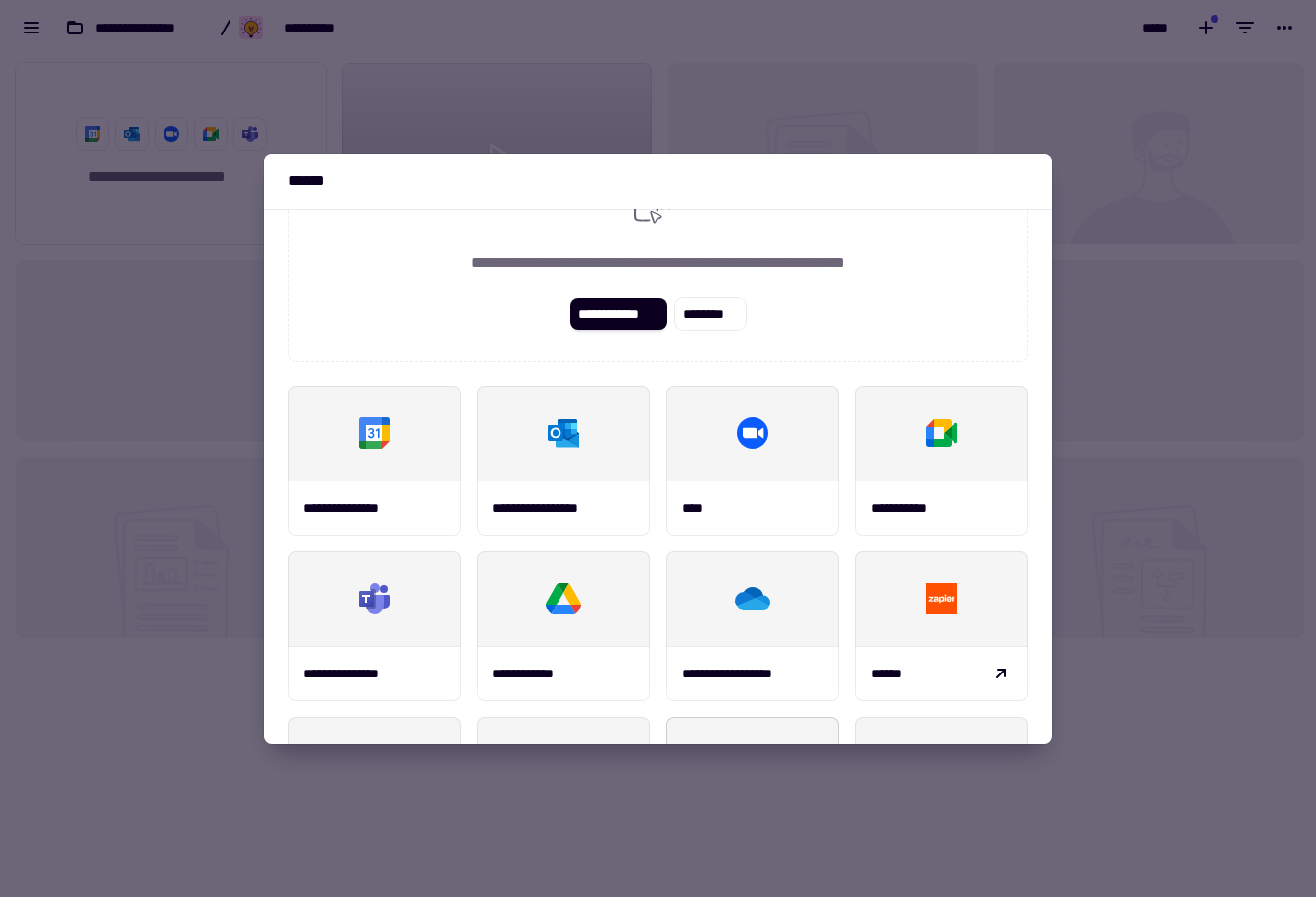 scroll, scrollTop: 0, scrollLeft: 0, axis: both 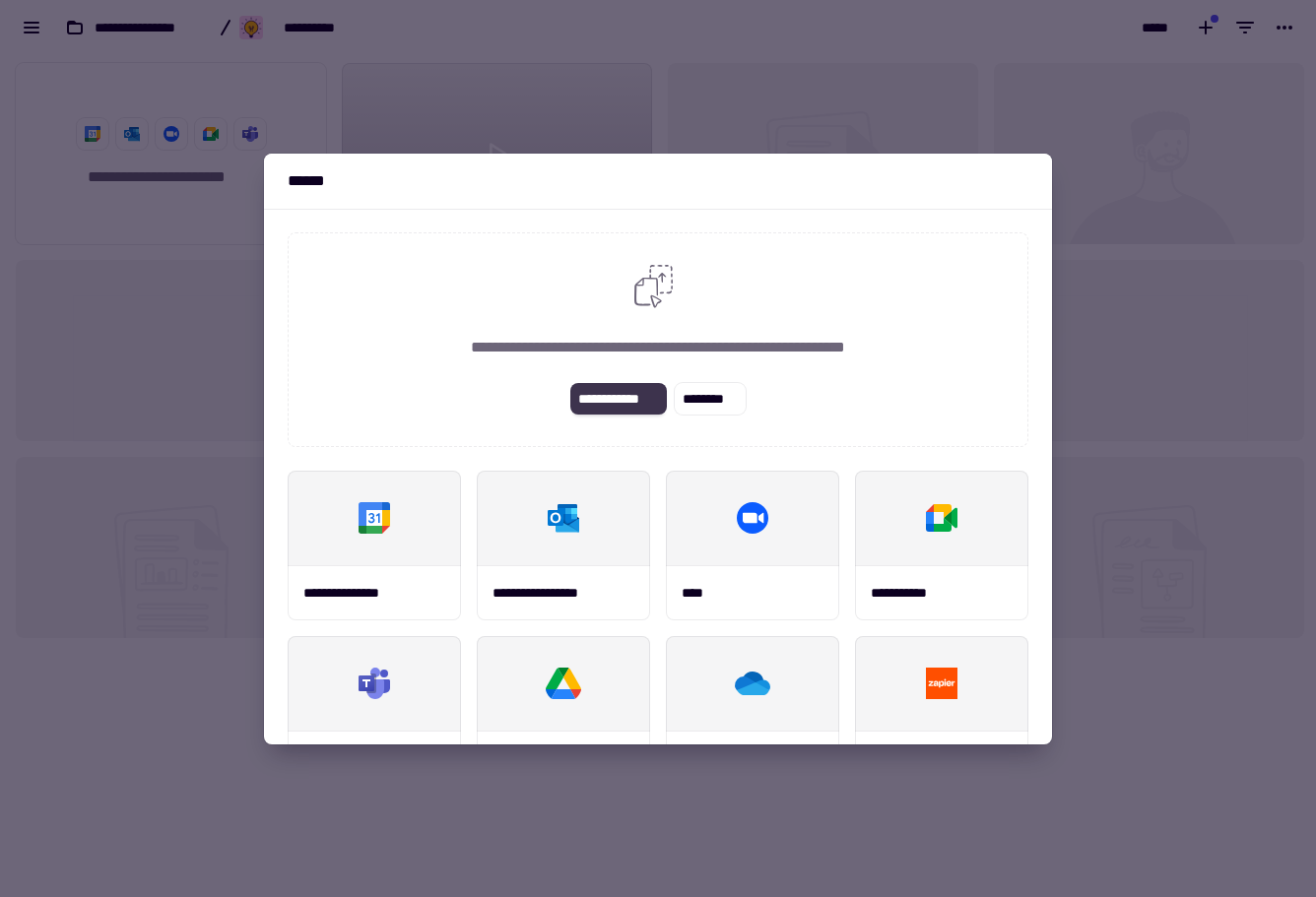 click on "**********" 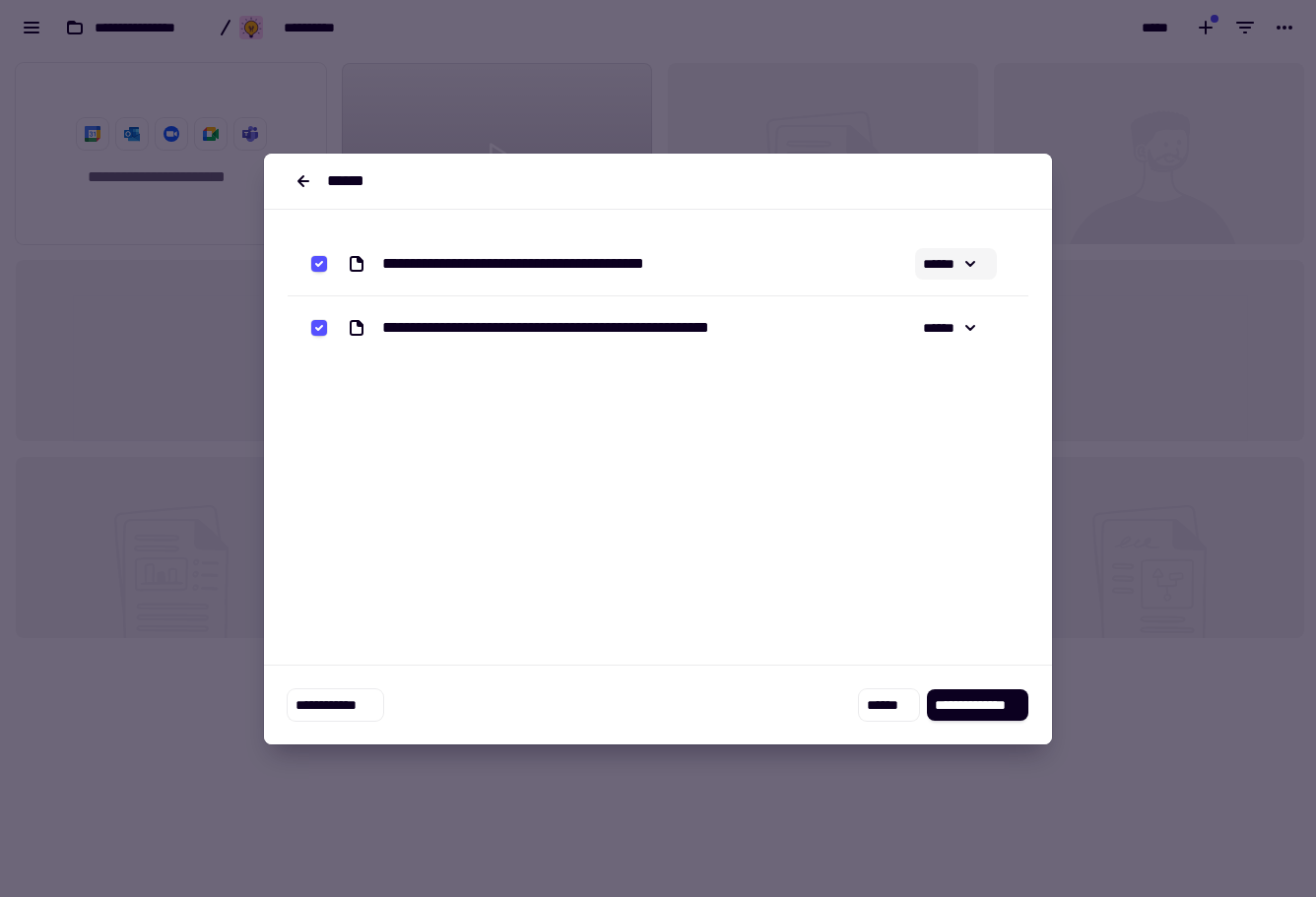 click on "******" 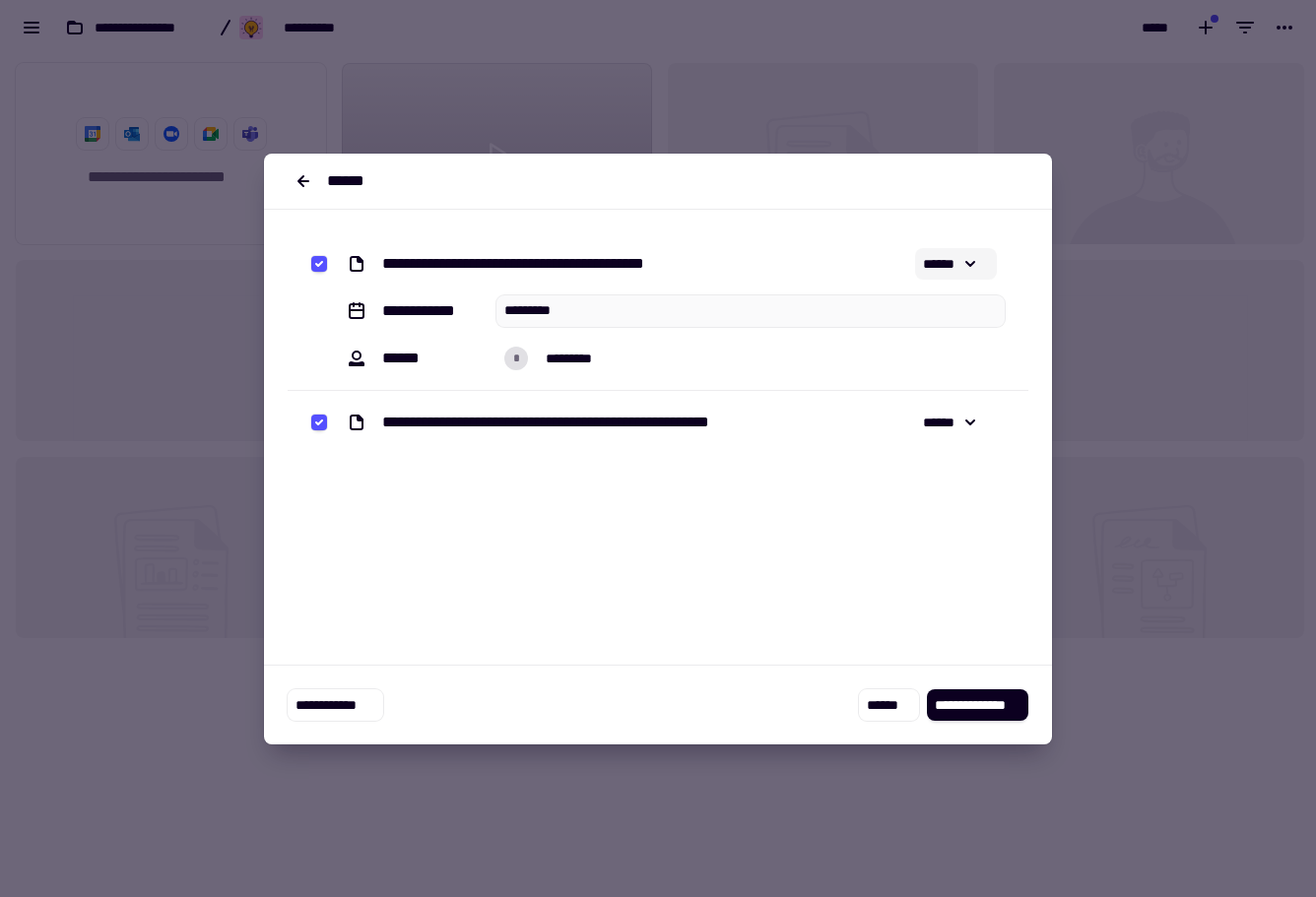 click on "******" 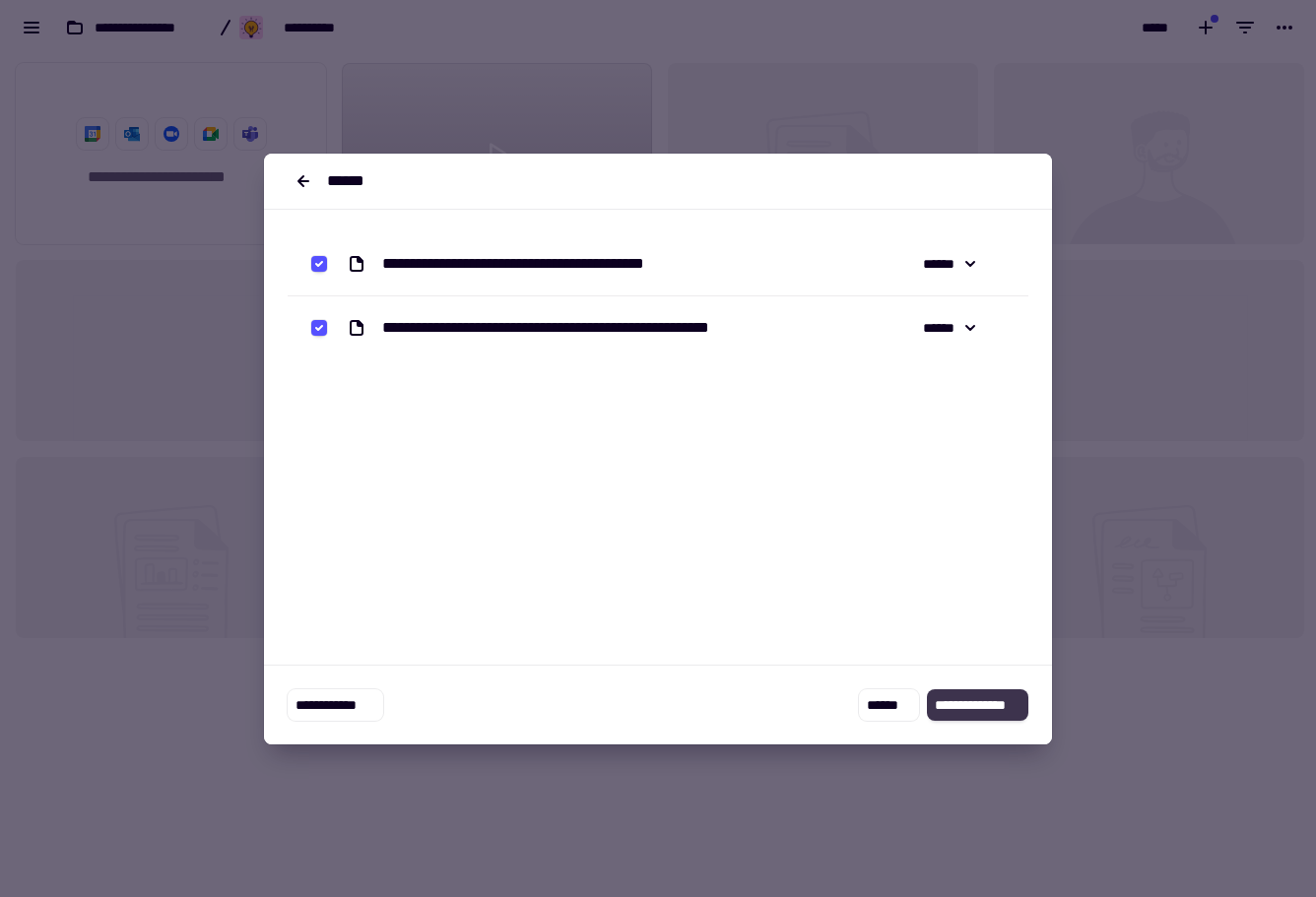click on "**********" 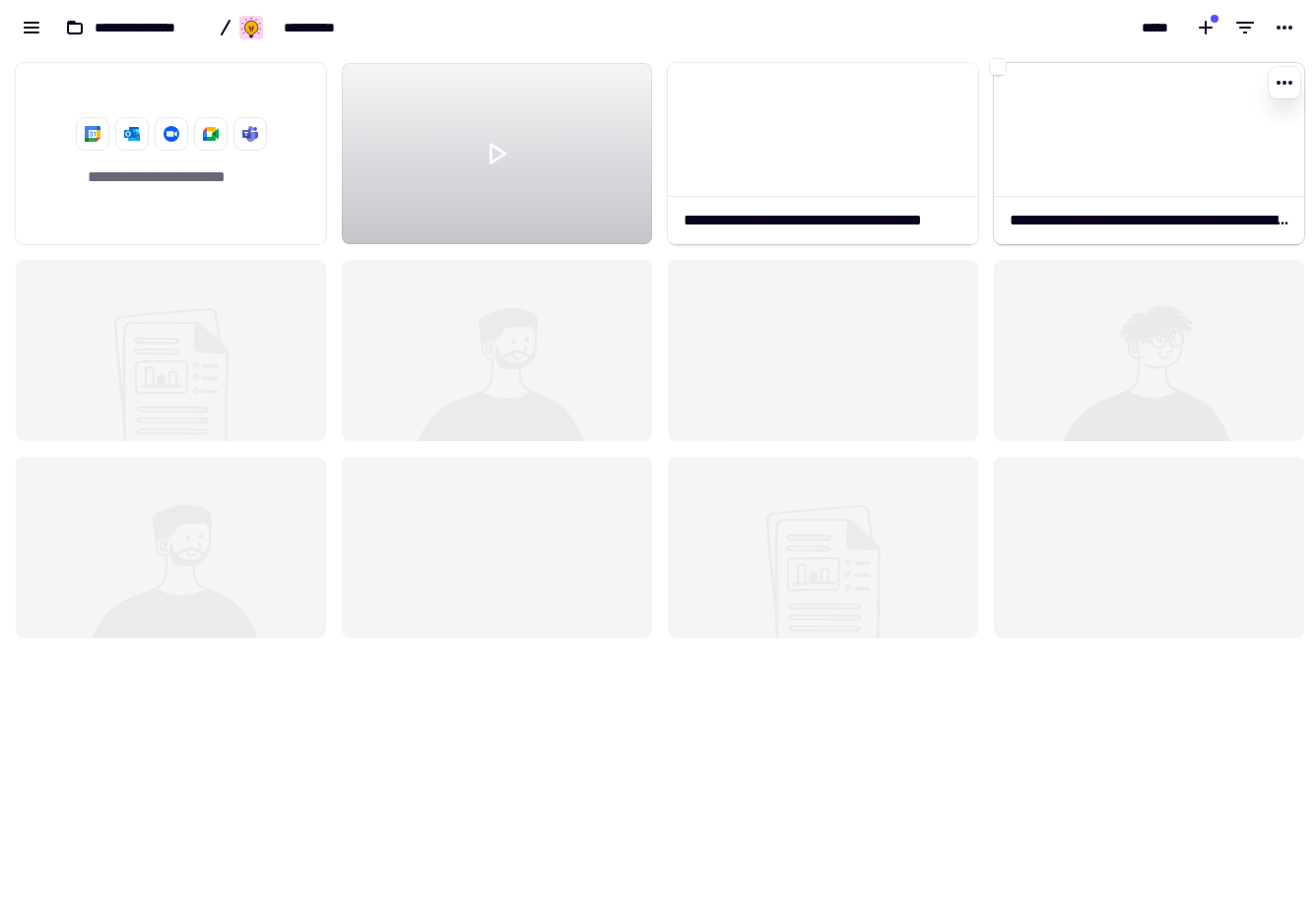 click 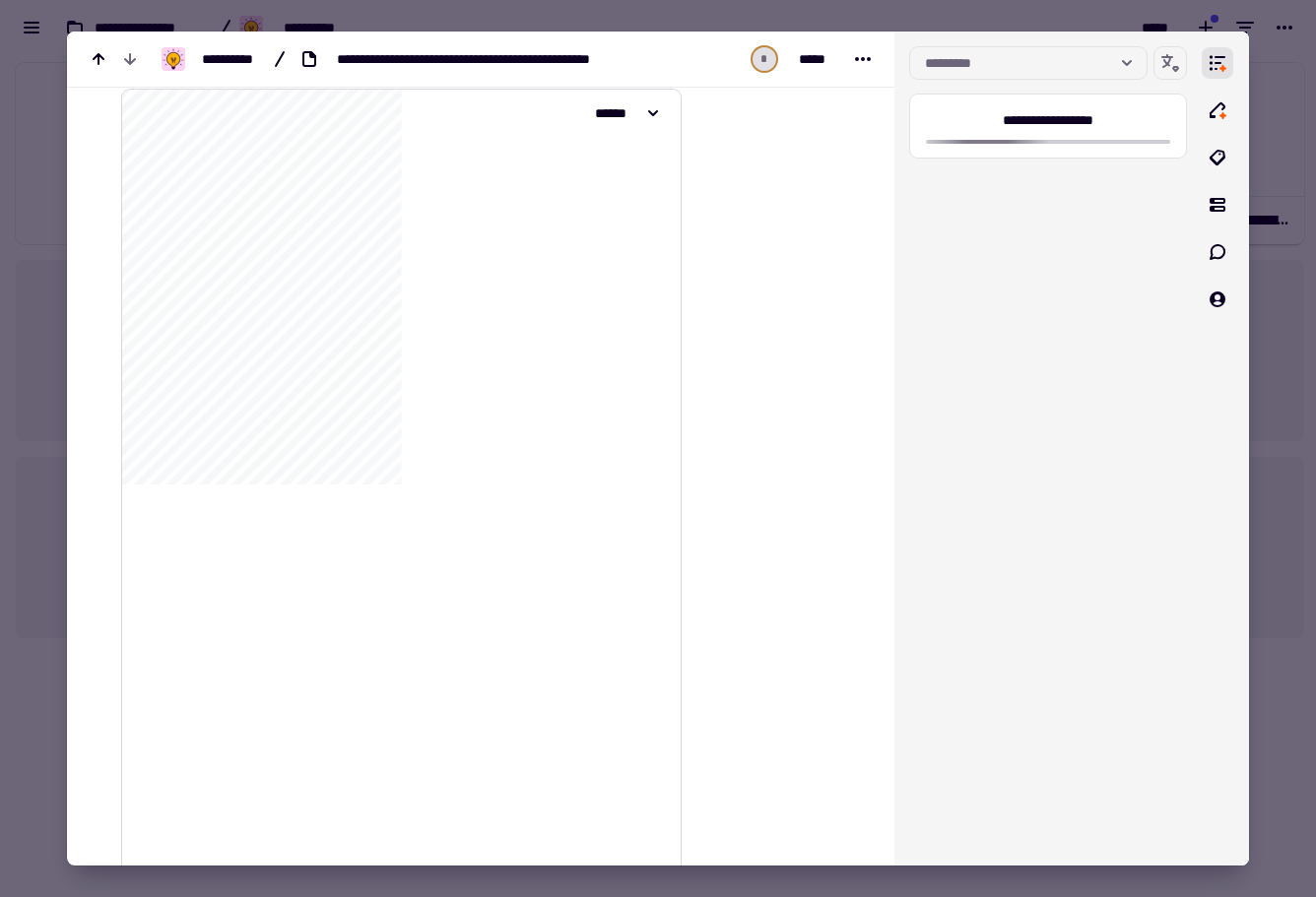 scroll, scrollTop: 2642, scrollLeft: 0, axis: vertical 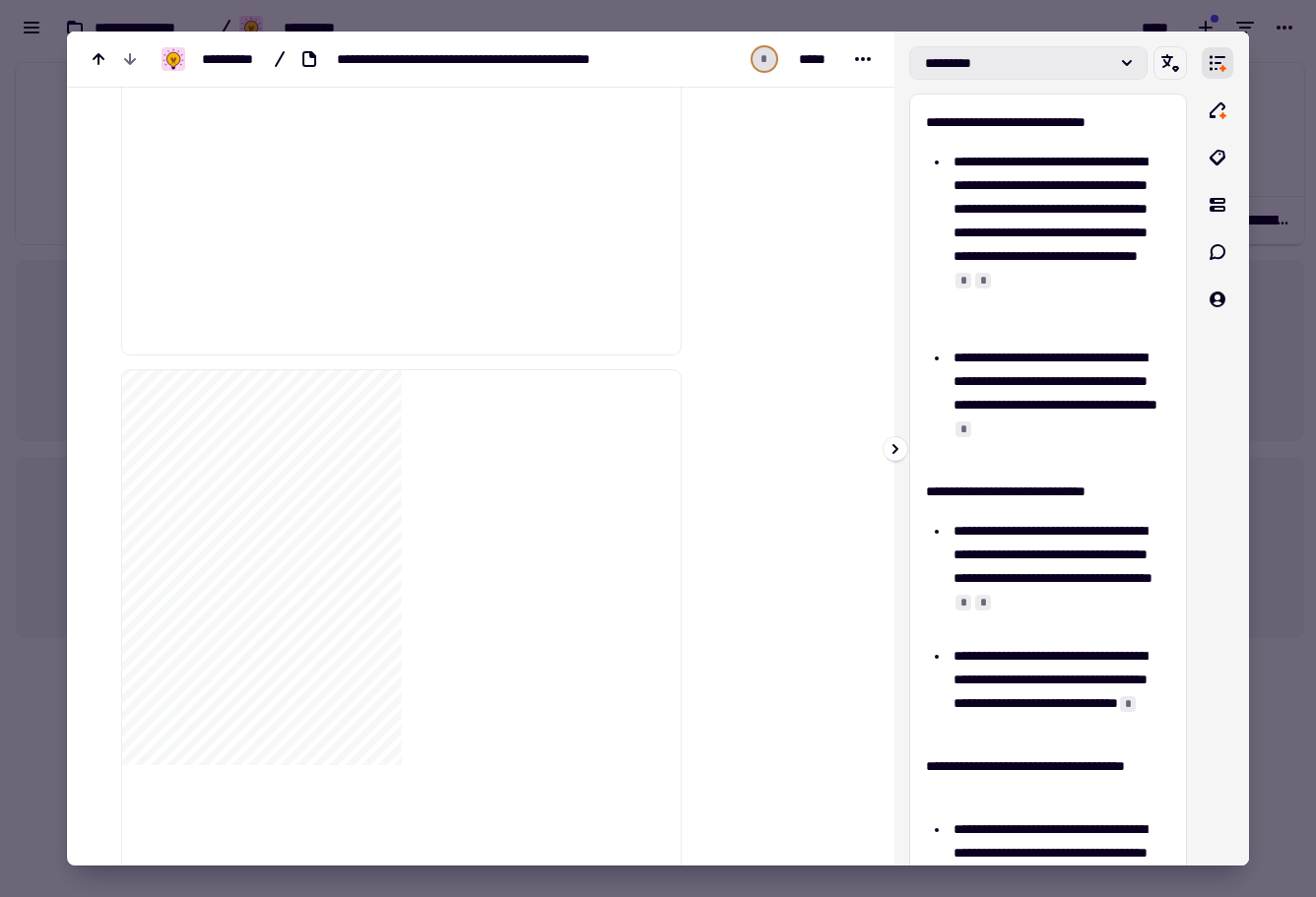 click on "*********" 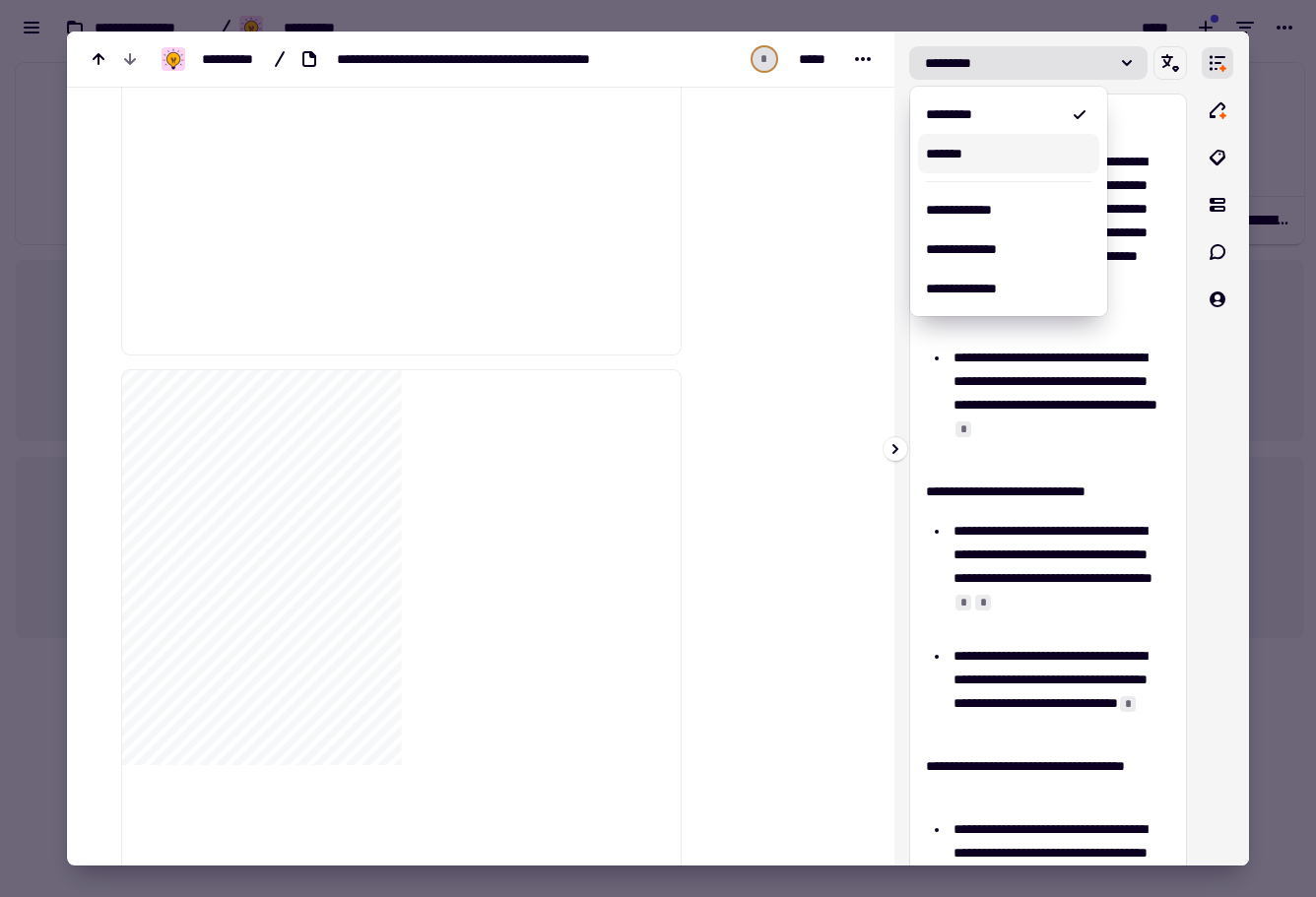 click on "*******" at bounding box center (1009, 154) 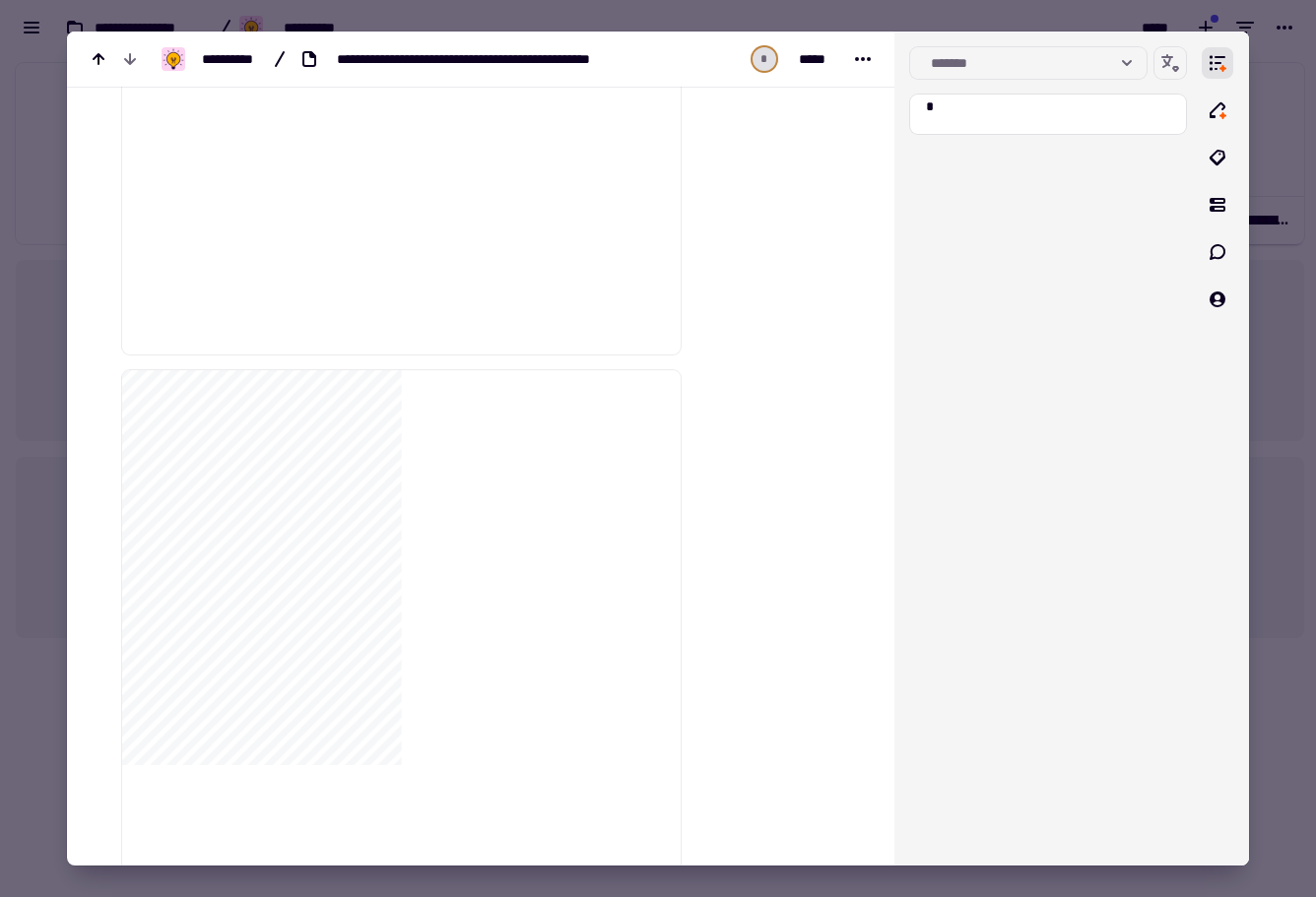 scroll, scrollTop: 0, scrollLeft: 0, axis: both 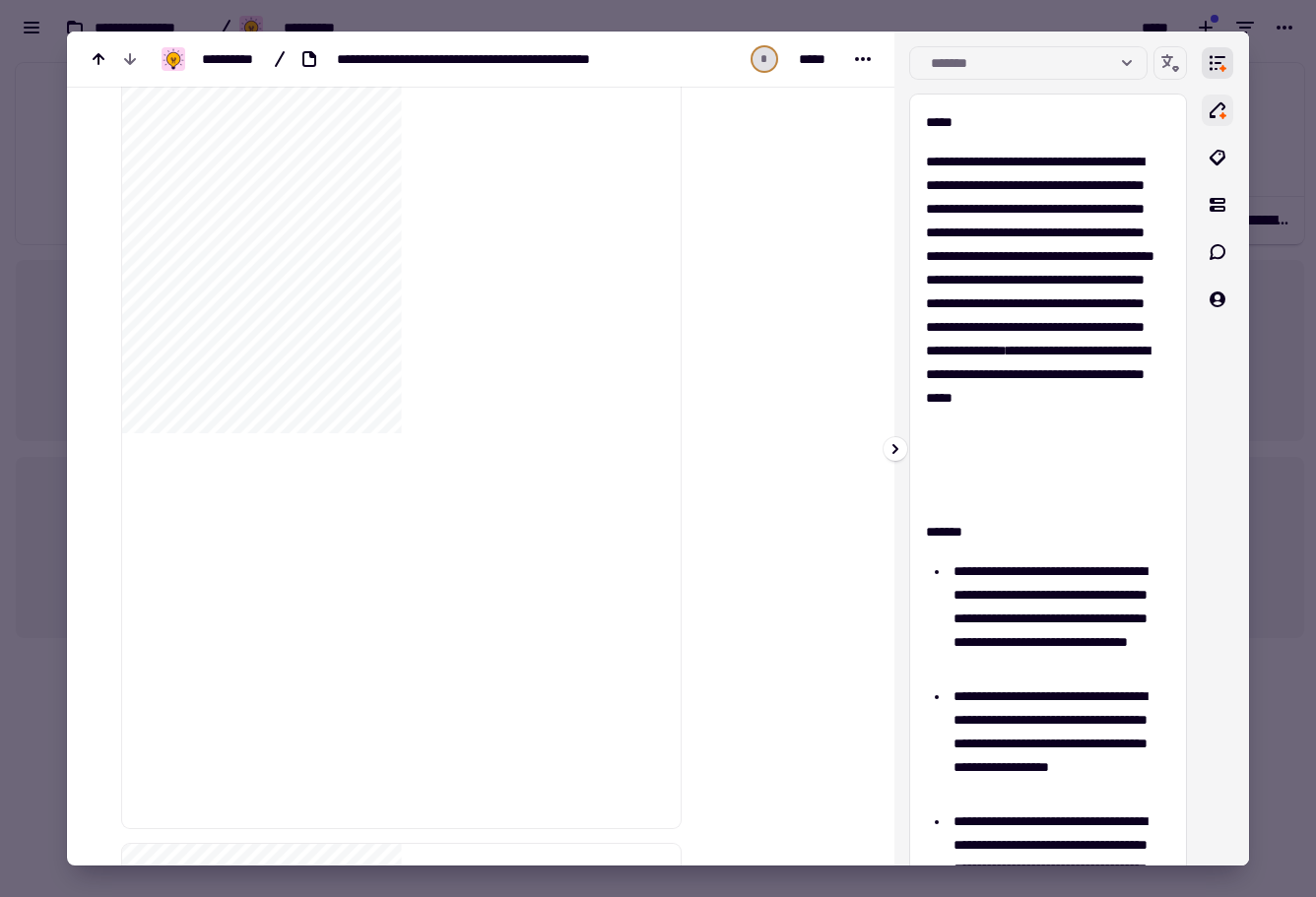 click 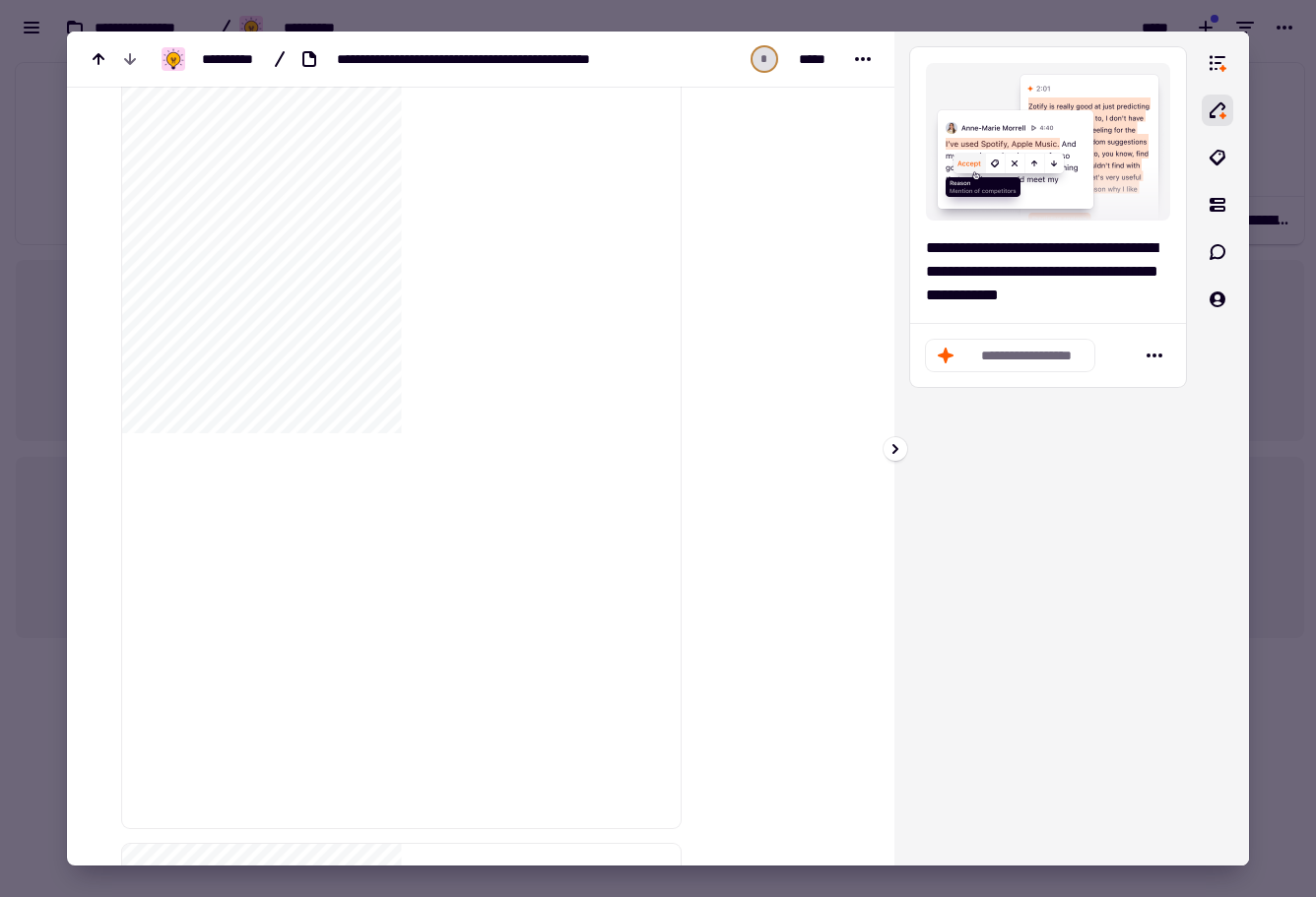 click on "**********" 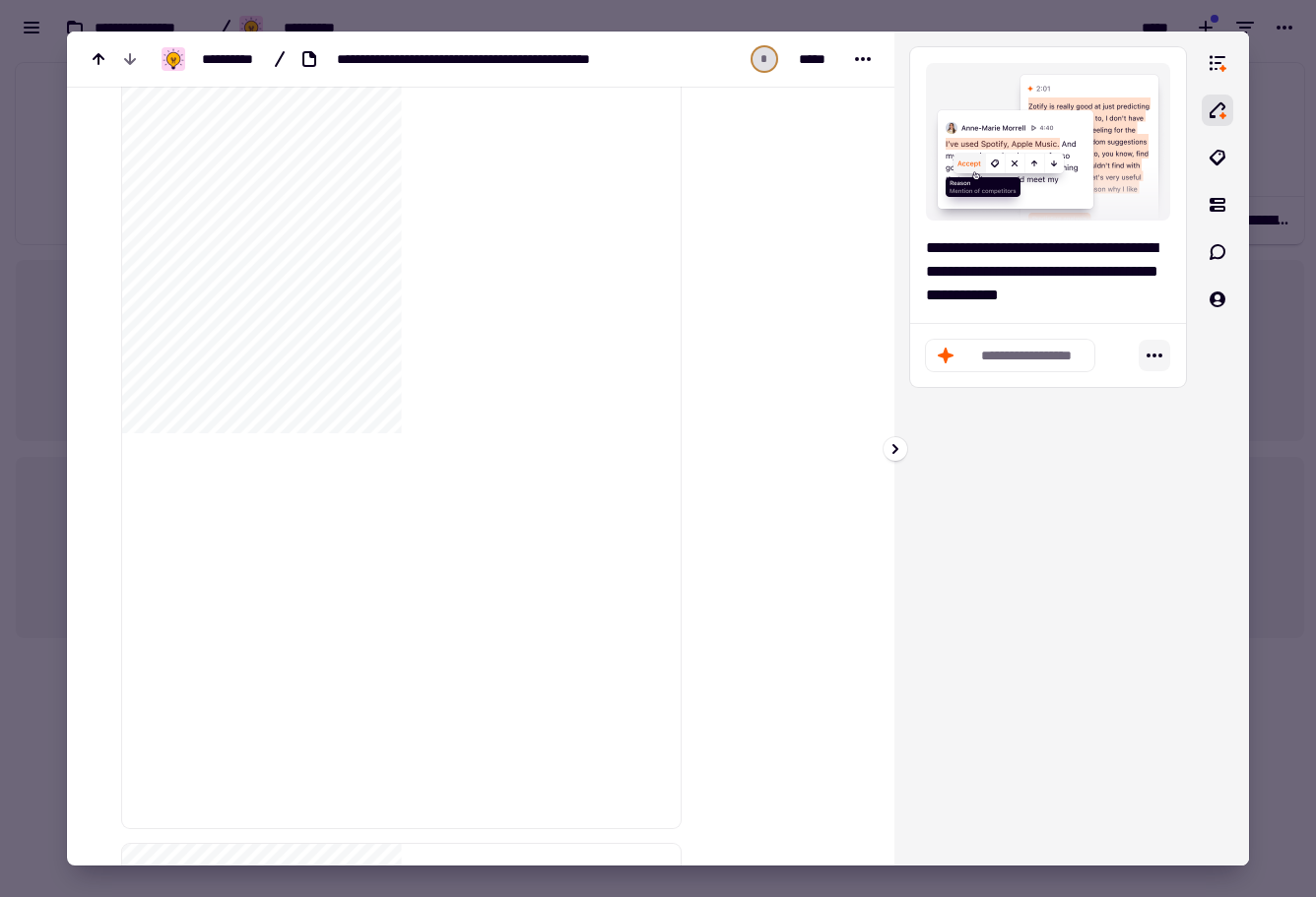 click 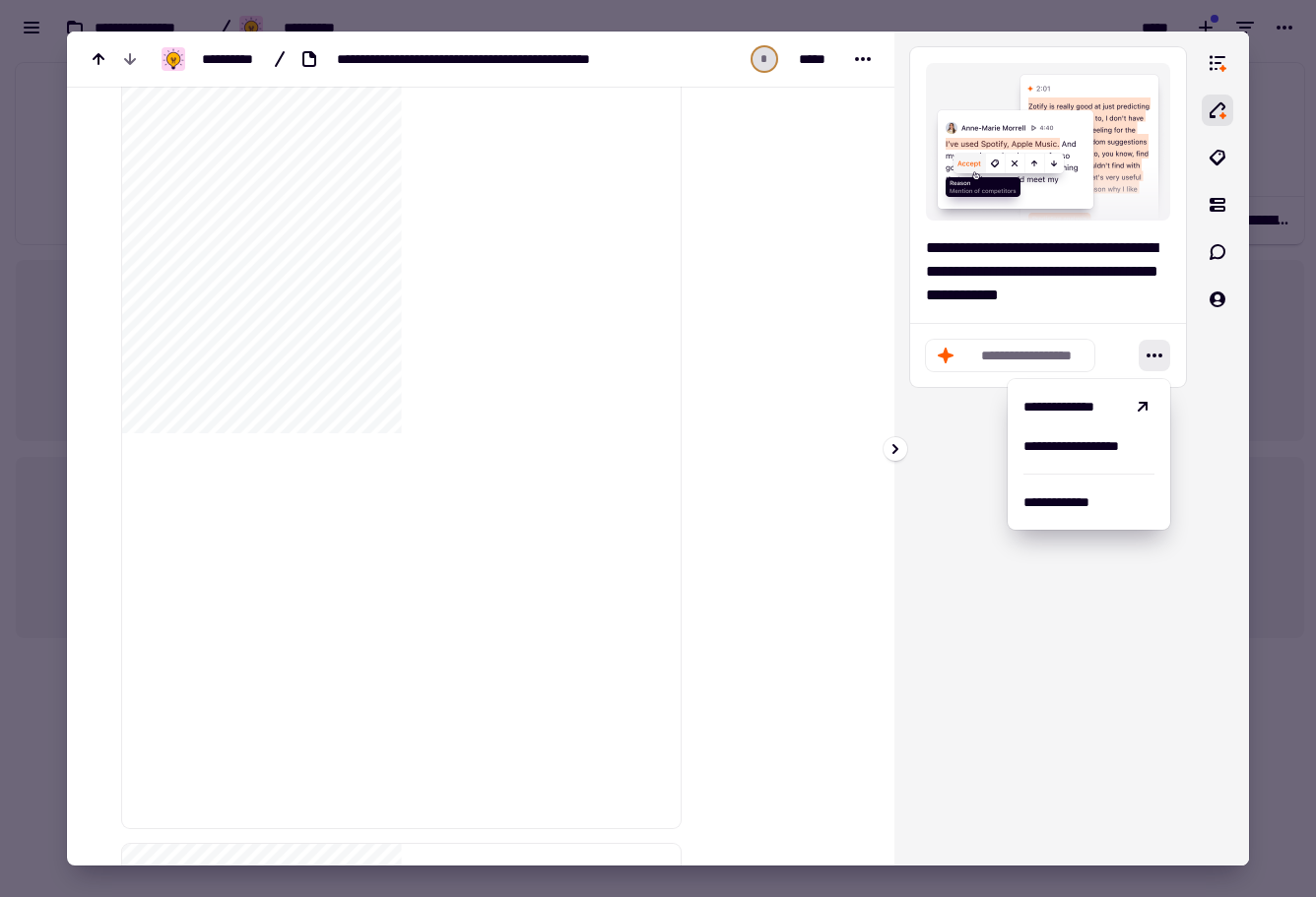 click on "**********" 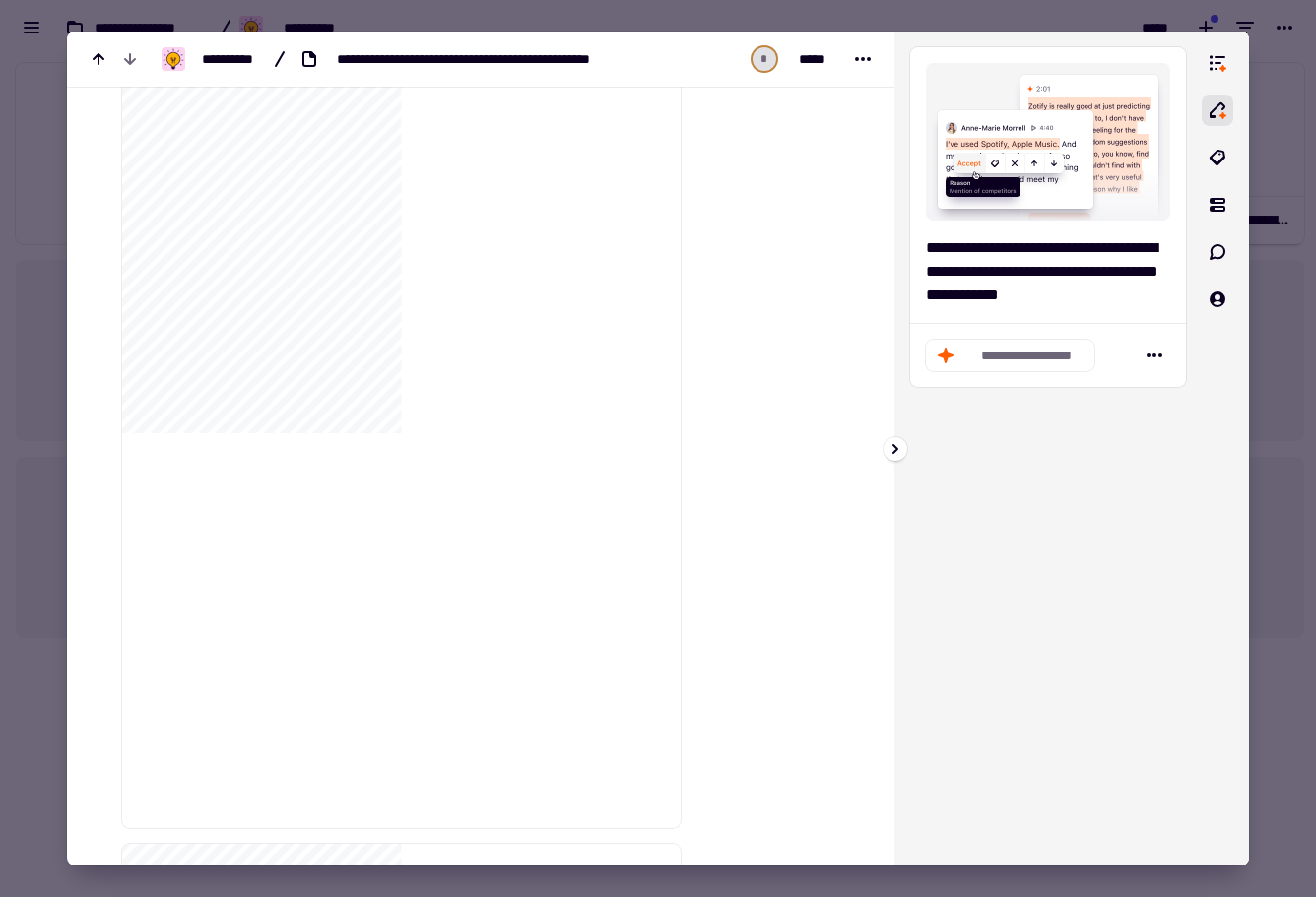 click on "**********" 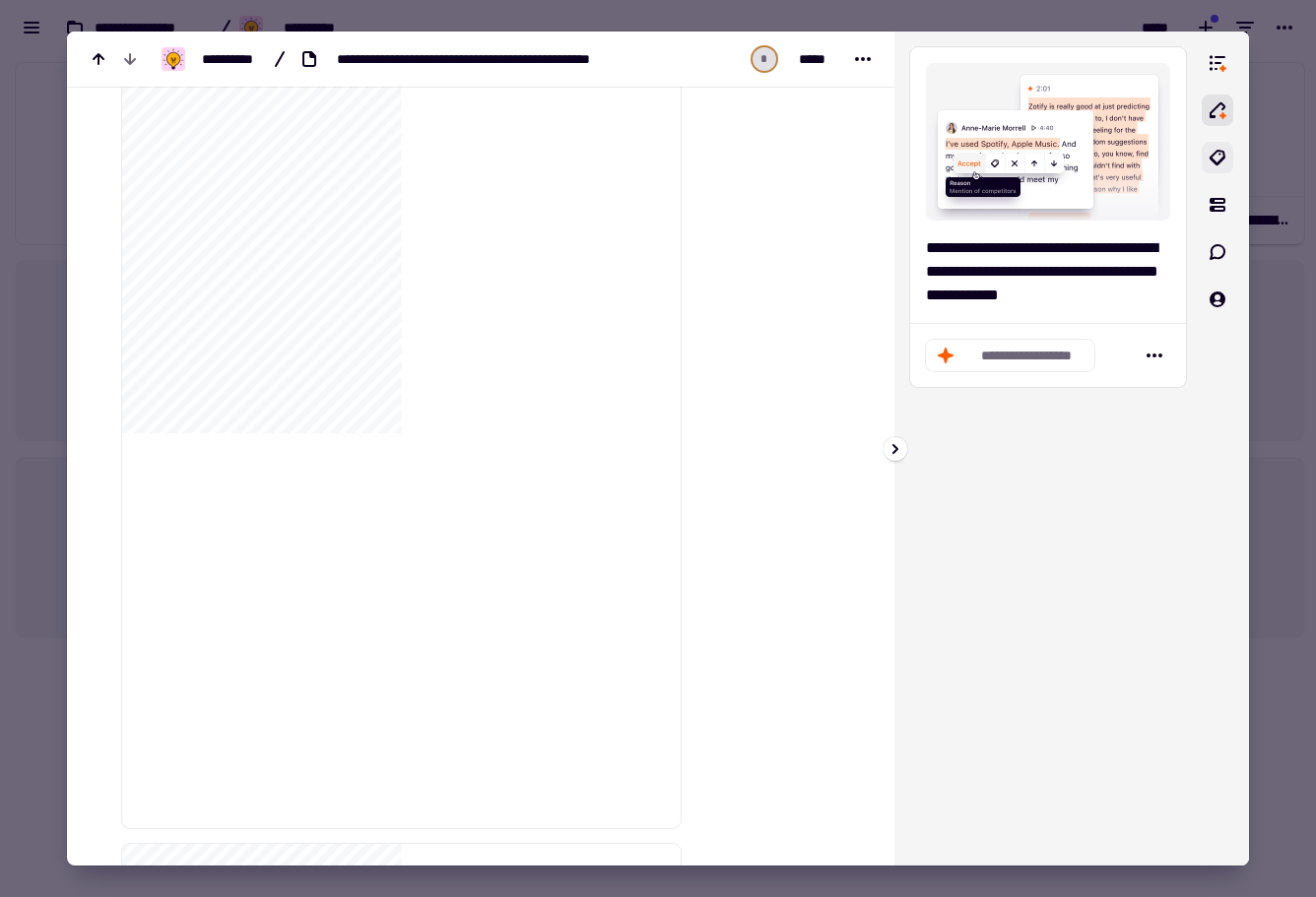 click 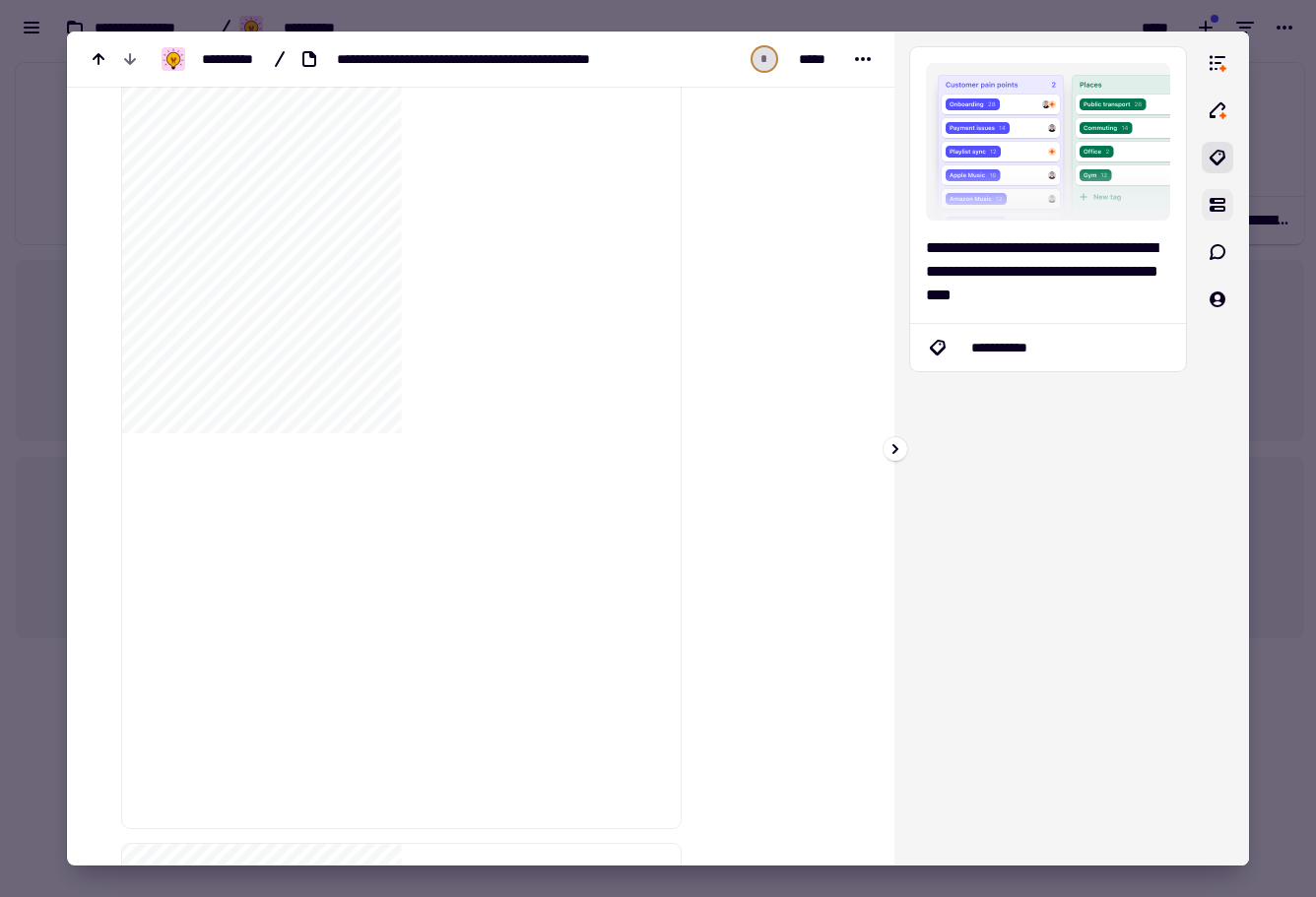 click 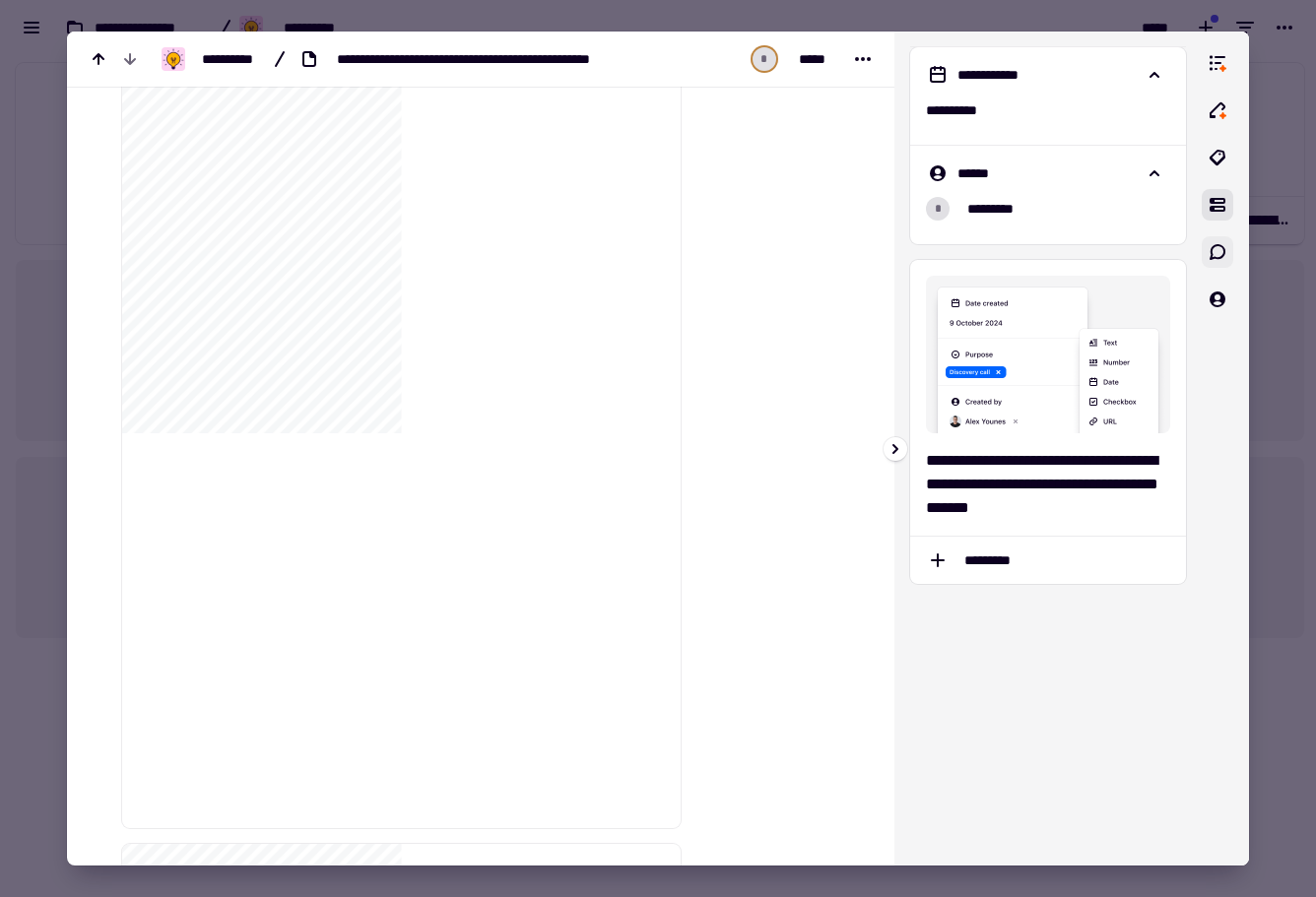 click 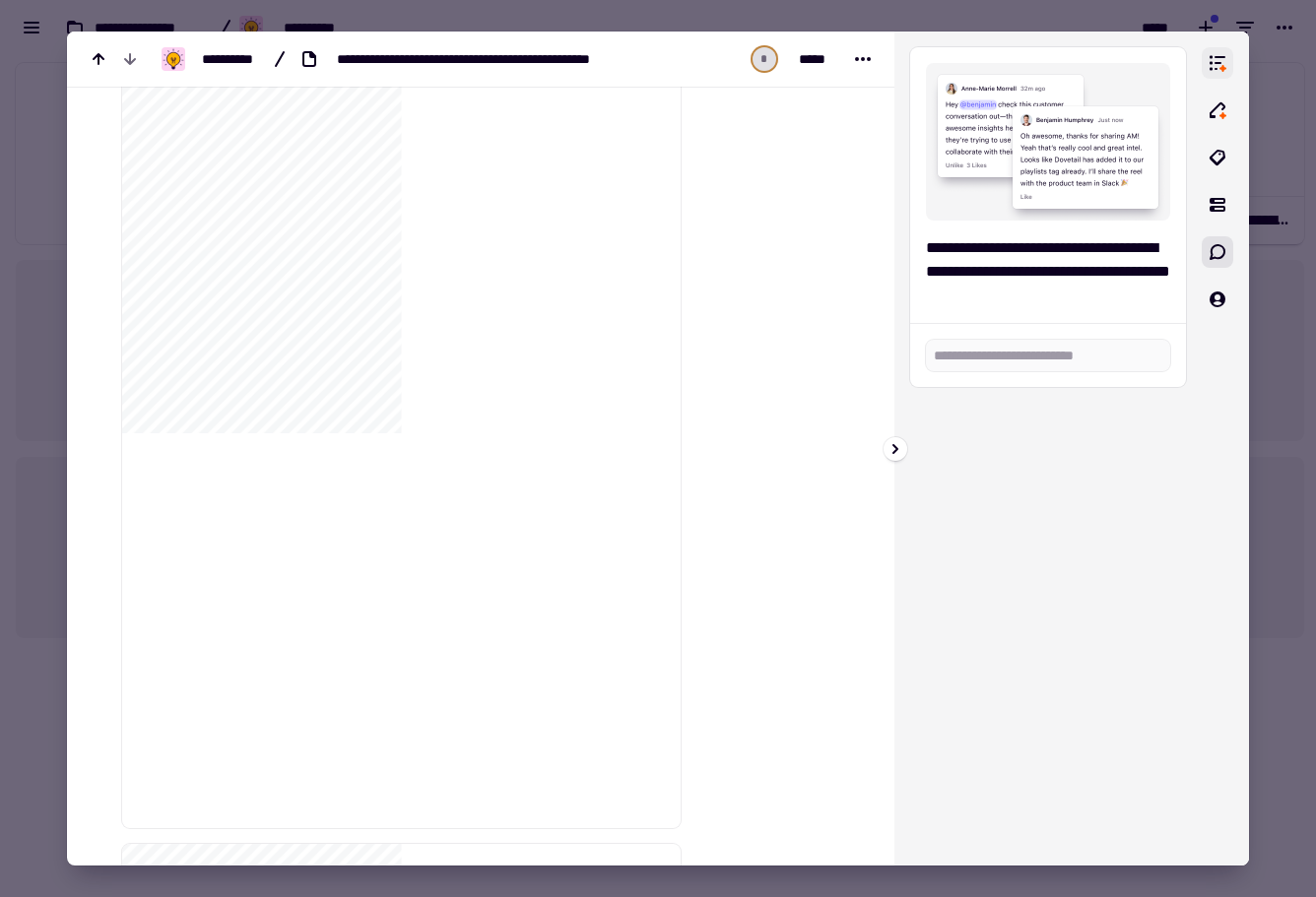click 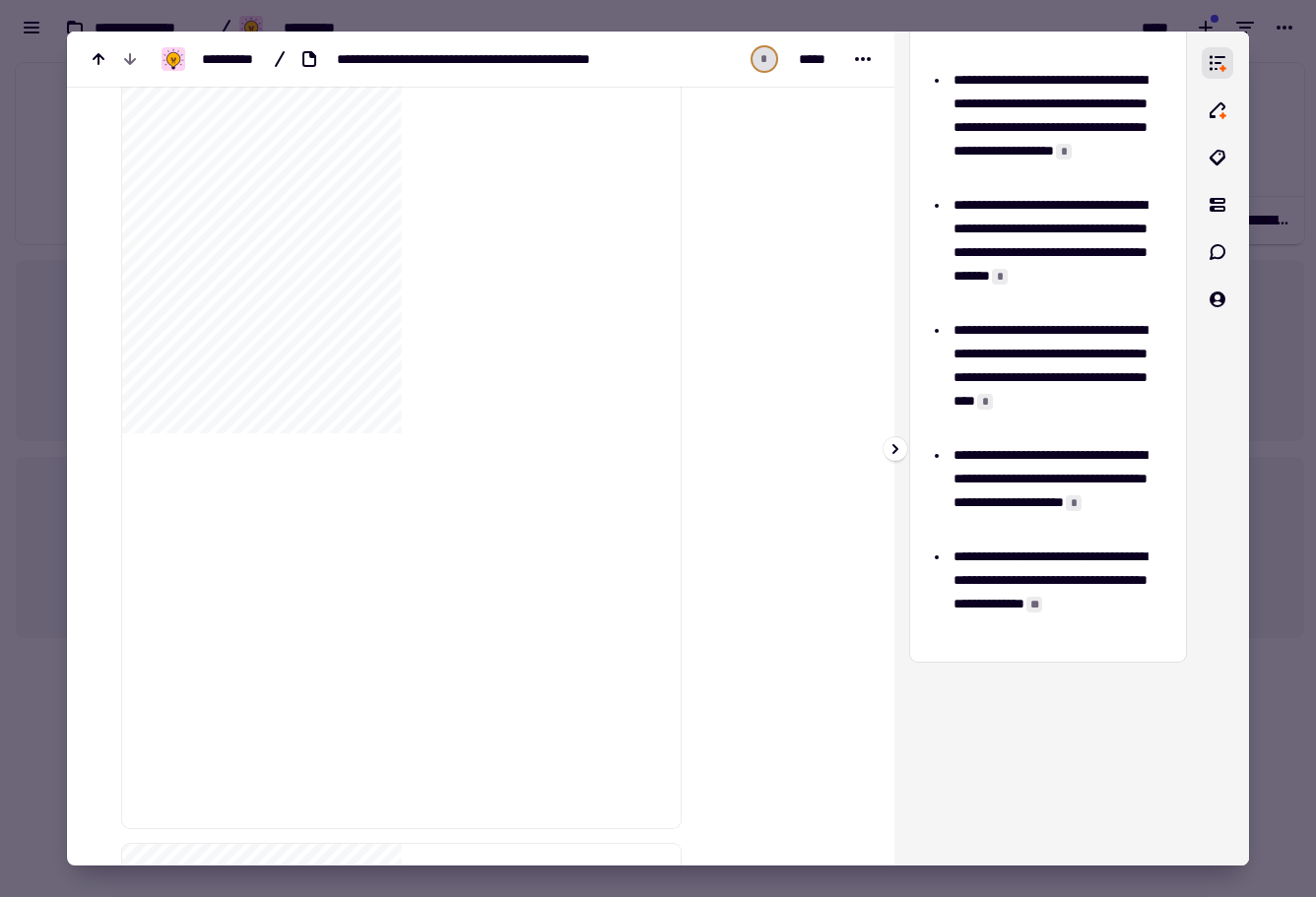 scroll, scrollTop: 633, scrollLeft: 0, axis: vertical 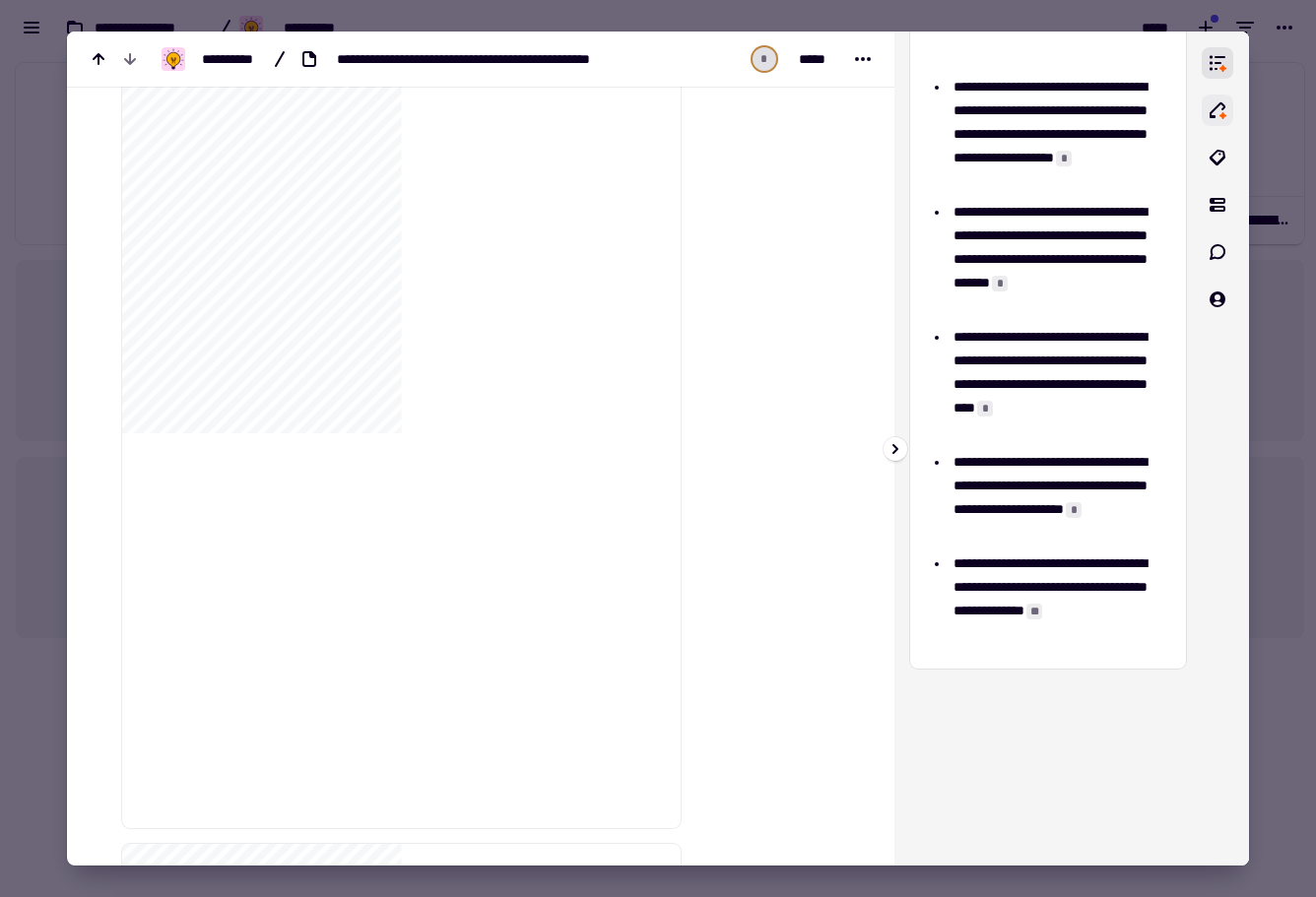 click 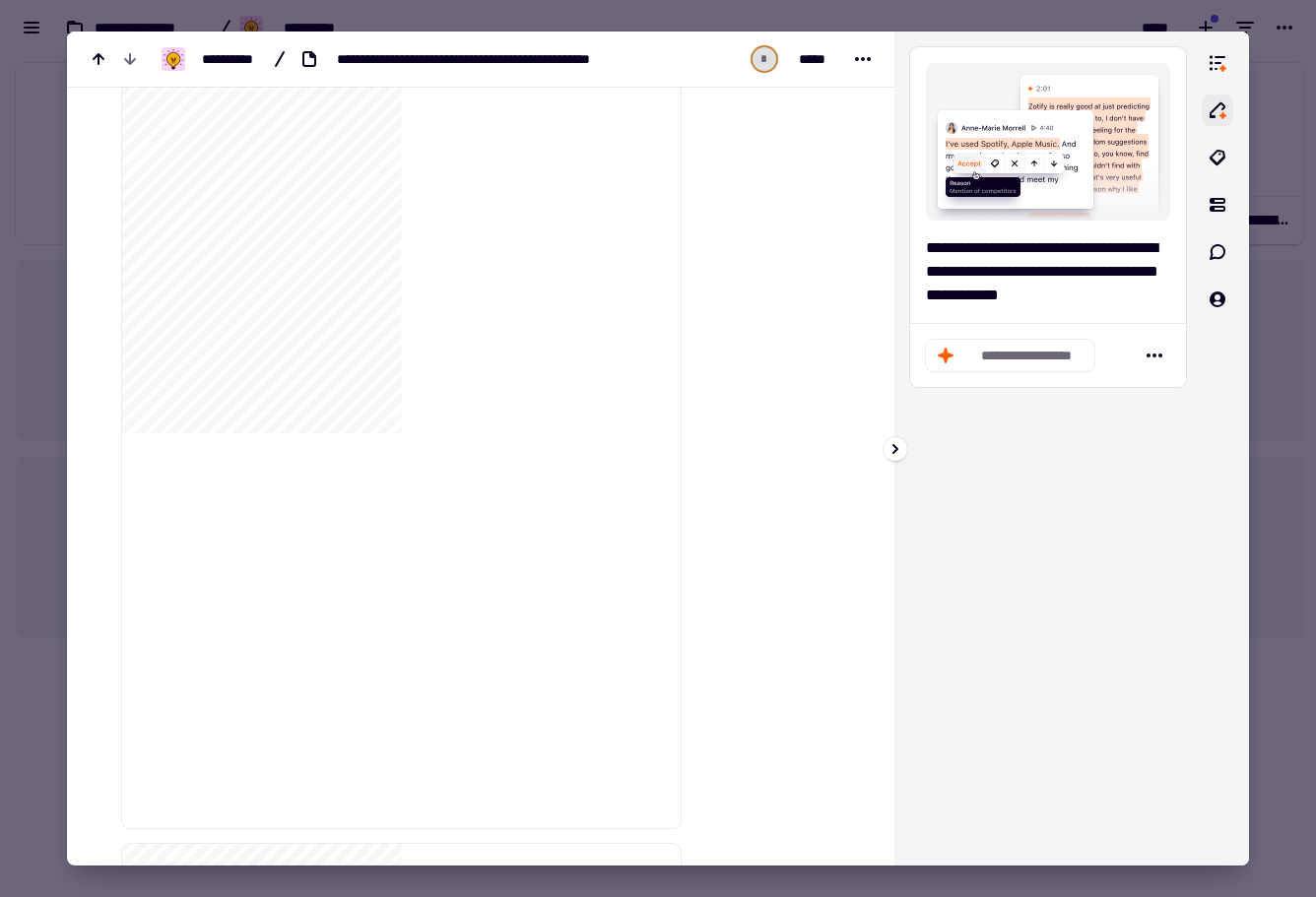 scroll, scrollTop: 0, scrollLeft: 0, axis: both 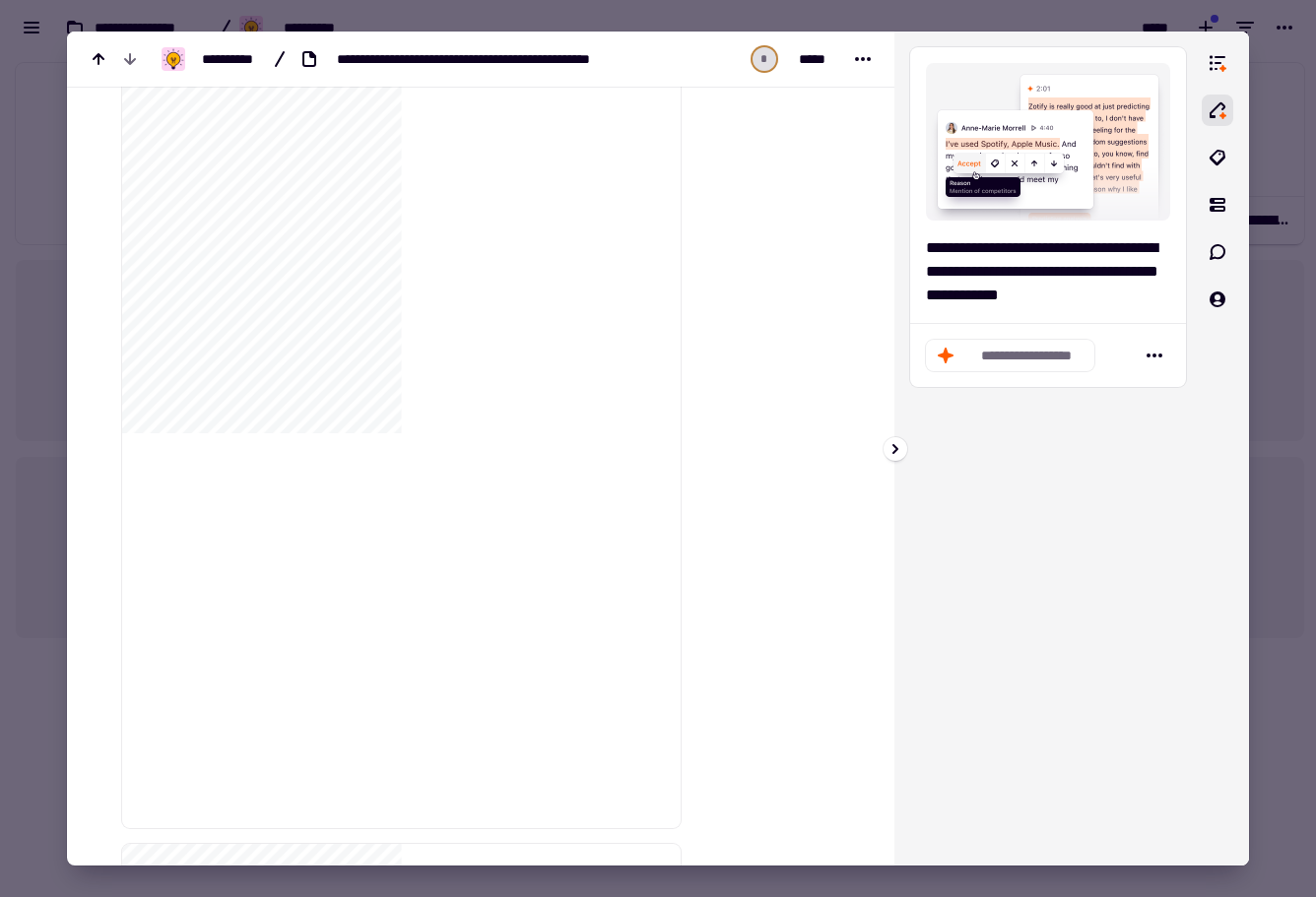 click on "**********" 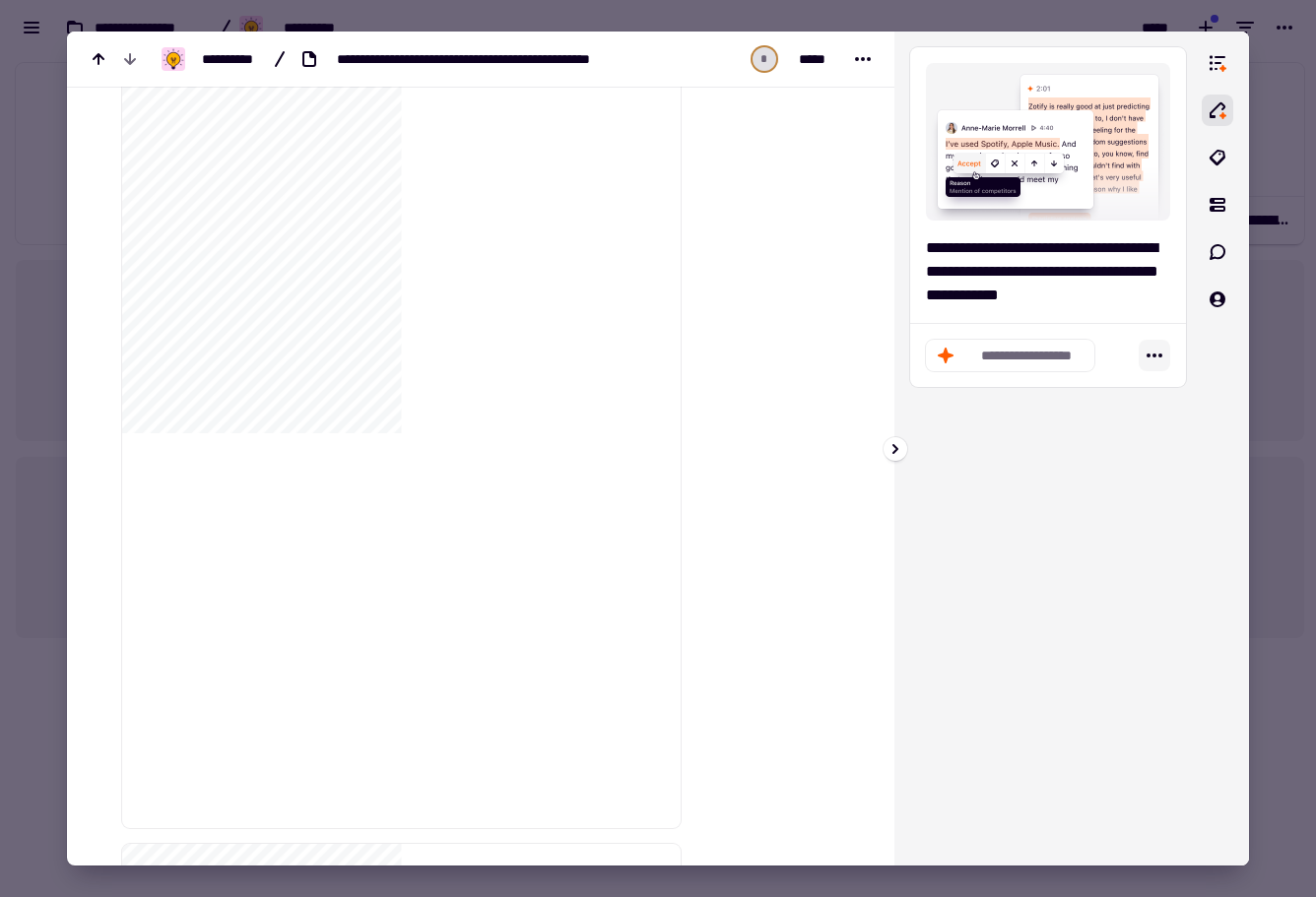 click 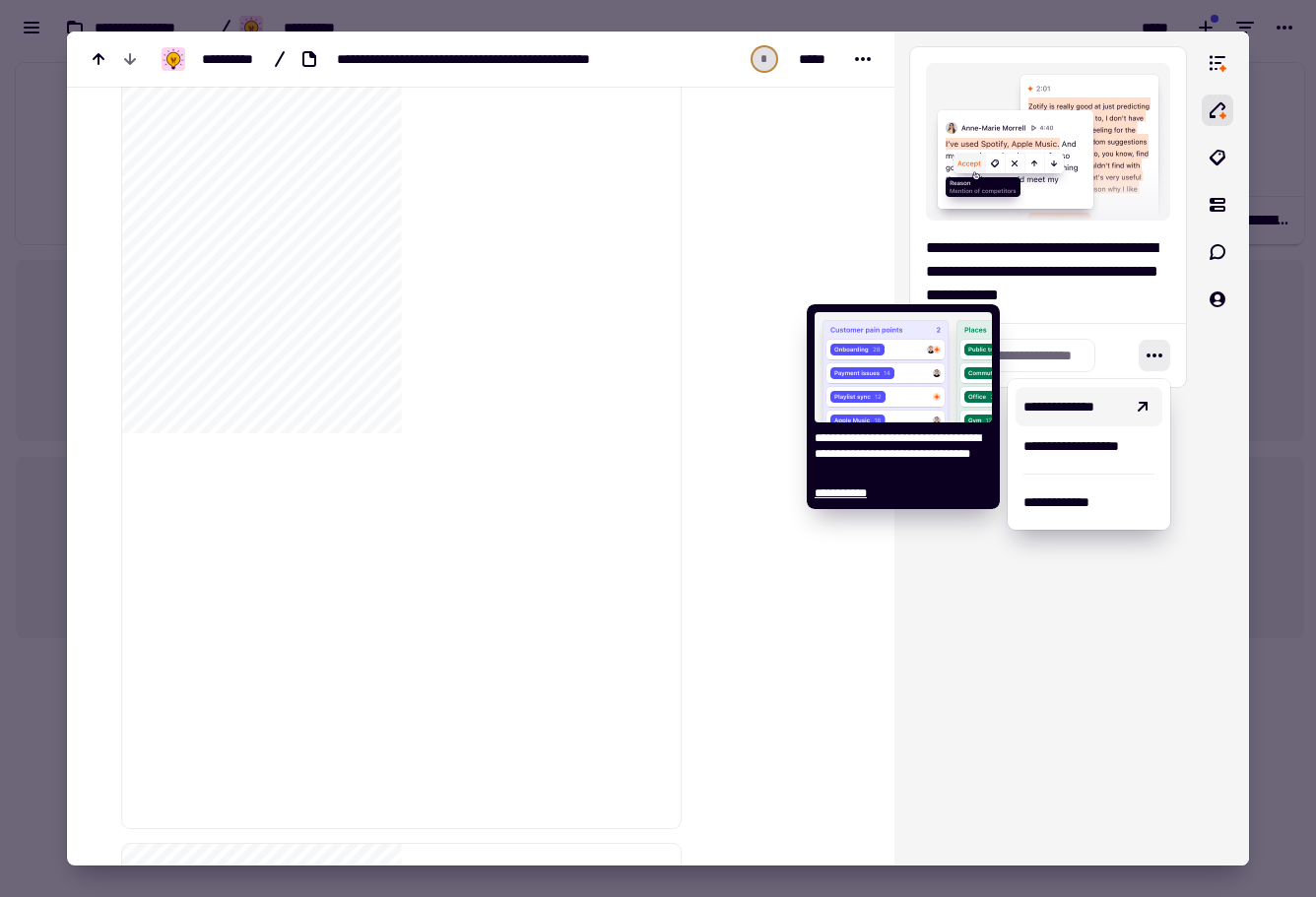 click on "**********" at bounding box center [1073, 407] 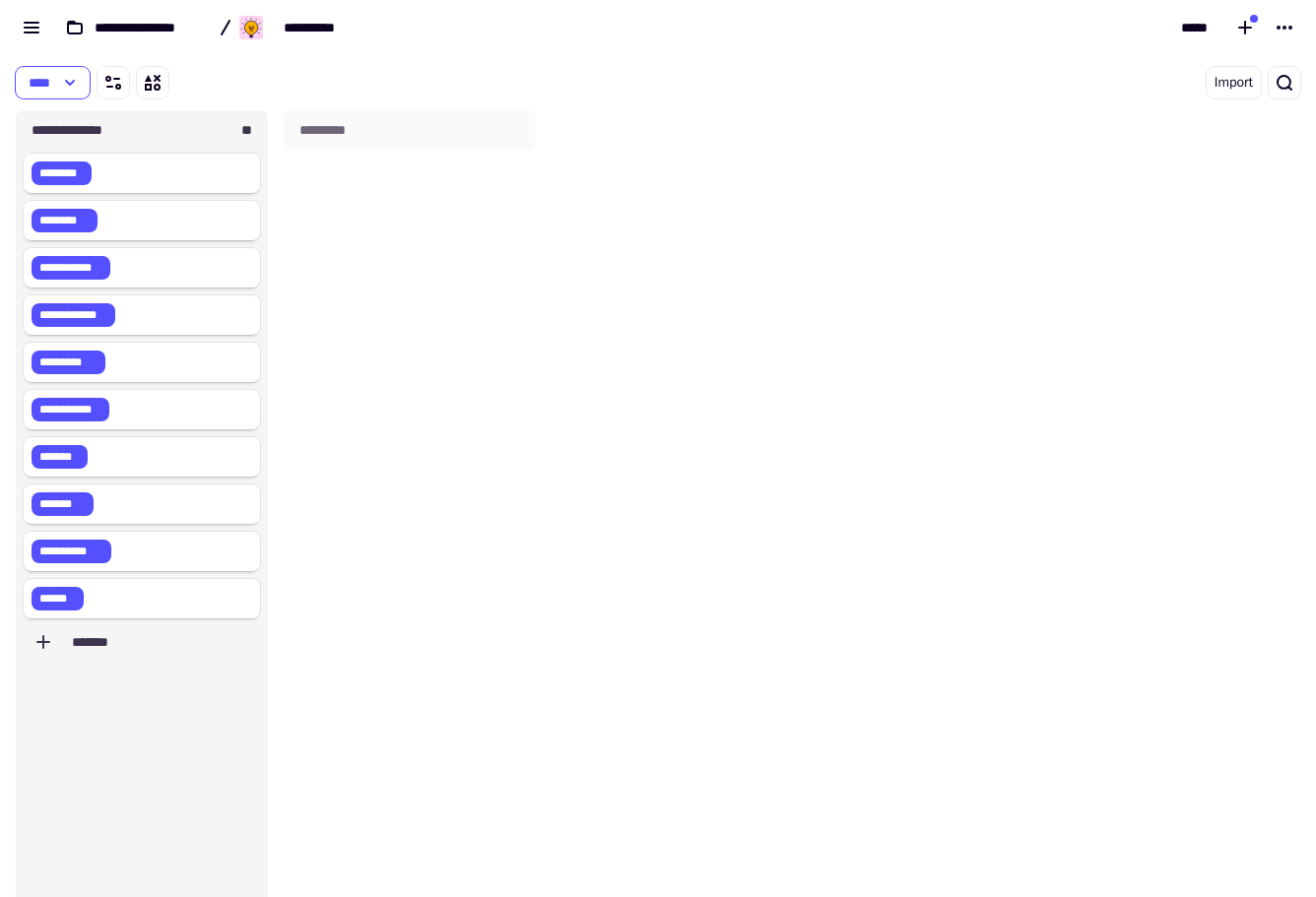 scroll, scrollTop: 16, scrollLeft: 16, axis: both 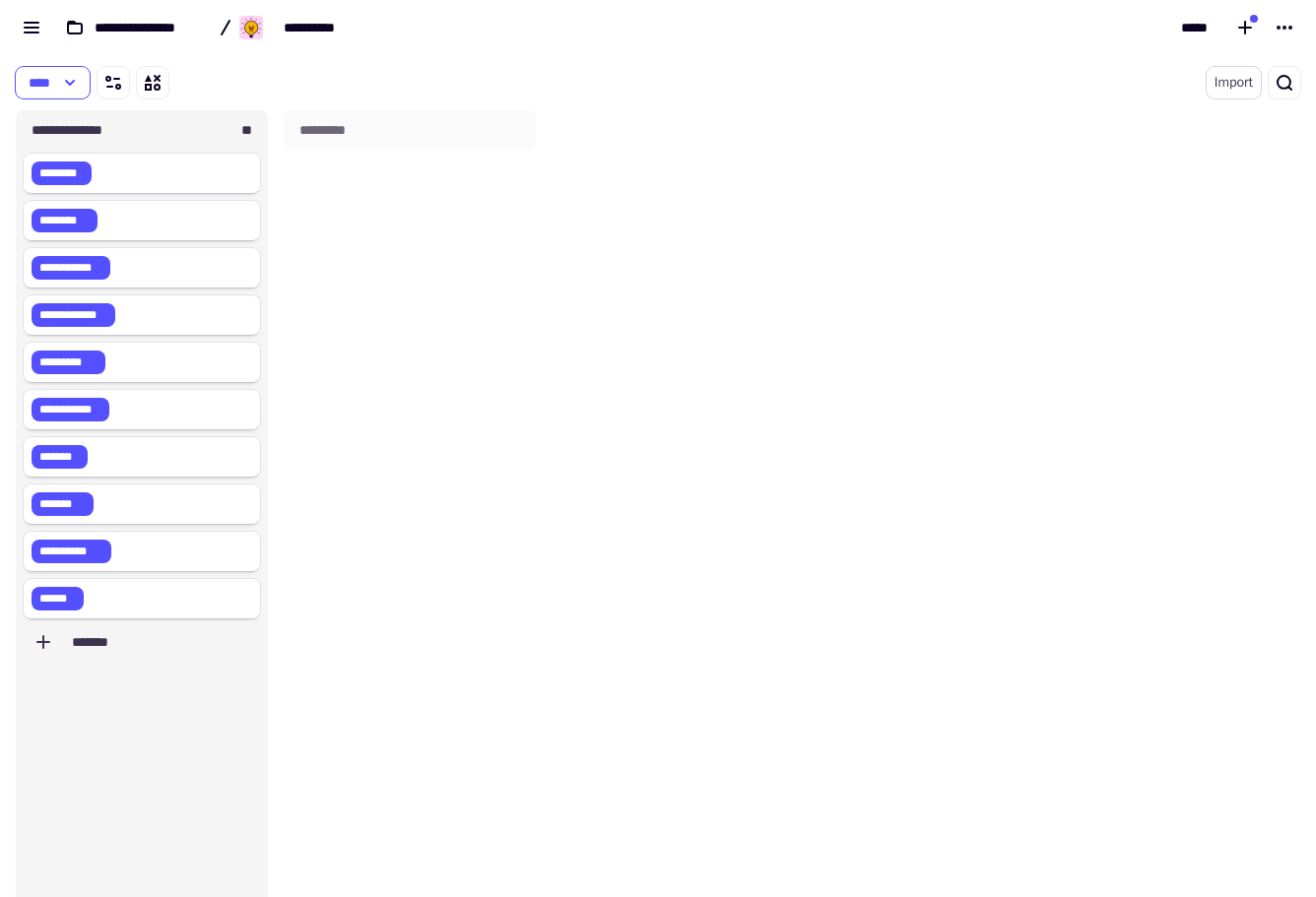 click on "Import" 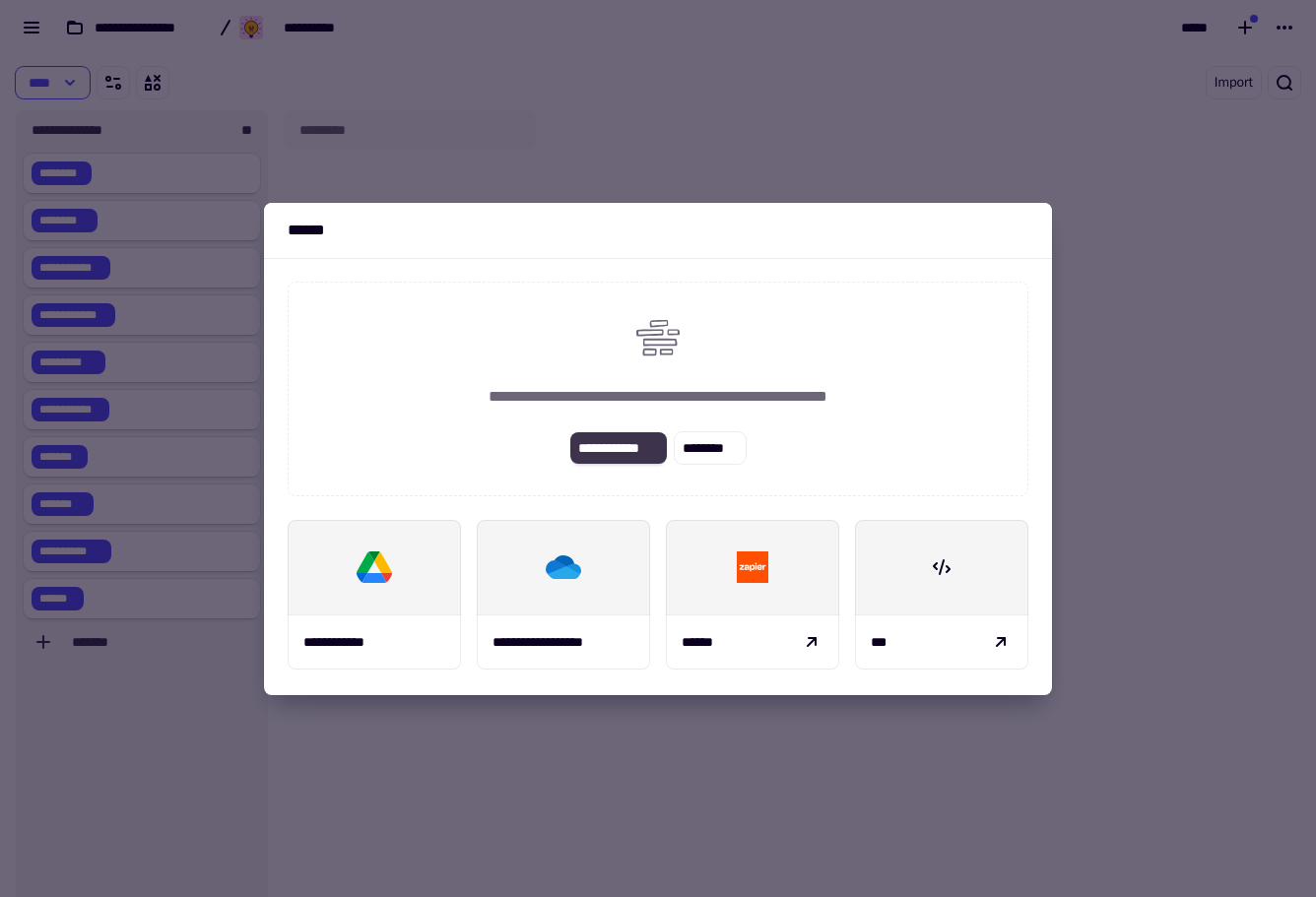 click on "**********" 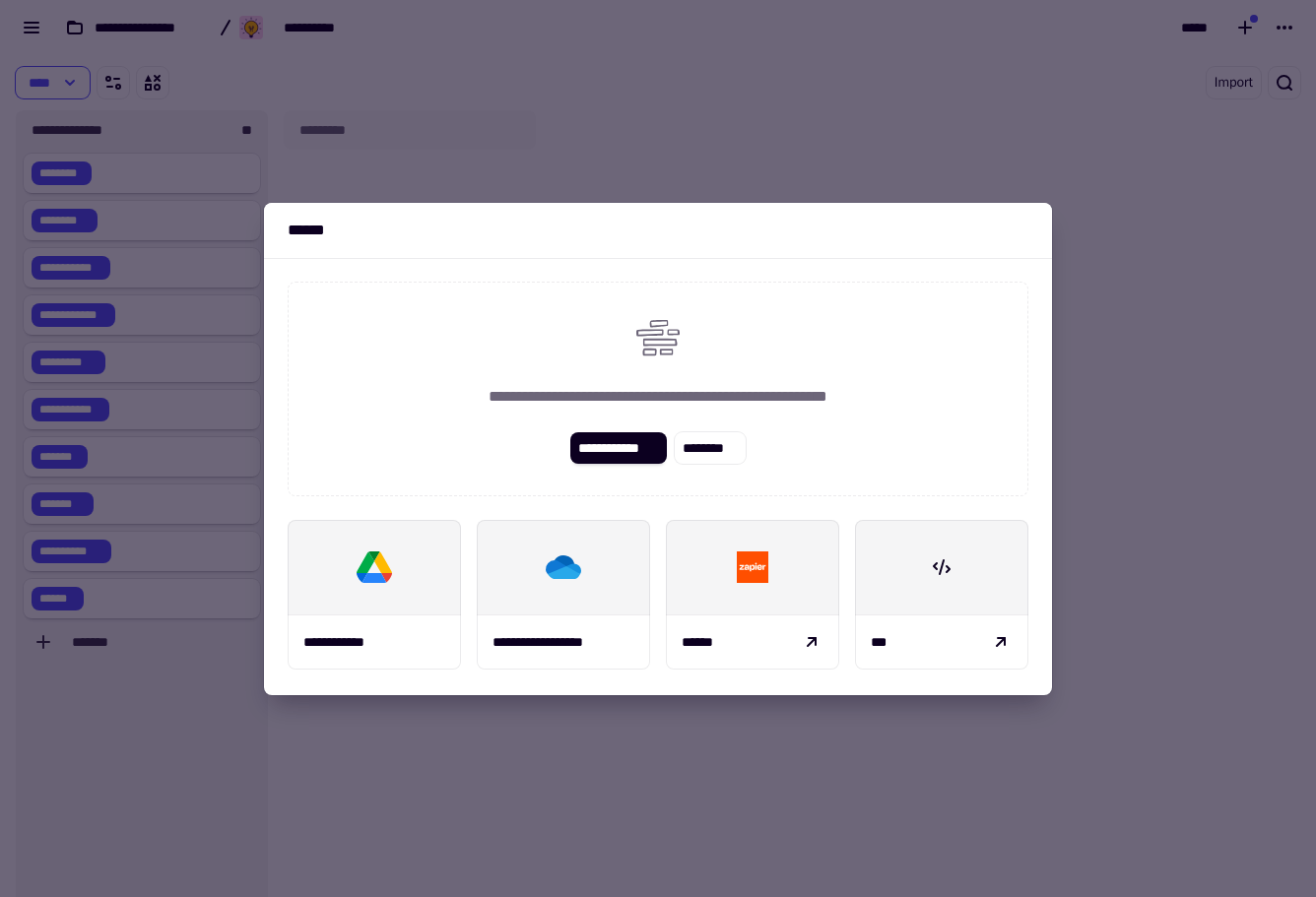 click at bounding box center (658, 448) 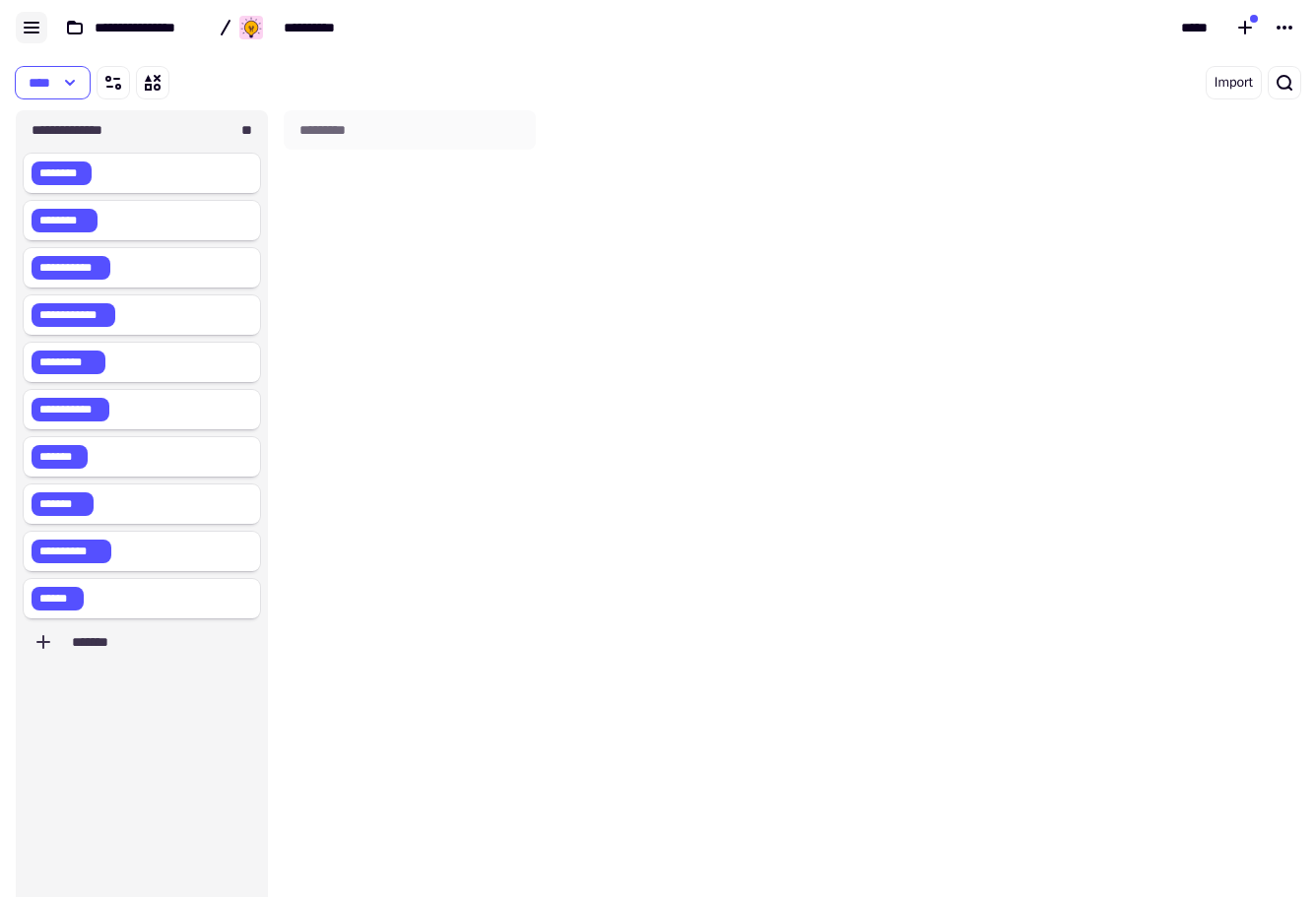 click 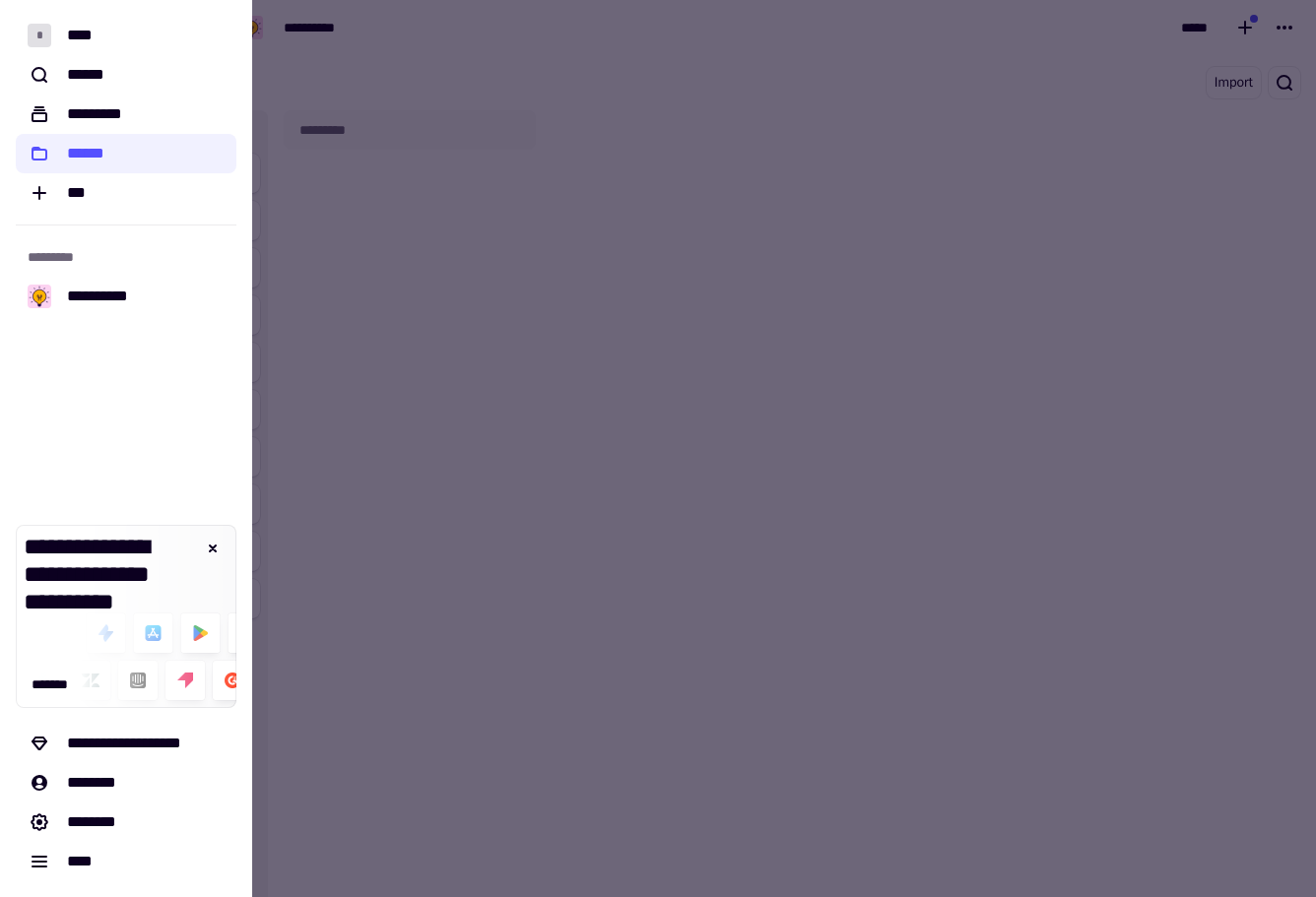 click at bounding box center [658, 448] 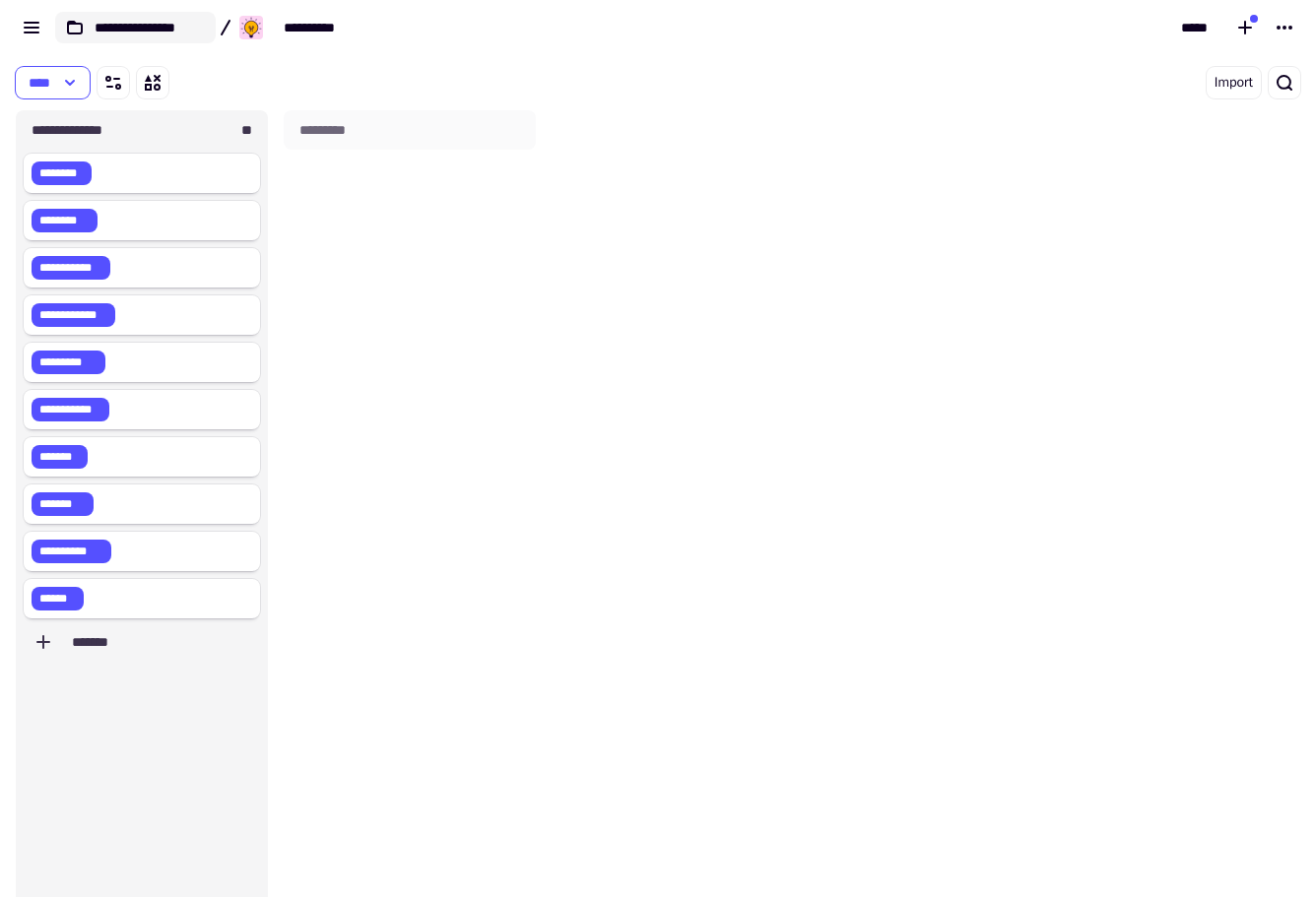 click on "**********" 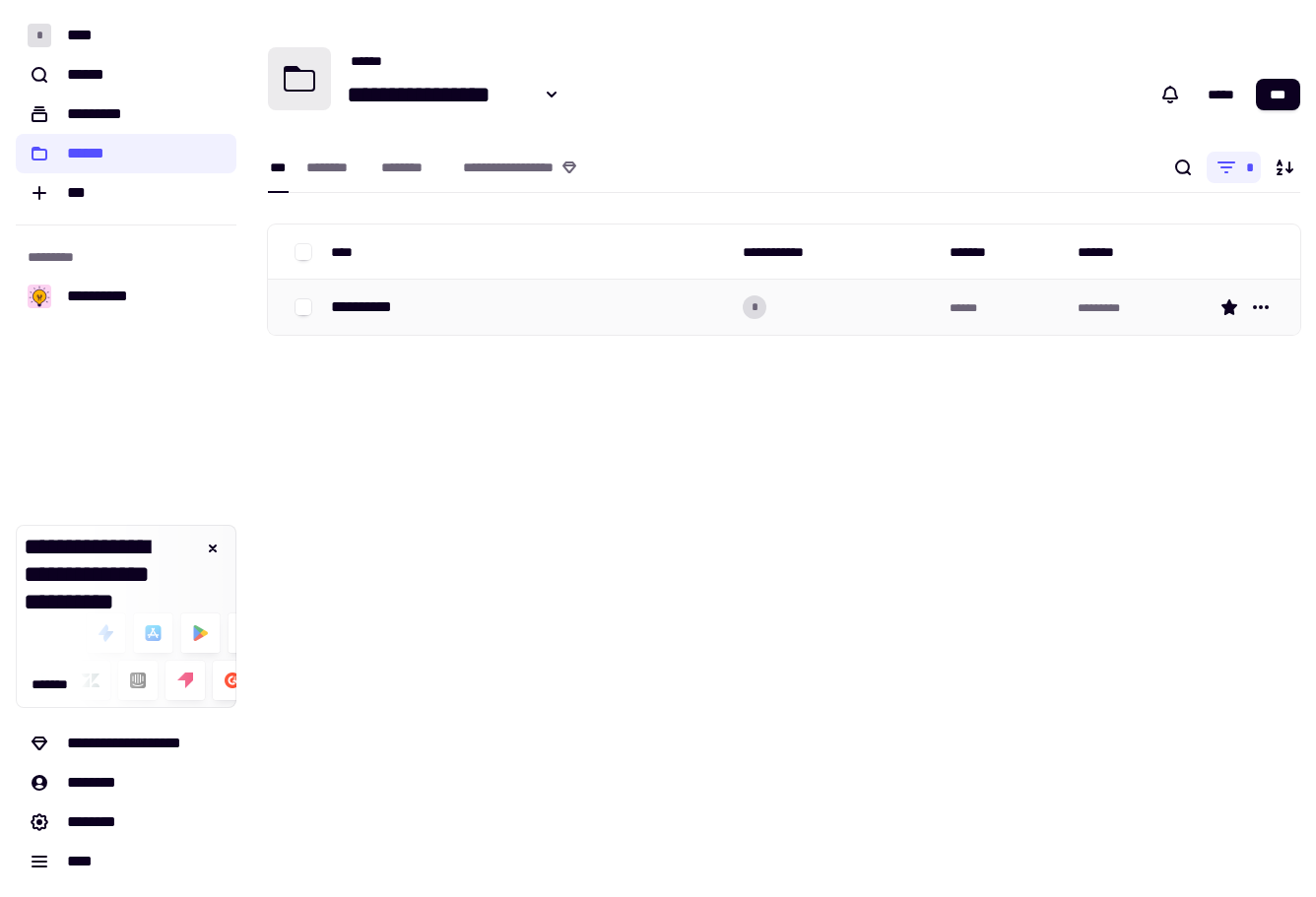 click on "**********" at bounding box center (529, 307) 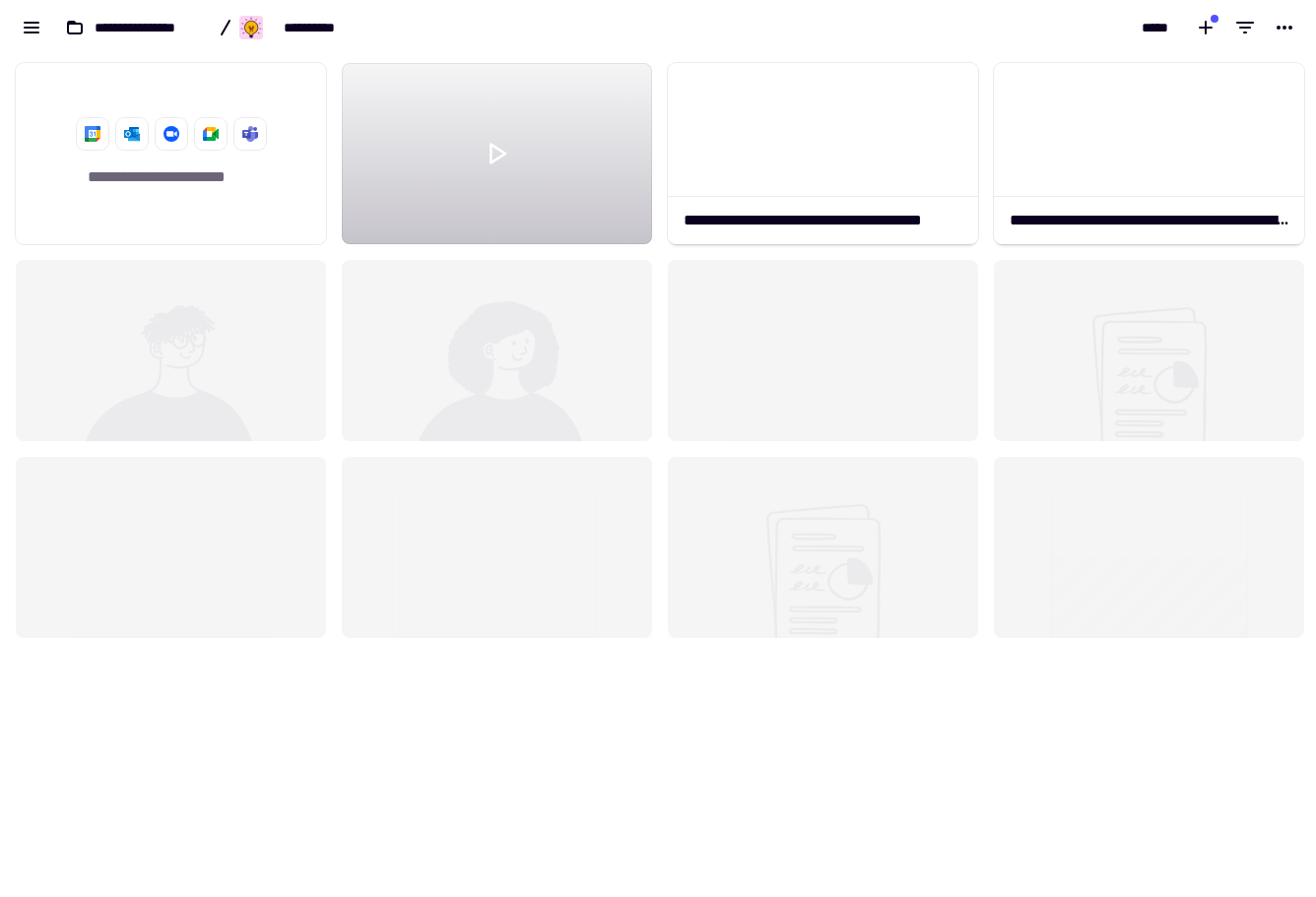 scroll, scrollTop: 16, scrollLeft: 16, axis: both 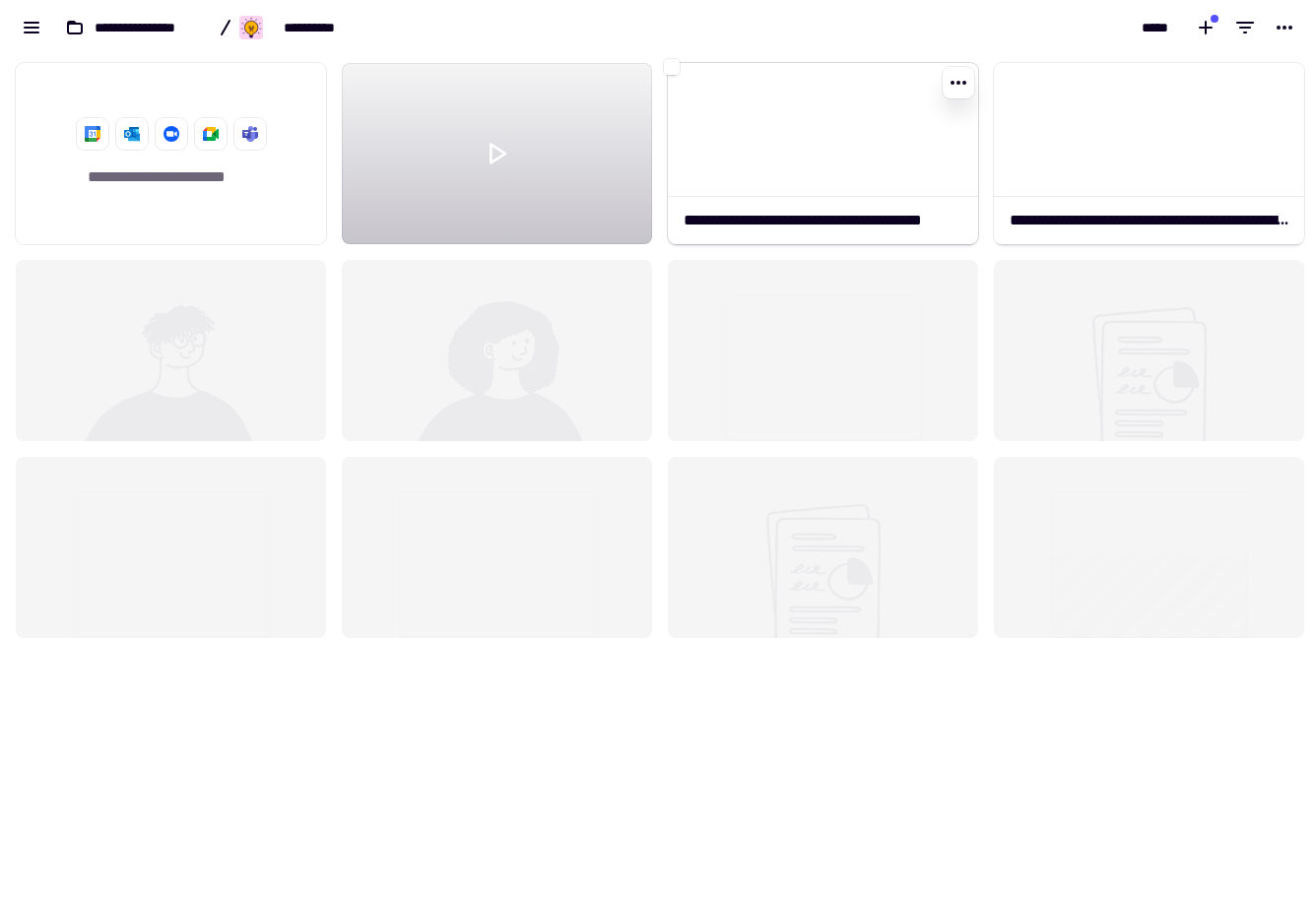 click 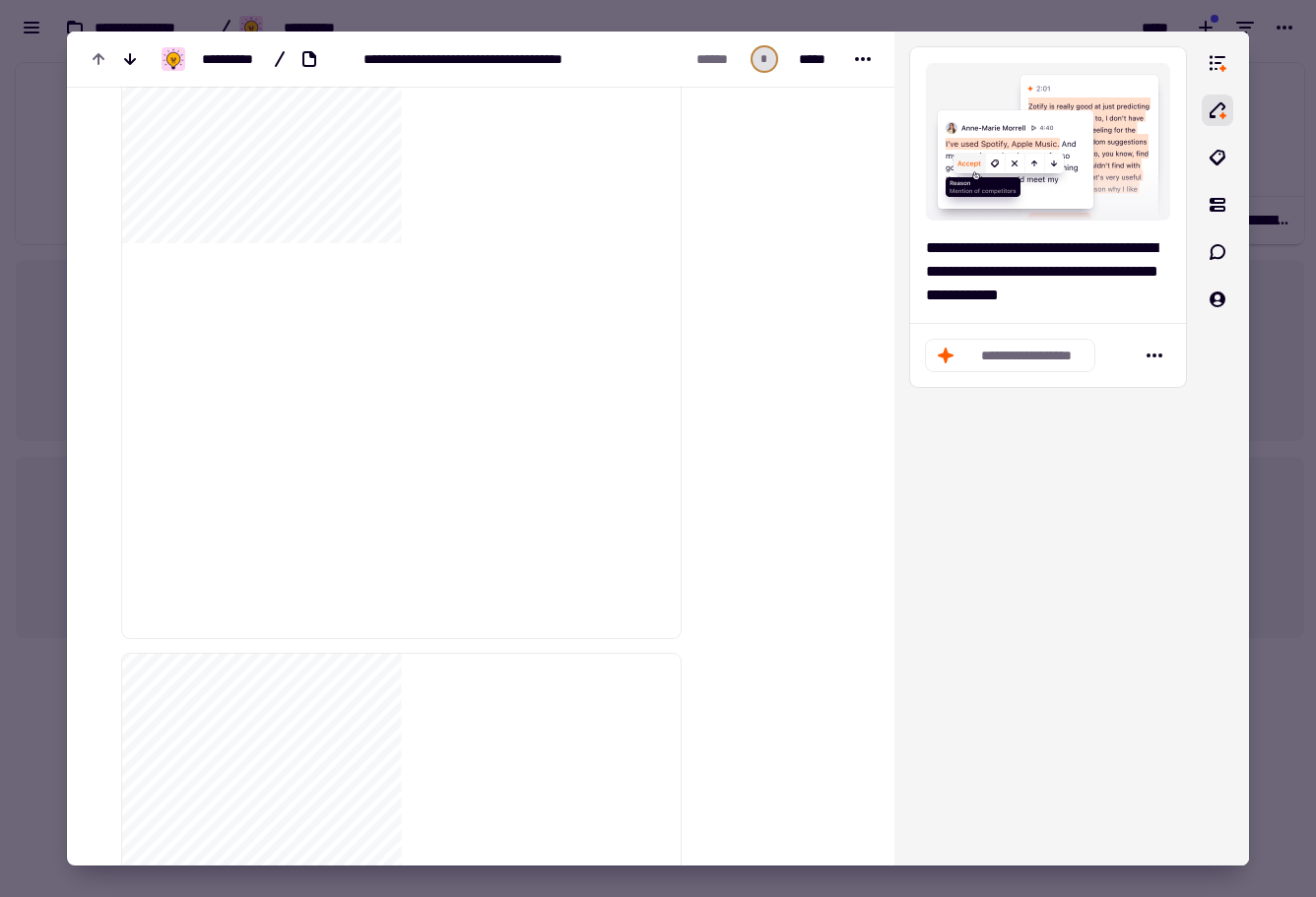 scroll, scrollTop: 8912, scrollLeft: 0, axis: vertical 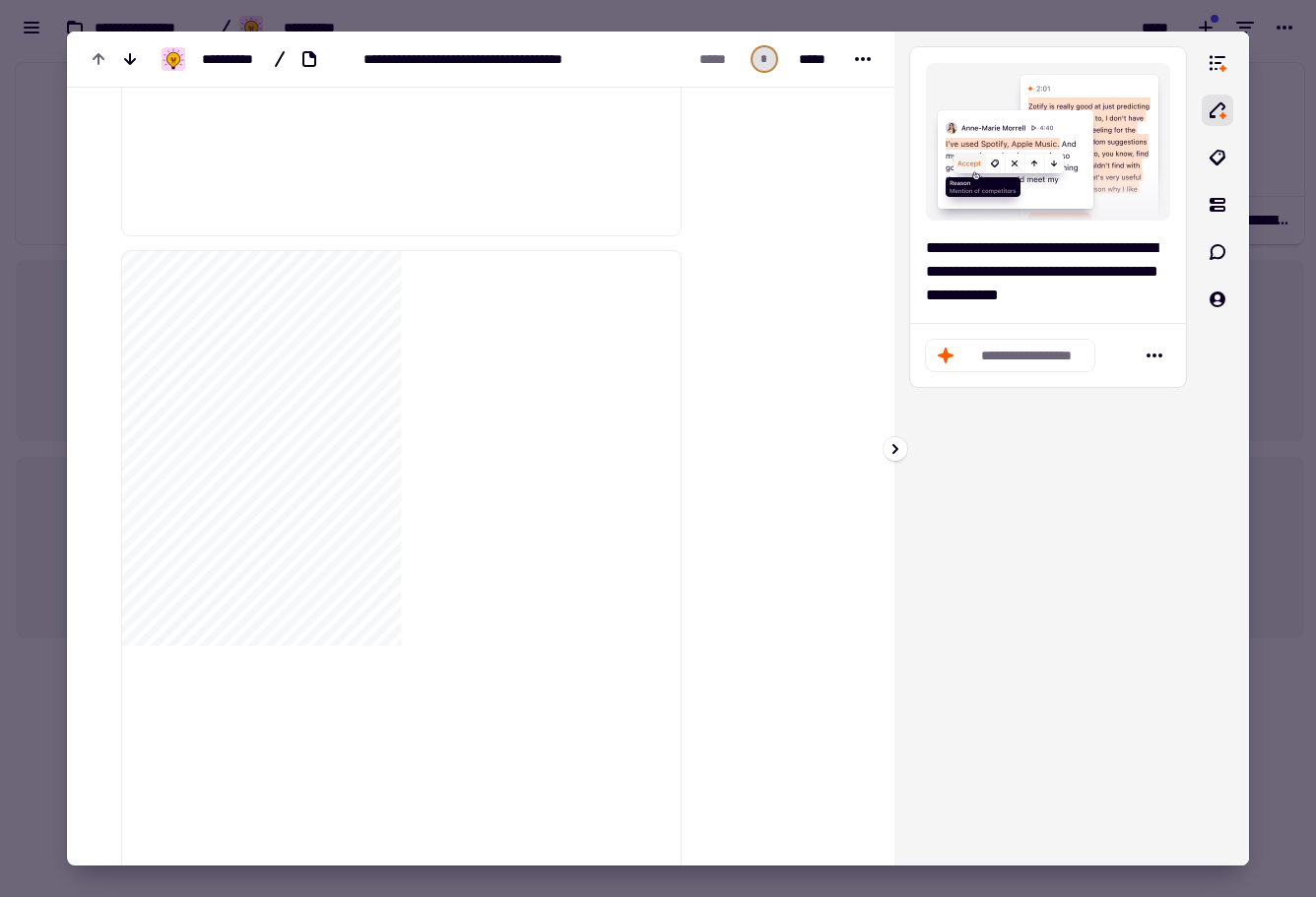 click on "**********" 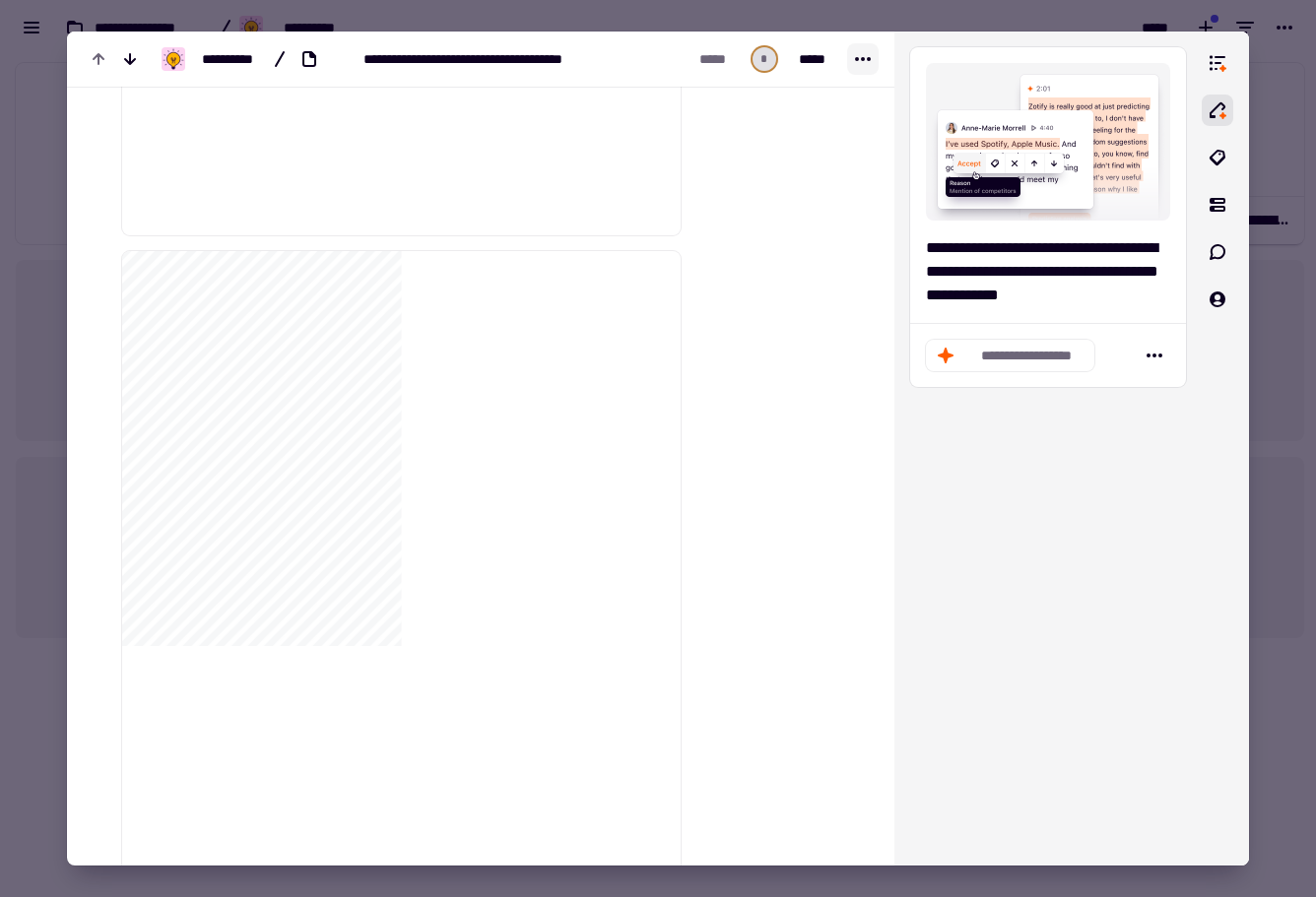 click 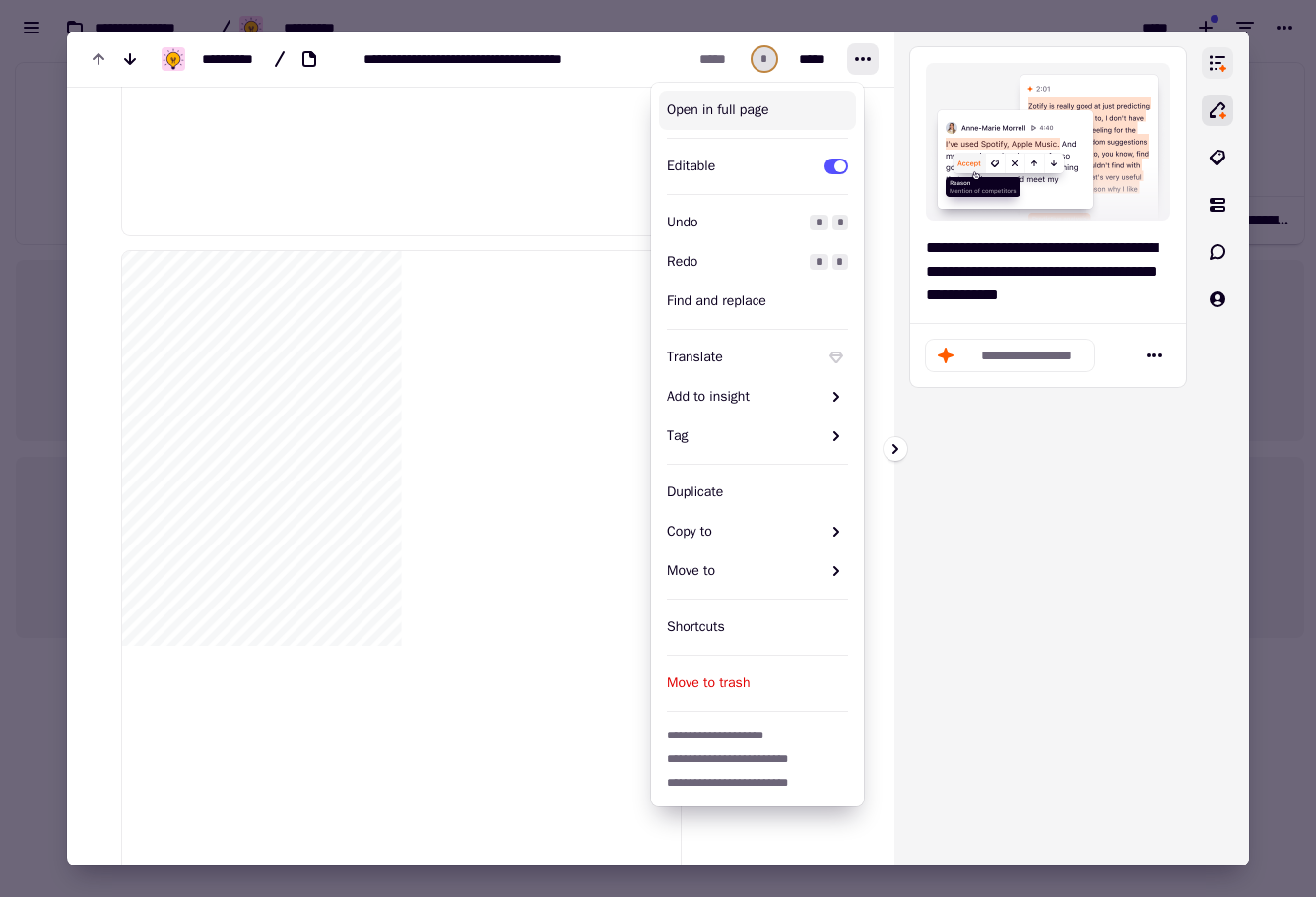click 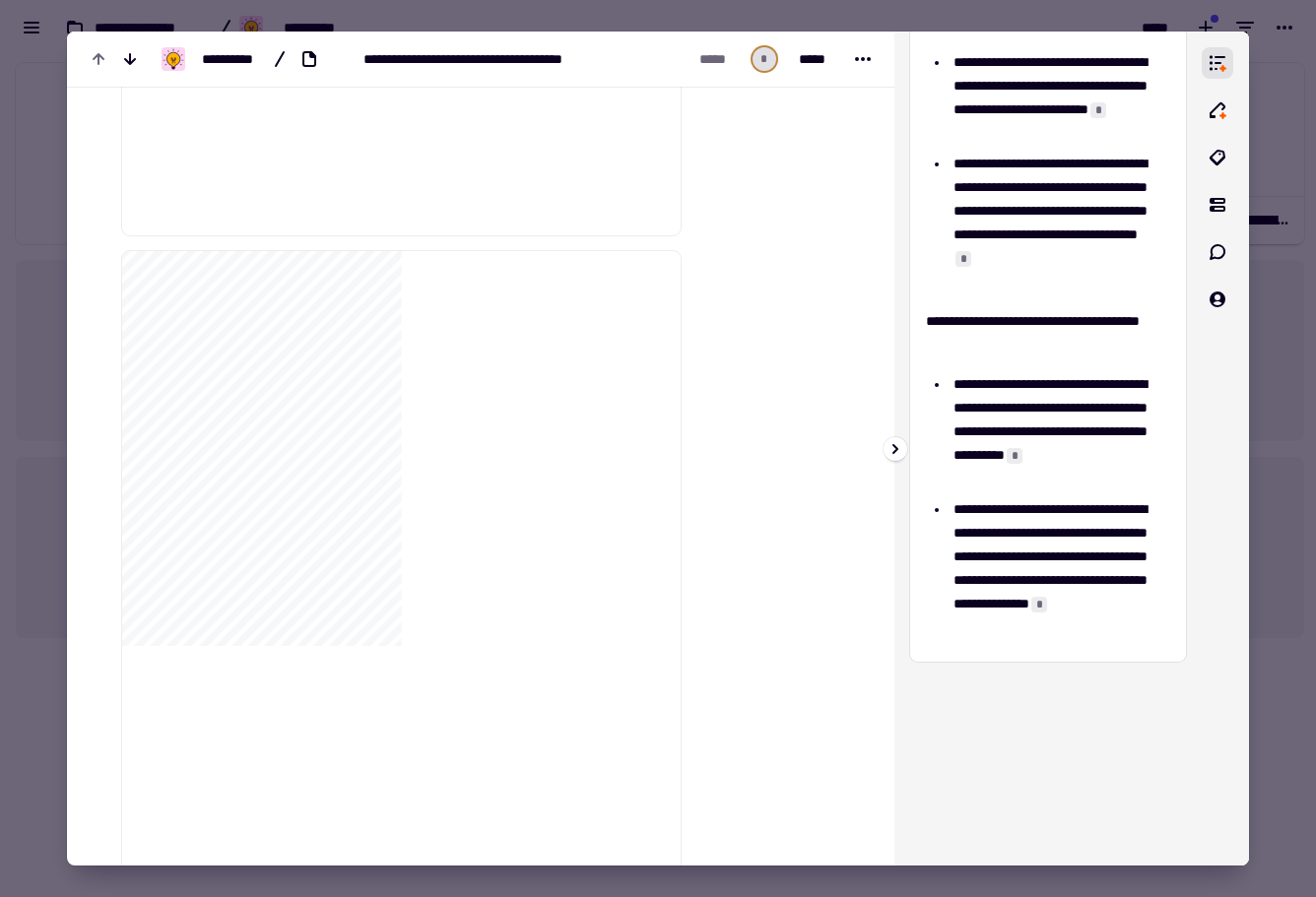 scroll, scrollTop: 0, scrollLeft: 0, axis: both 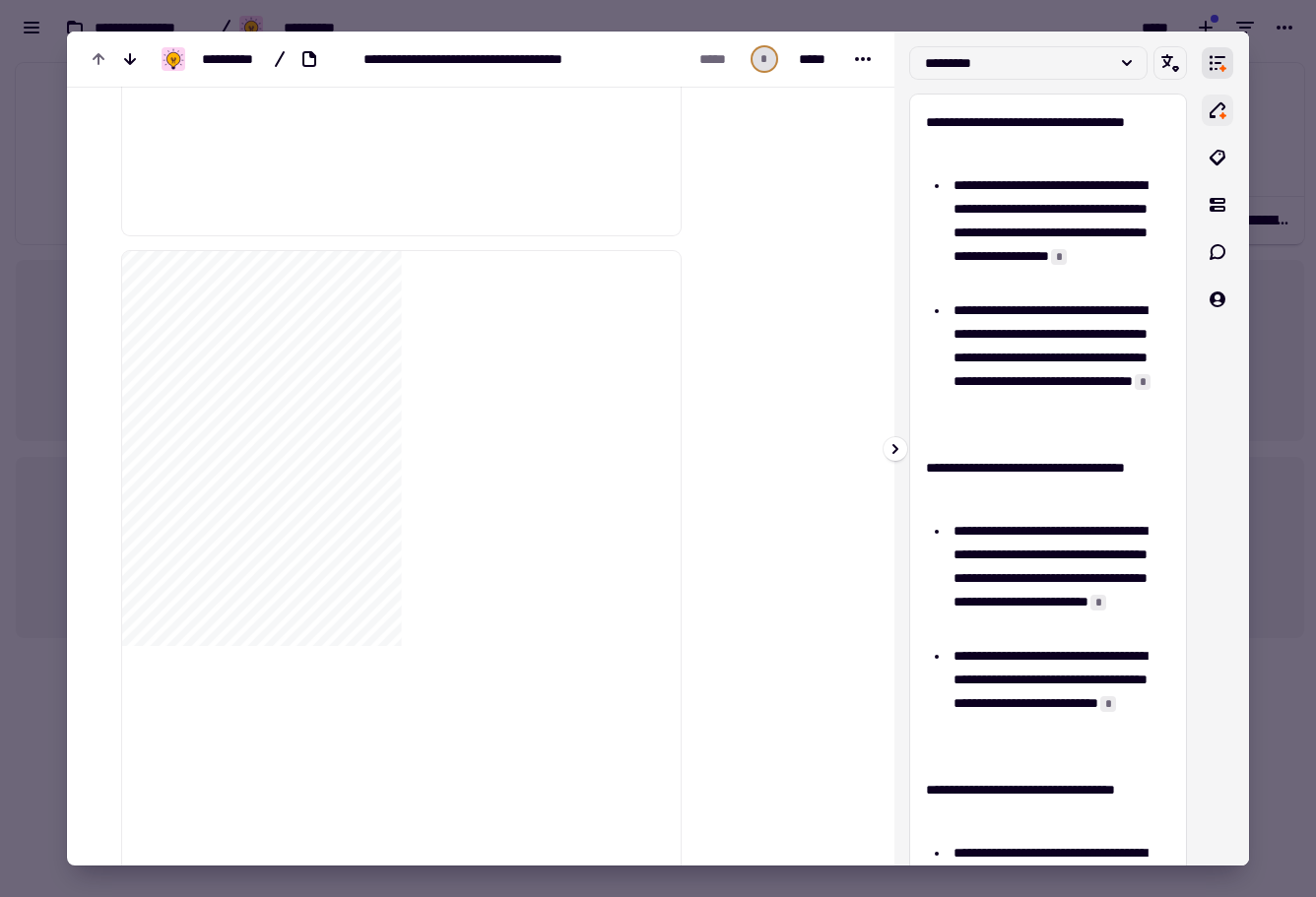 click 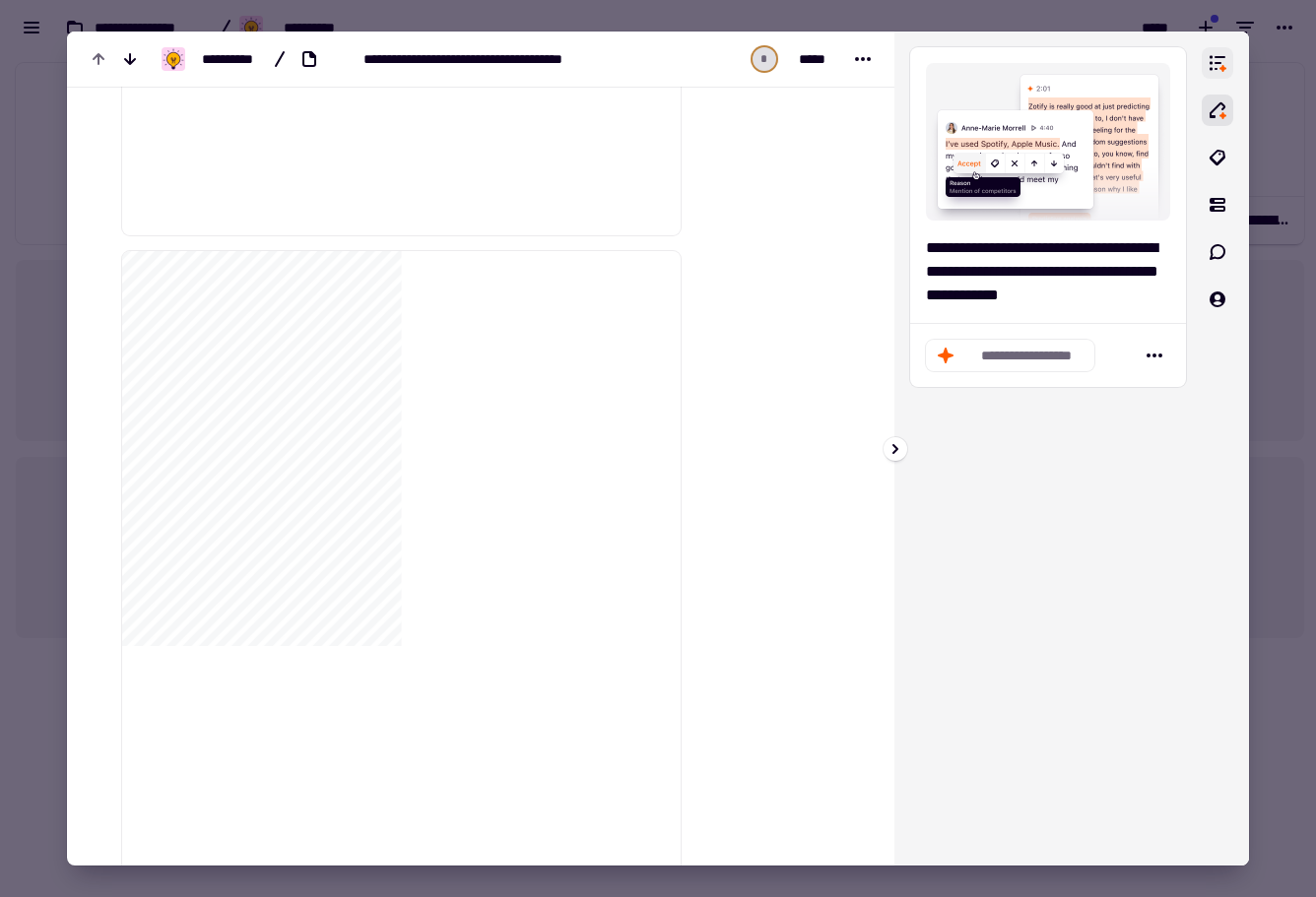 click 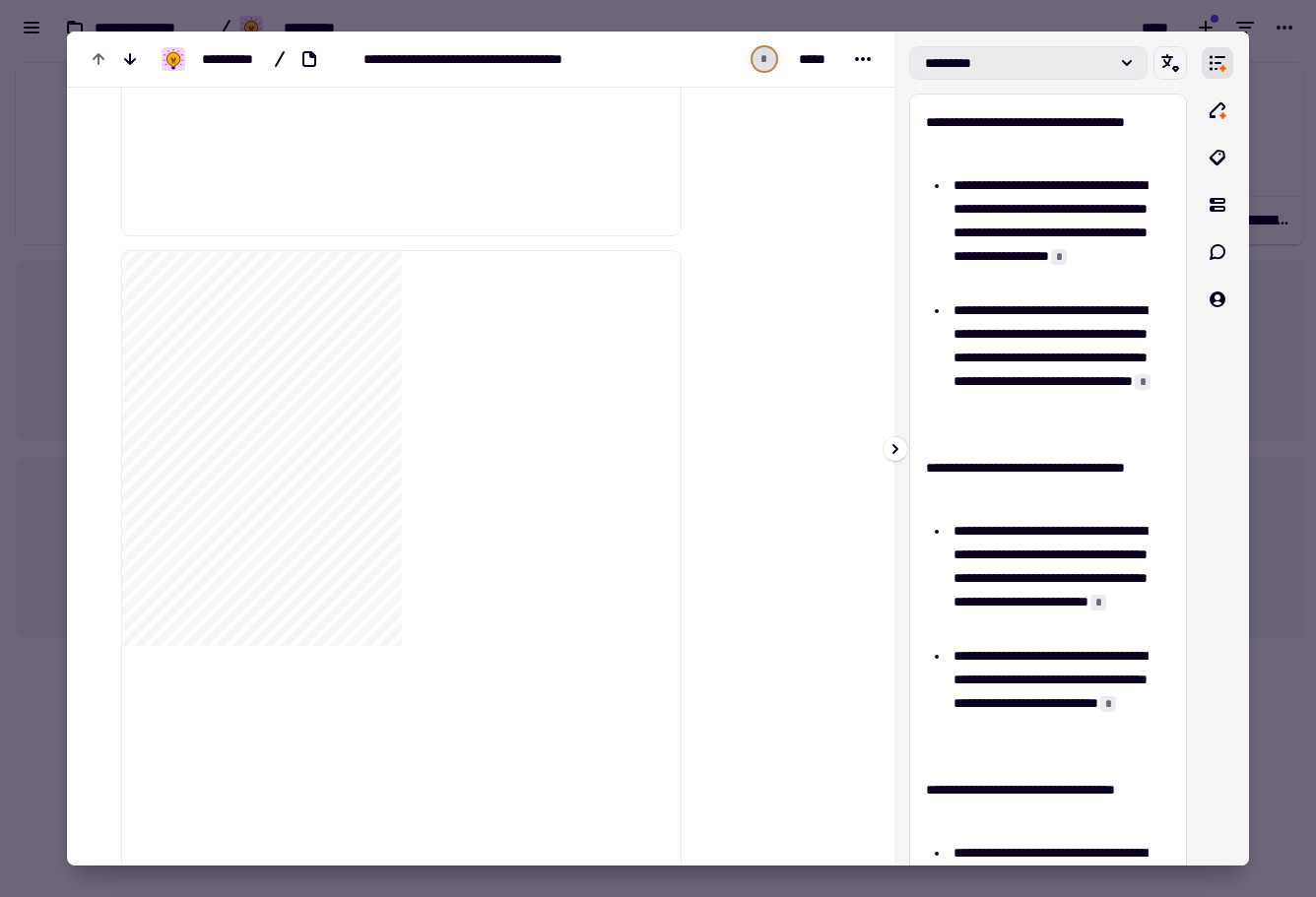 click on "*********" 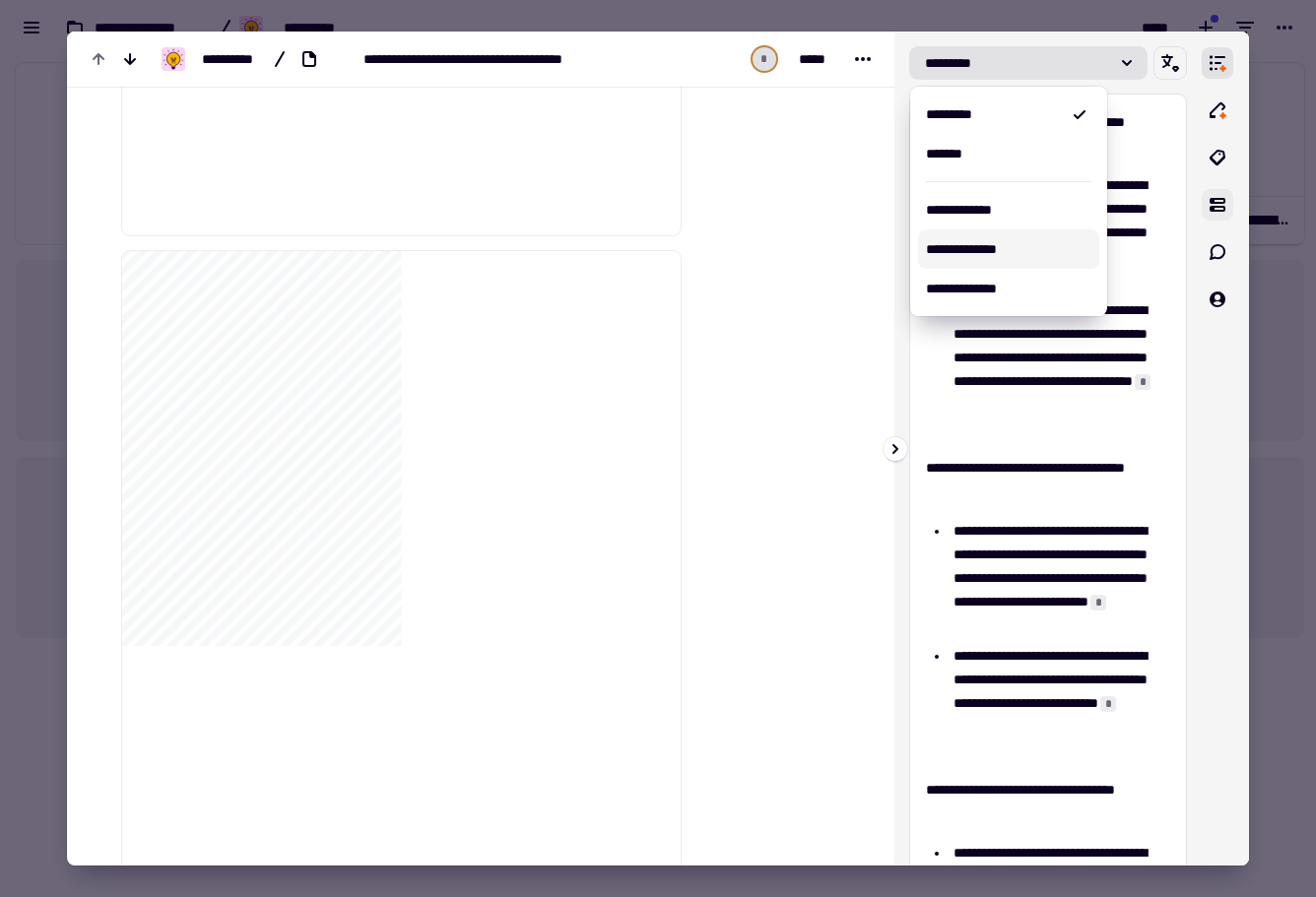 click 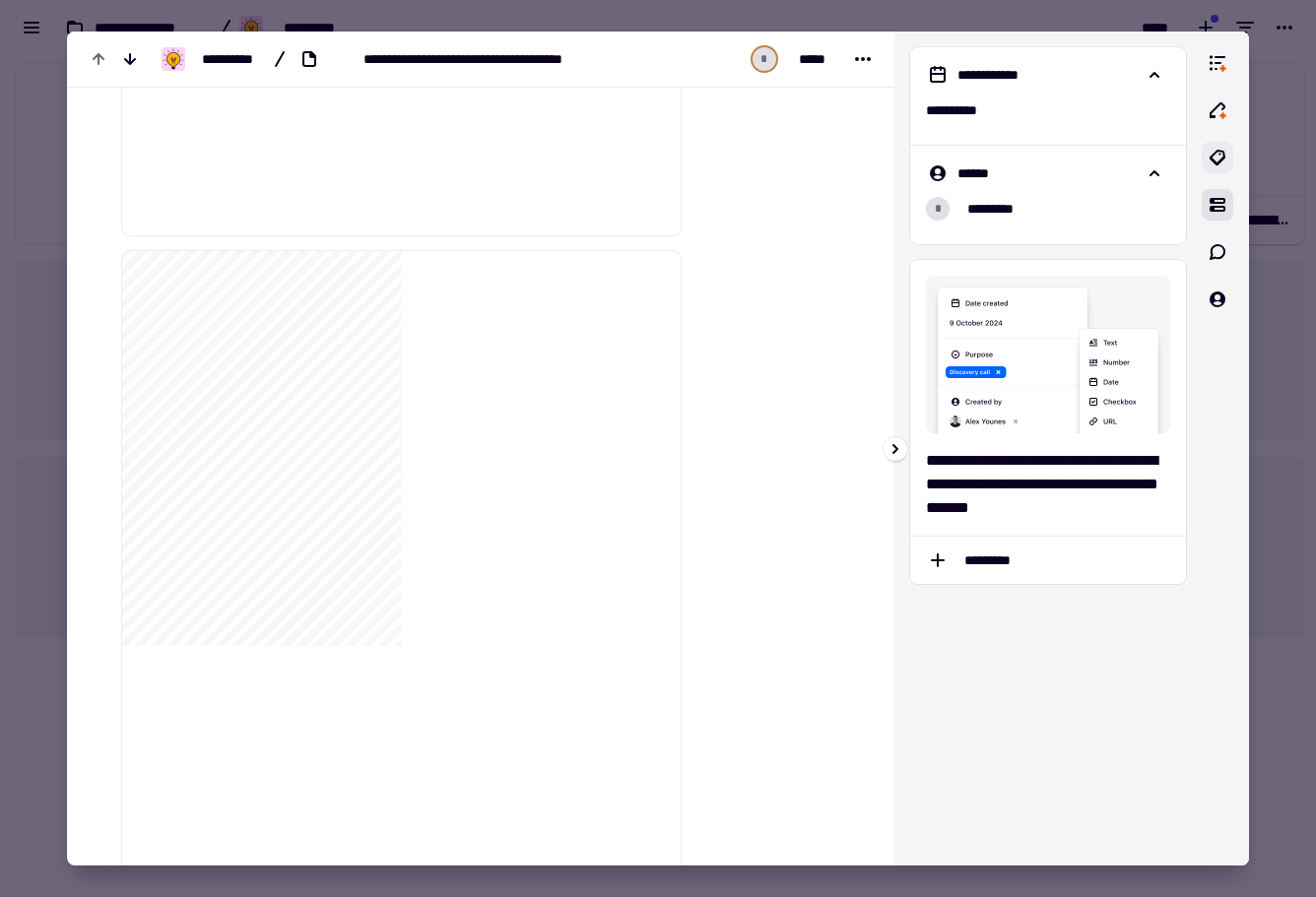 click 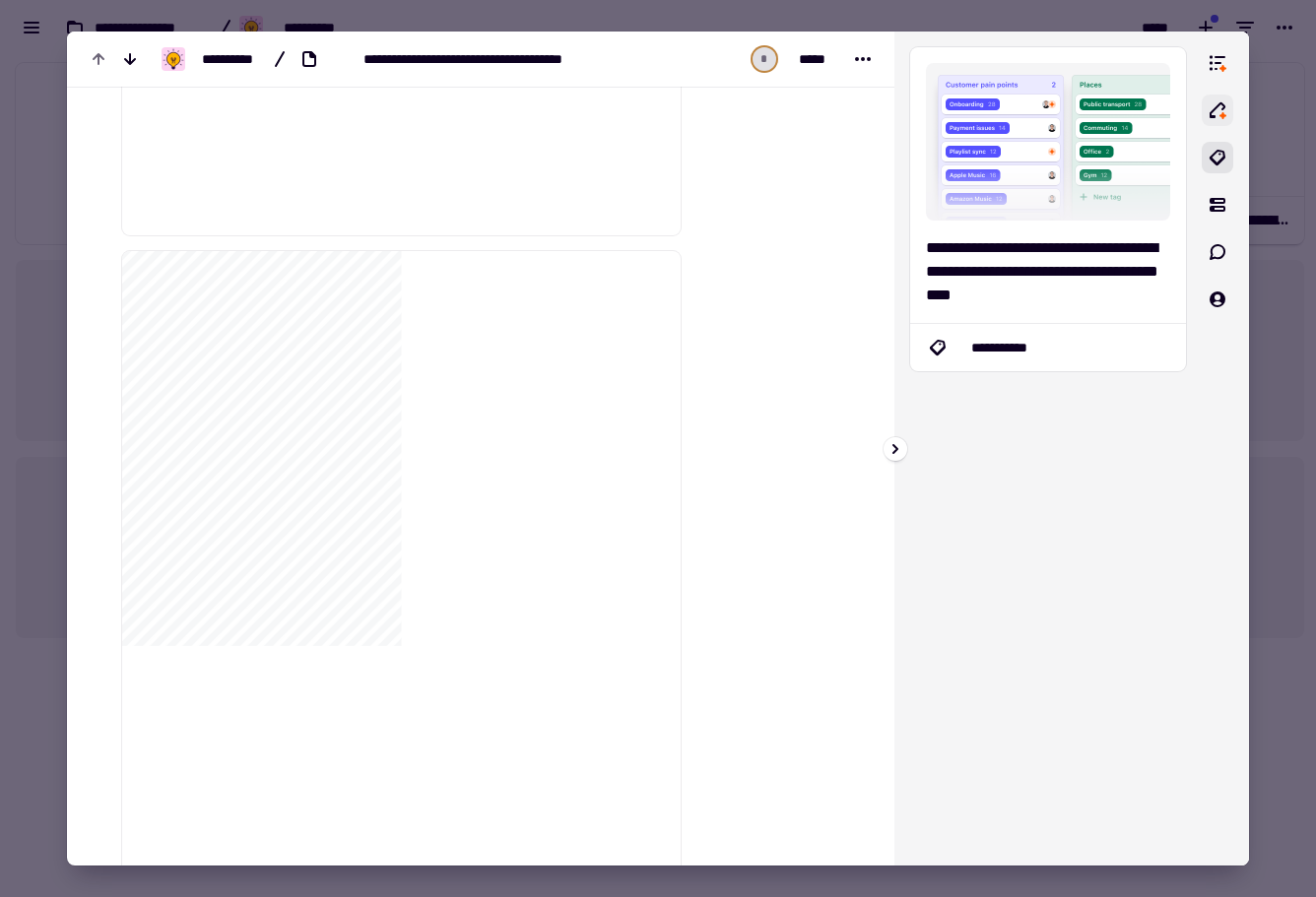 click 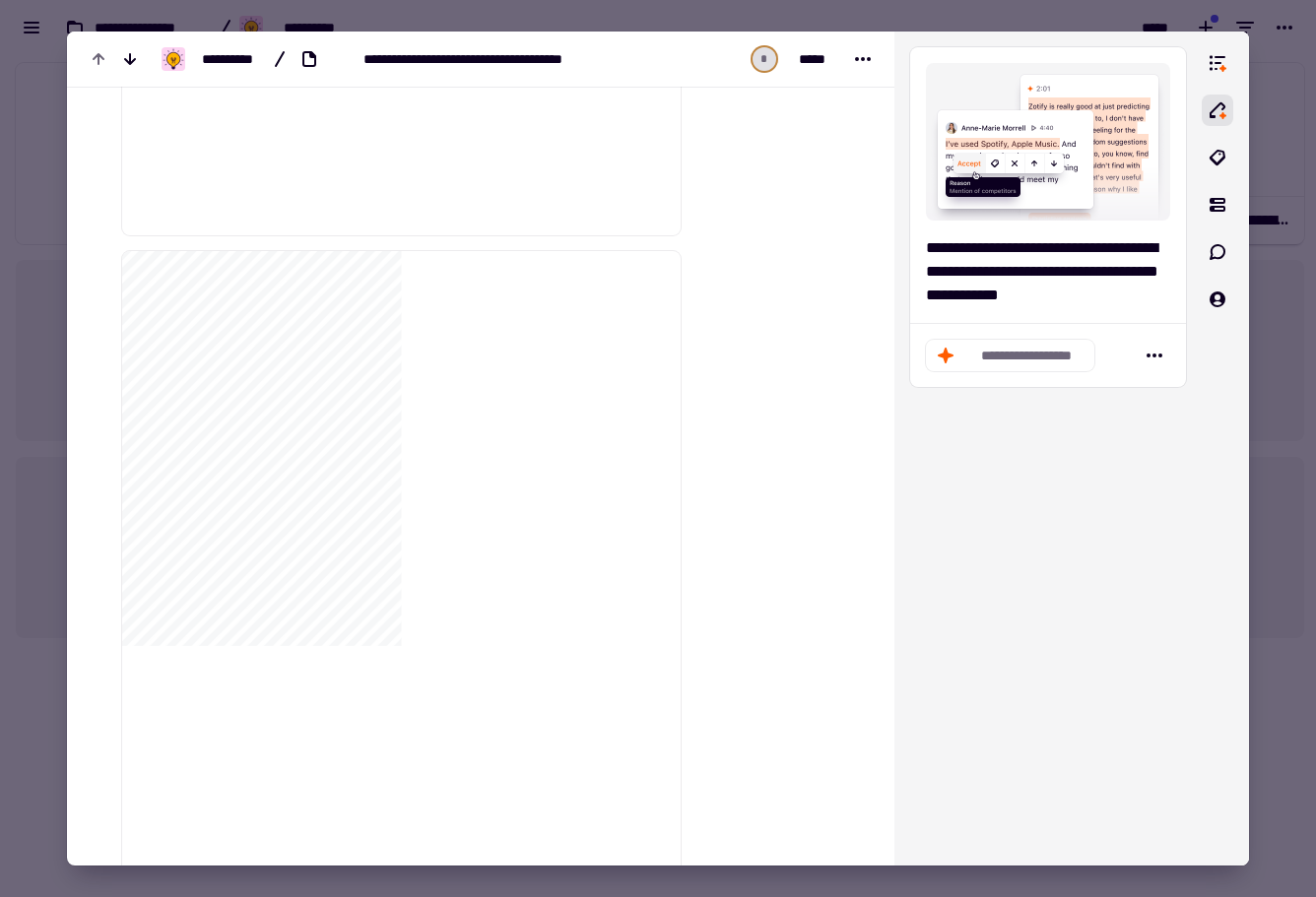 scroll, scrollTop: 10247, scrollLeft: 0, axis: vertical 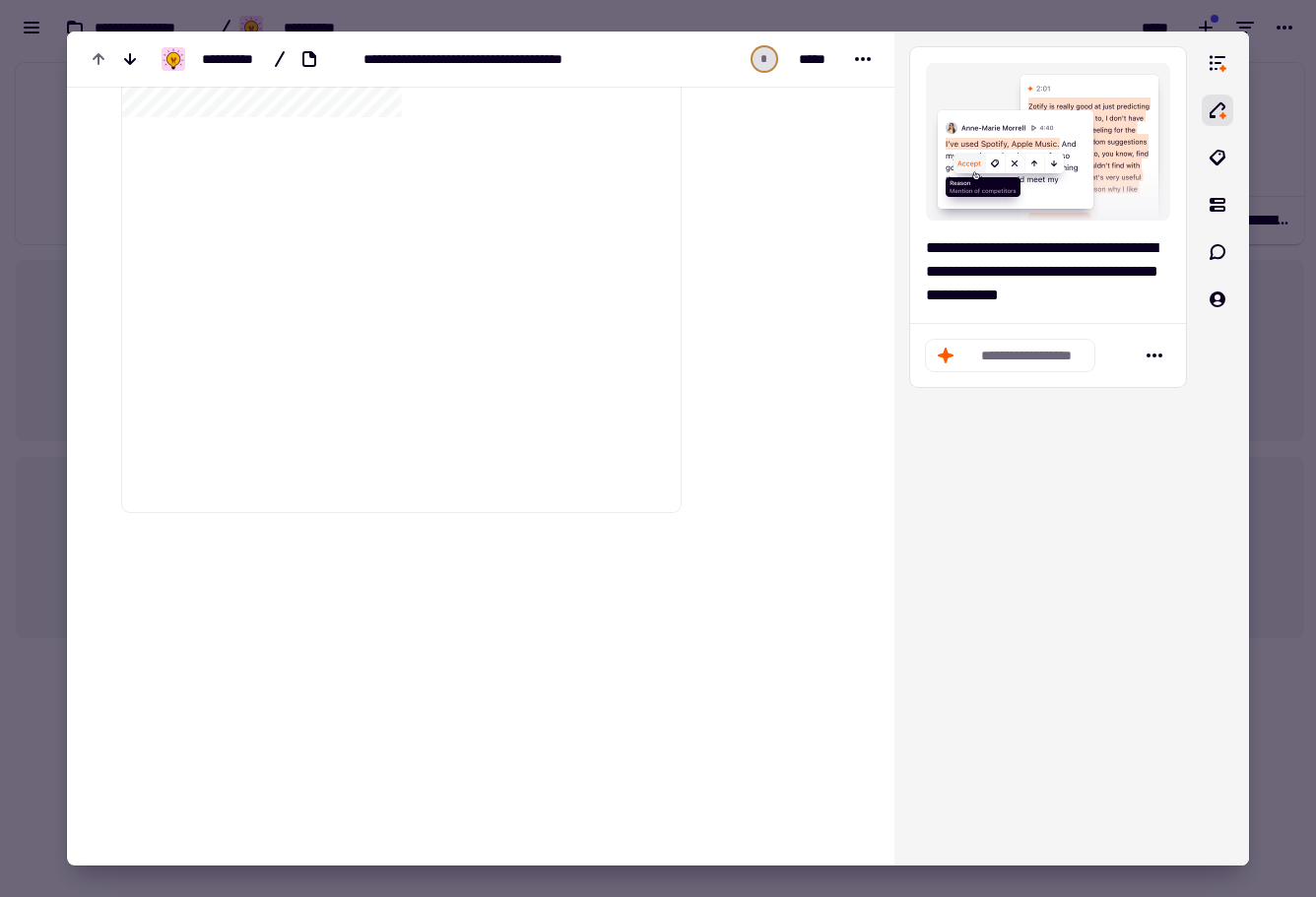 click at bounding box center [658, 448] 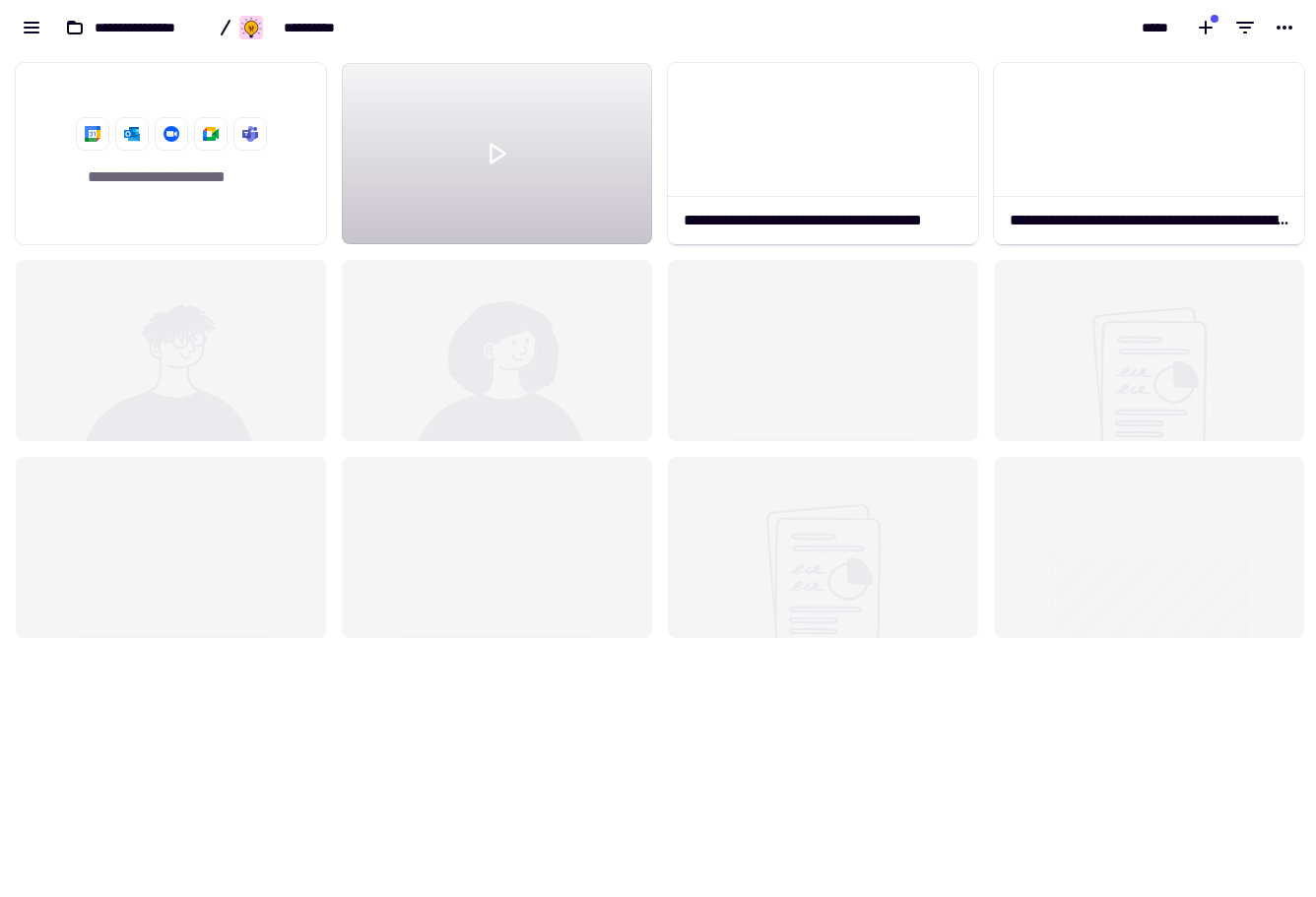 click on "**********" at bounding box center [329, 28] 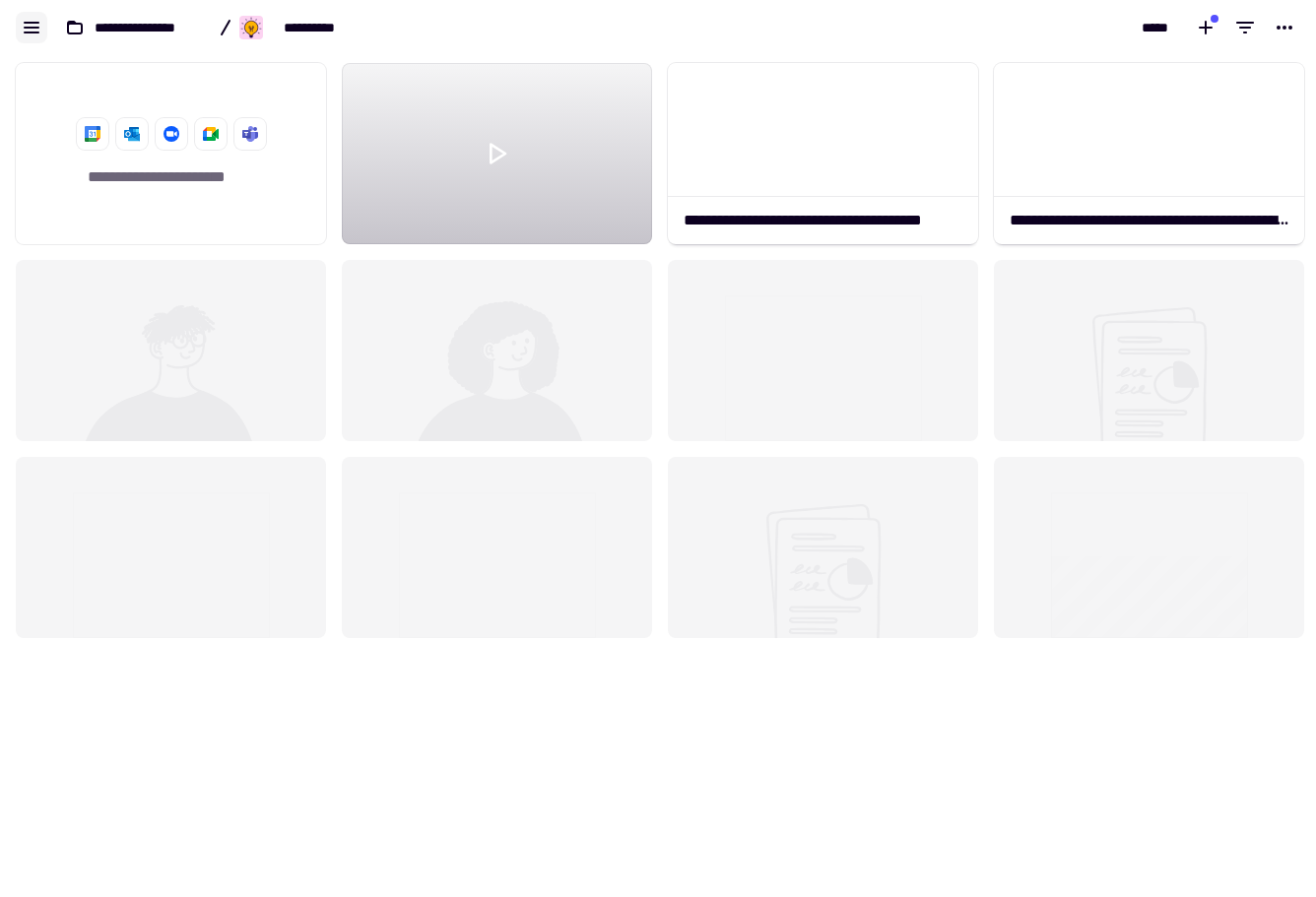click 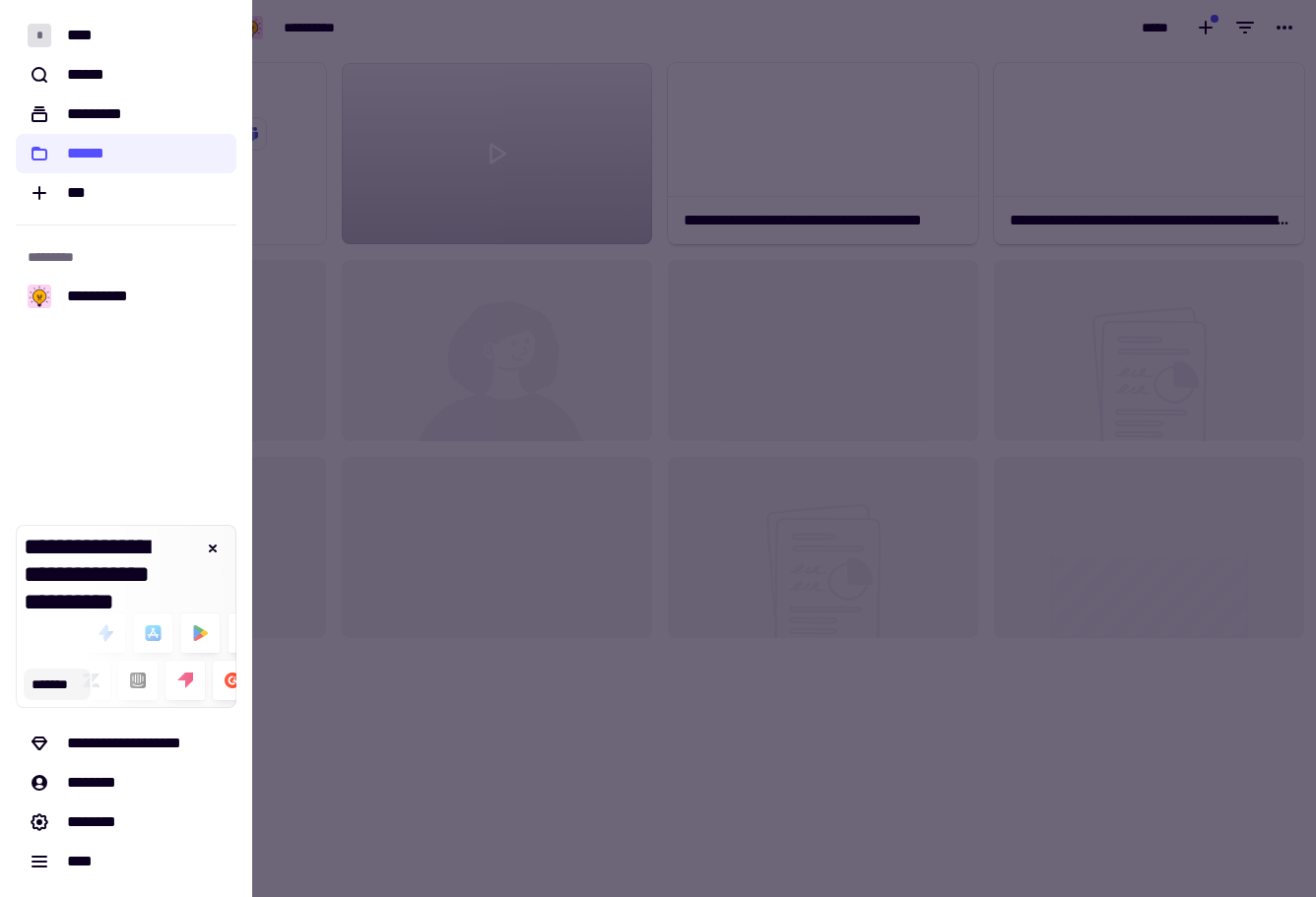 click on "*******" 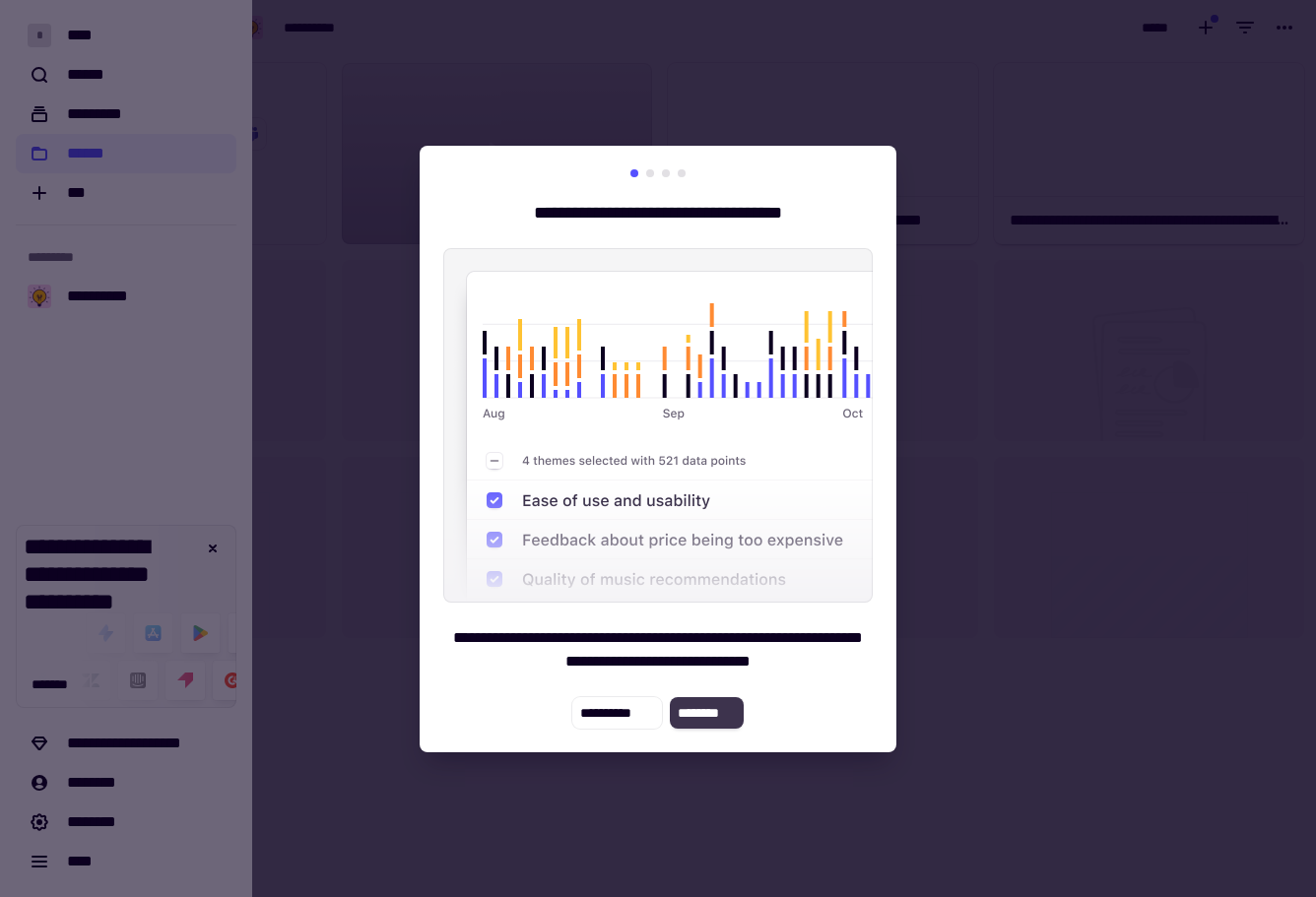 click on "********" 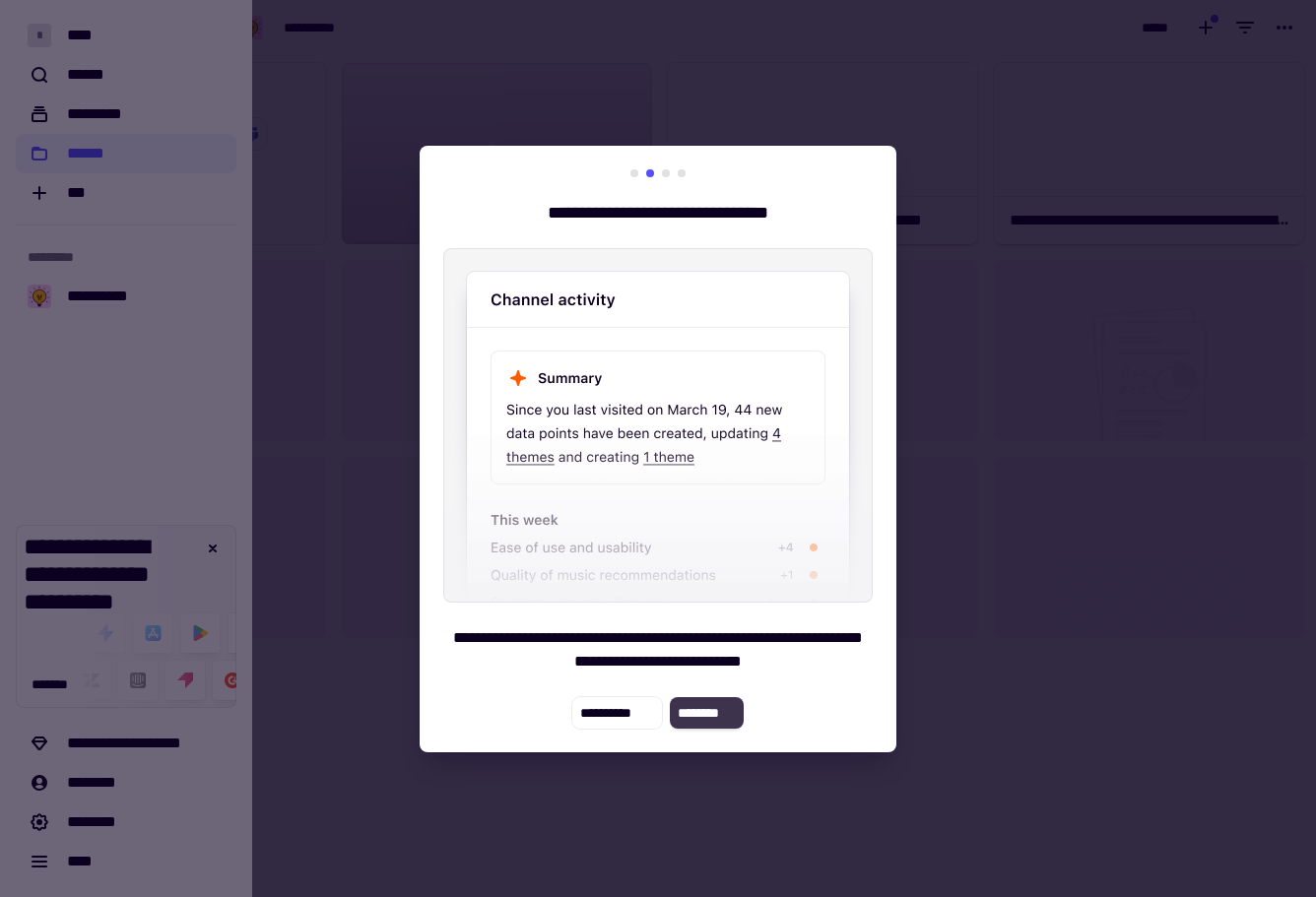 click on "********" 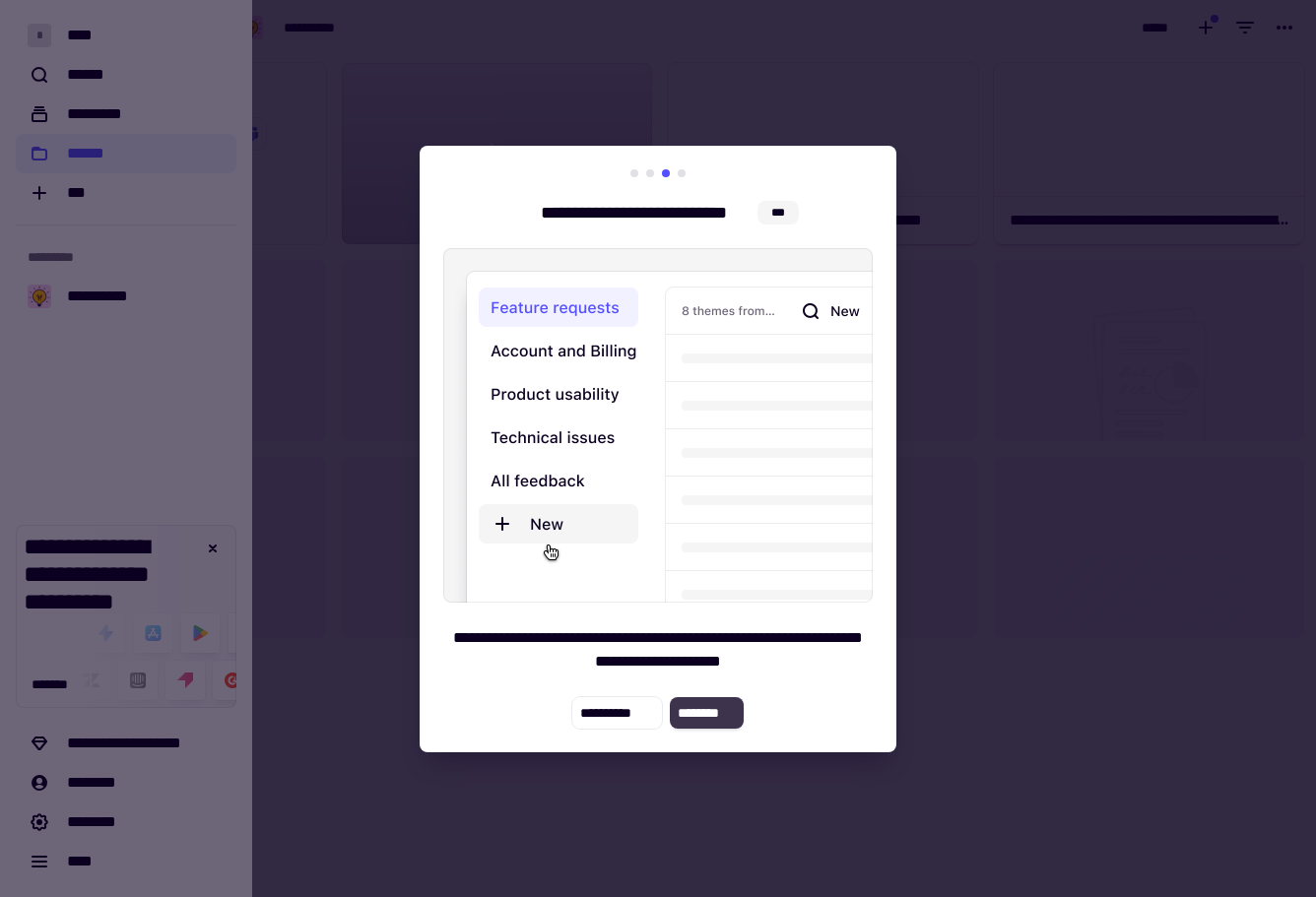click on "********" 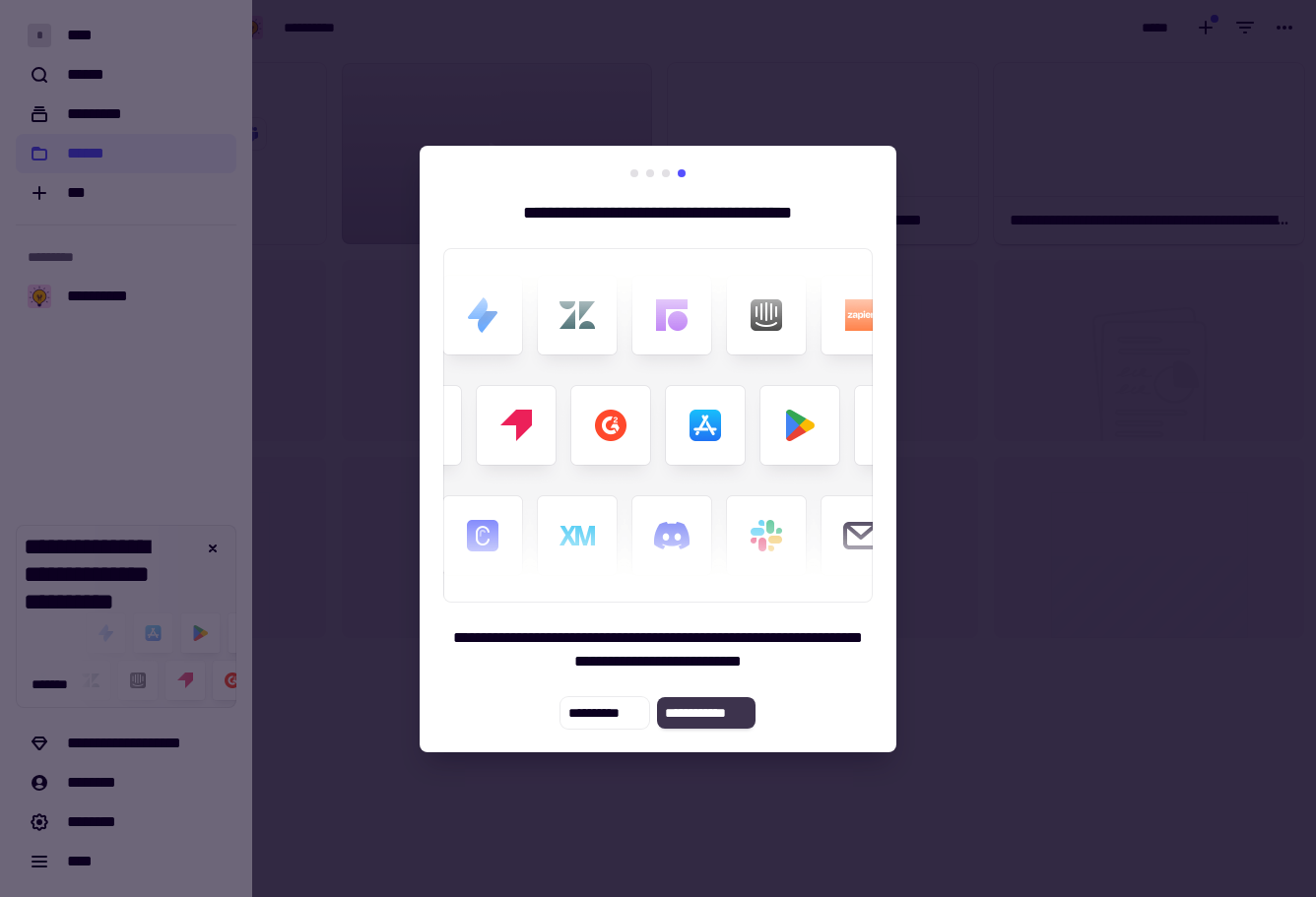 click on "**********" 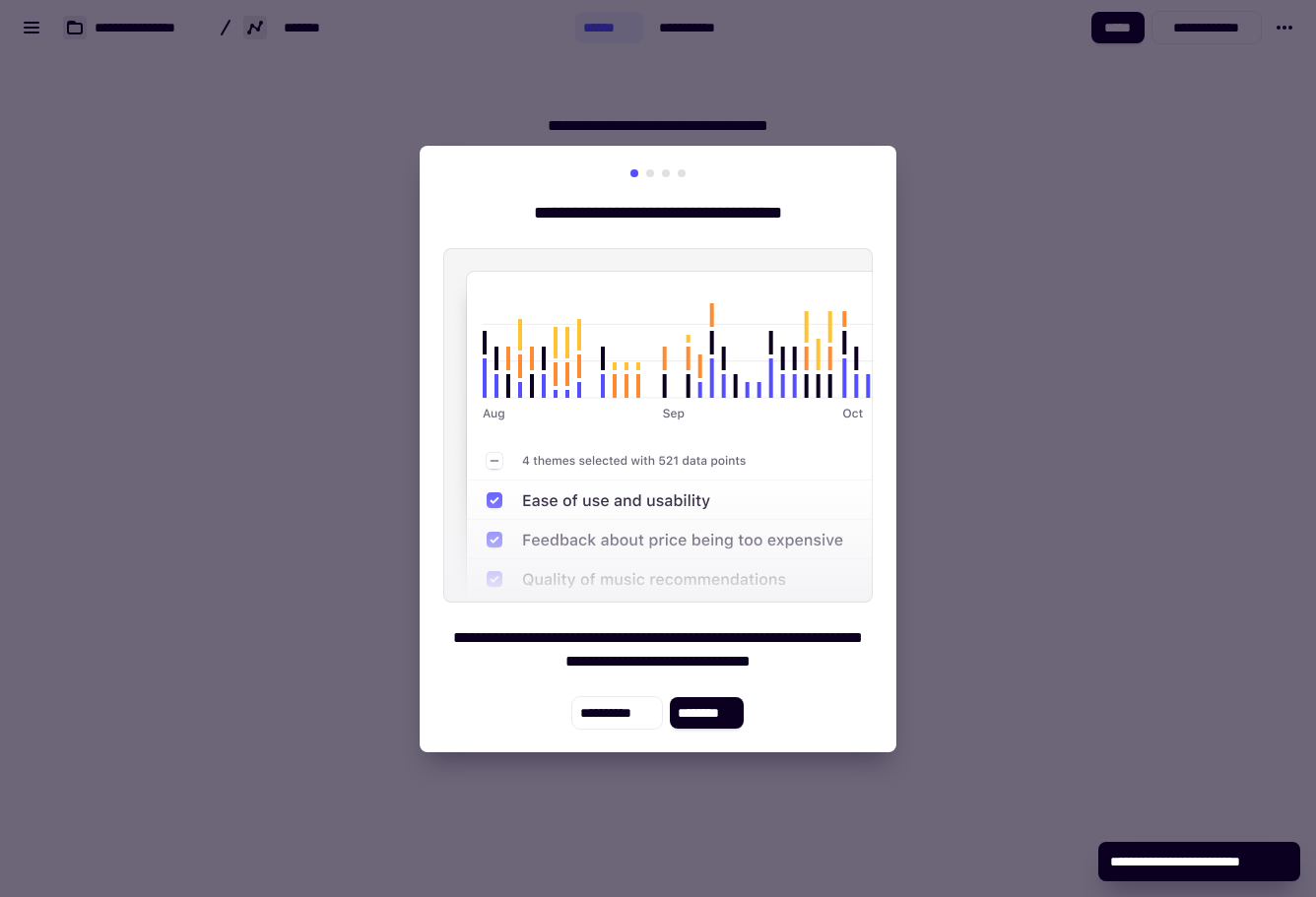 click on "********" 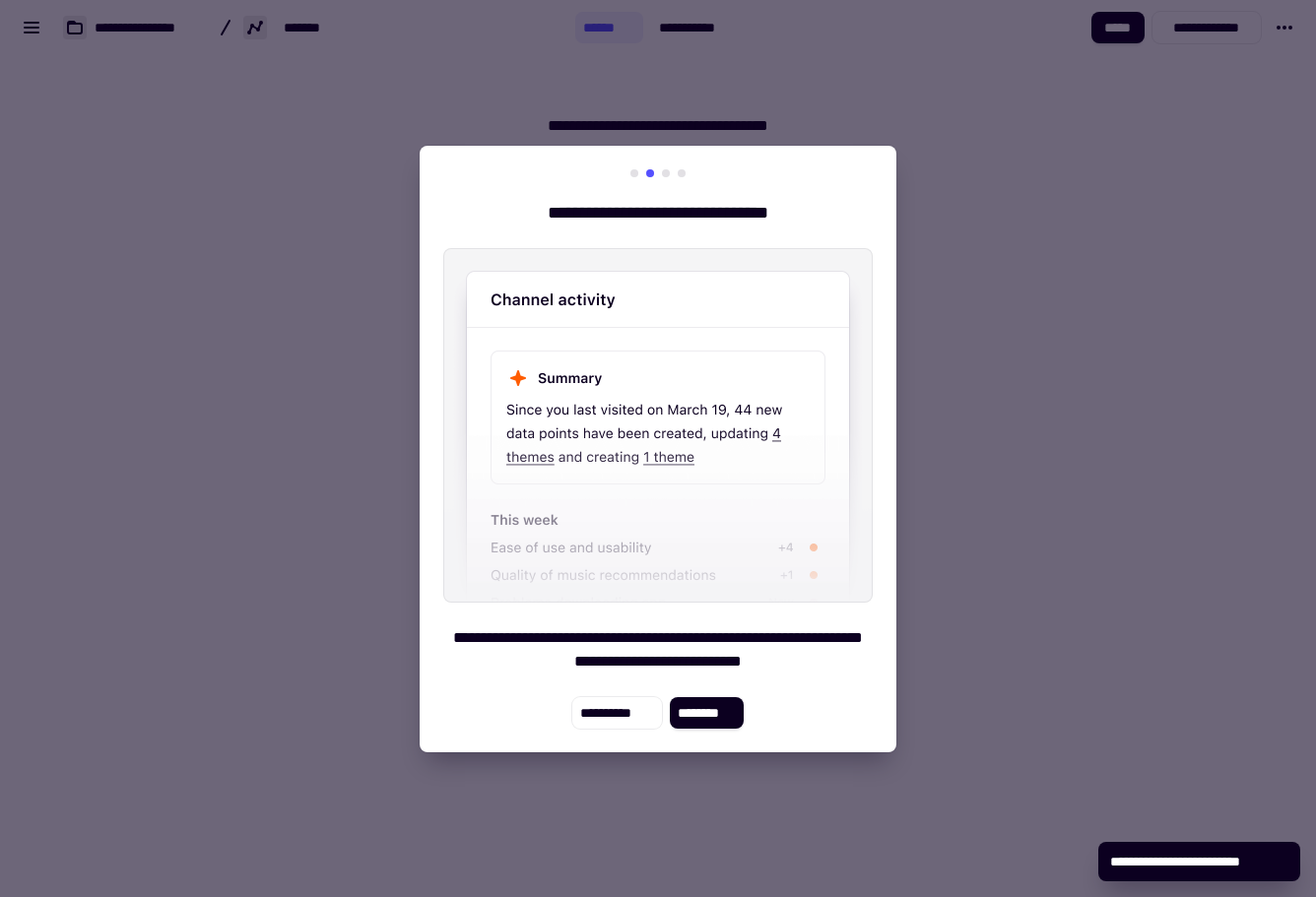 click on "********" 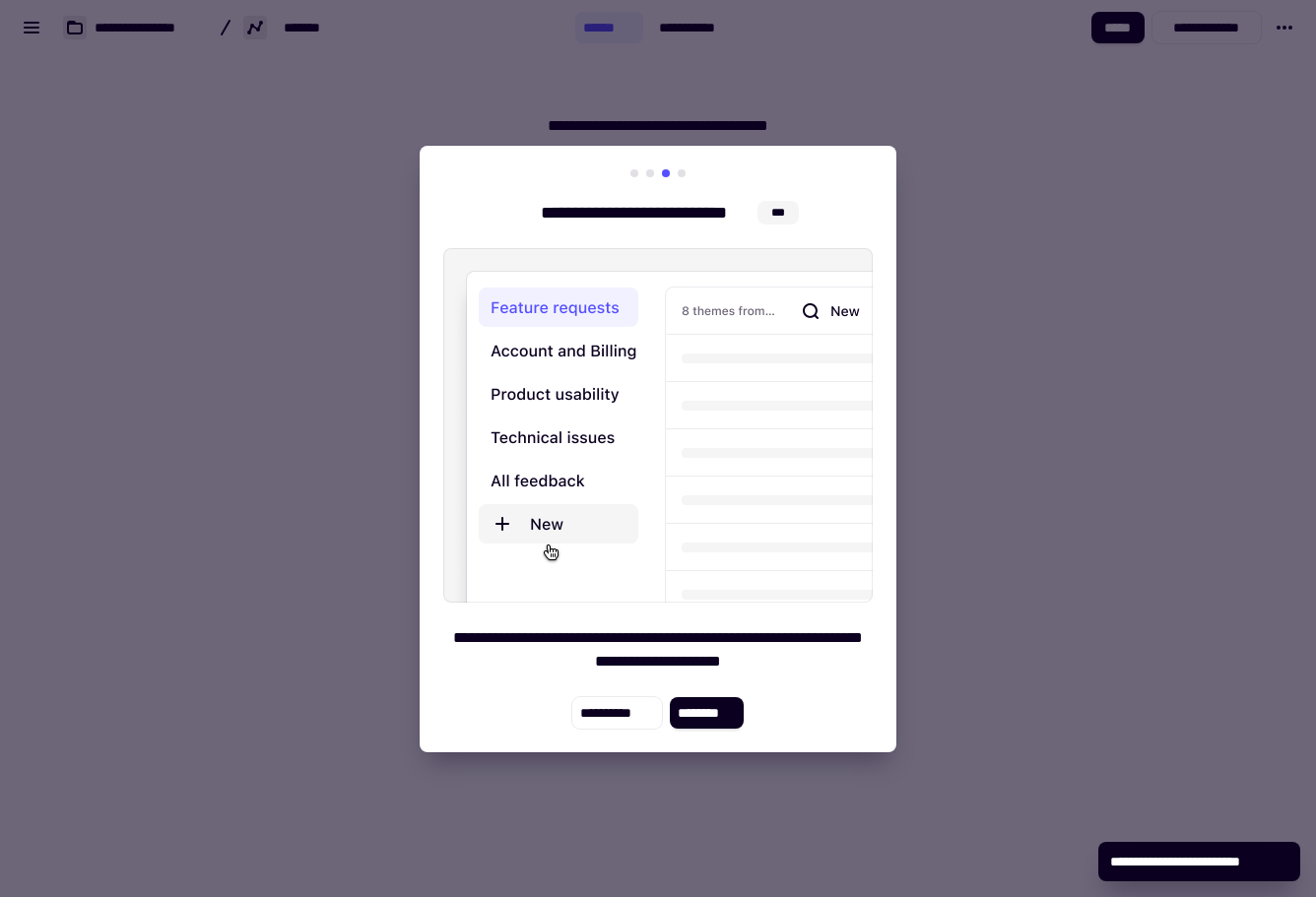 click on "********" 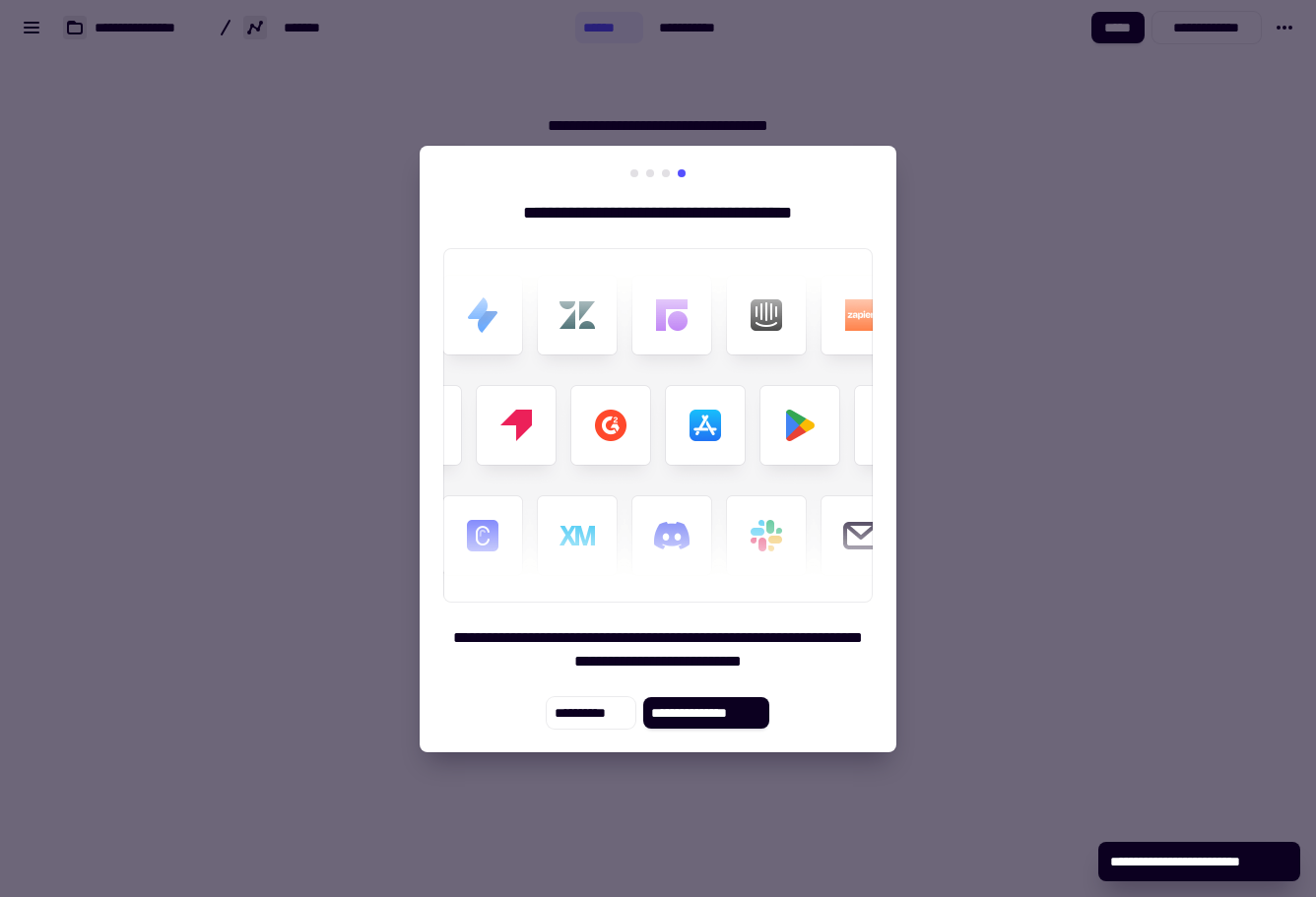 click on "**********" 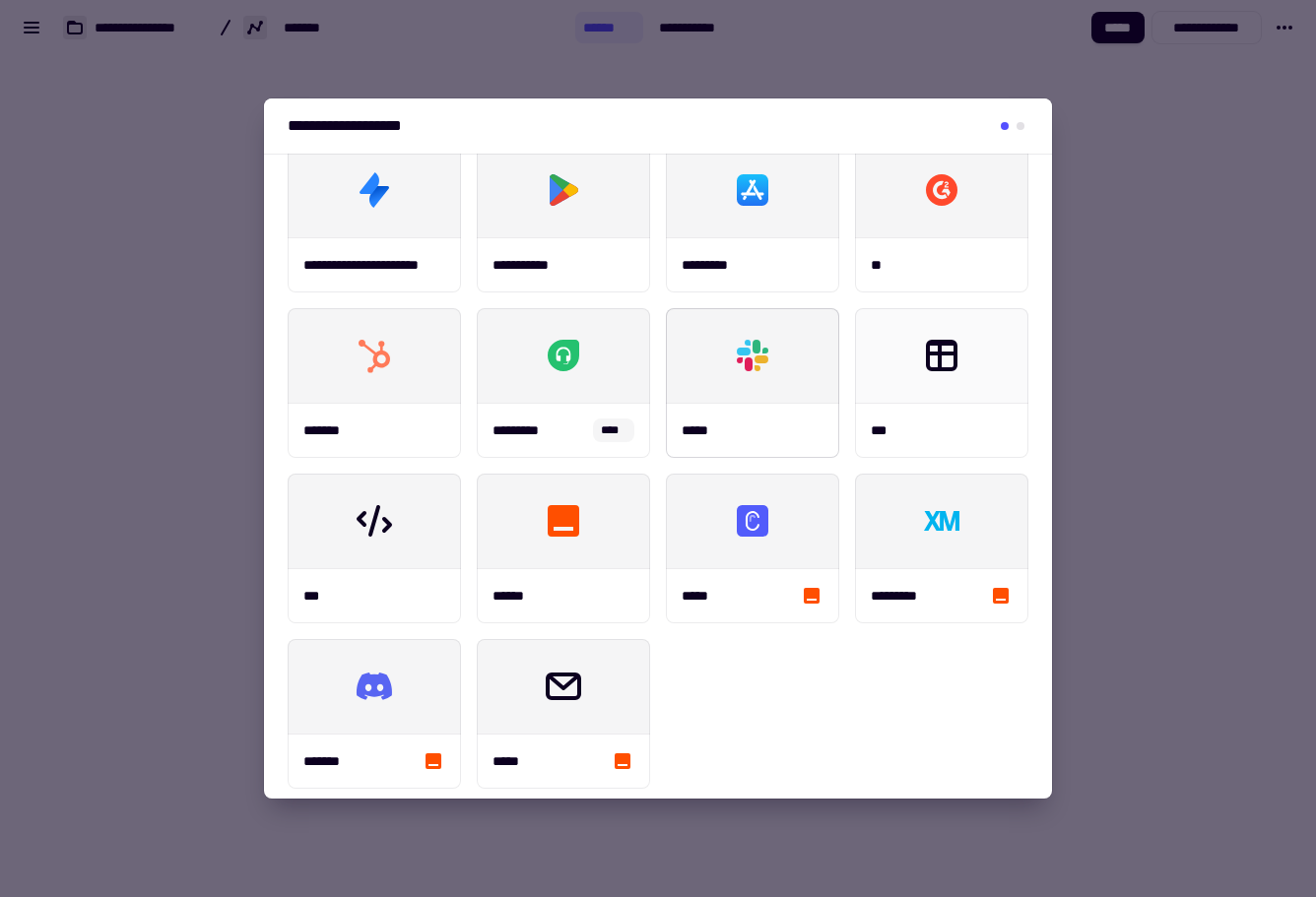 scroll, scrollTop: 0, scrollLeft: 0, axis: both 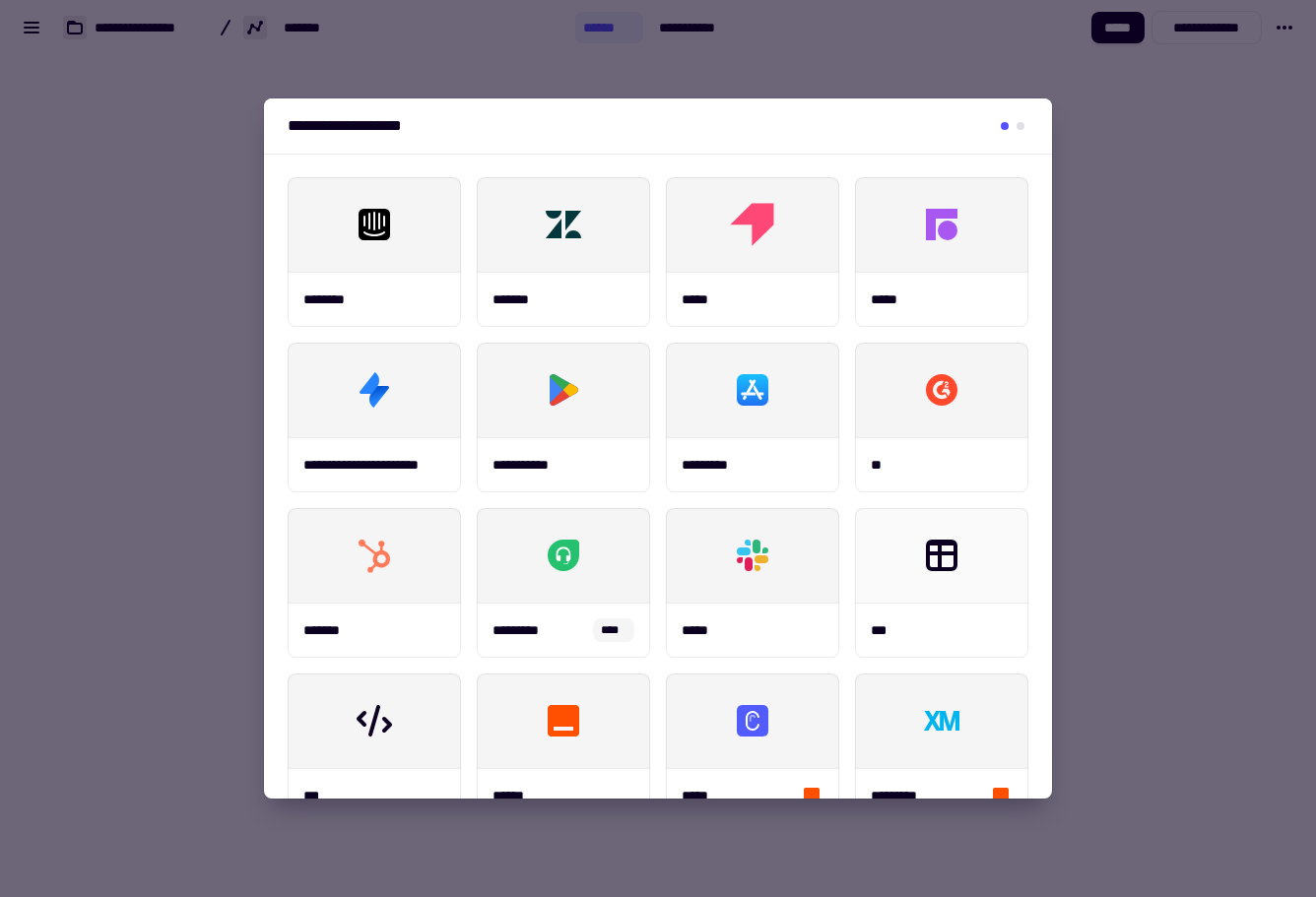 click on "**********" at bounding box center (658, 126) 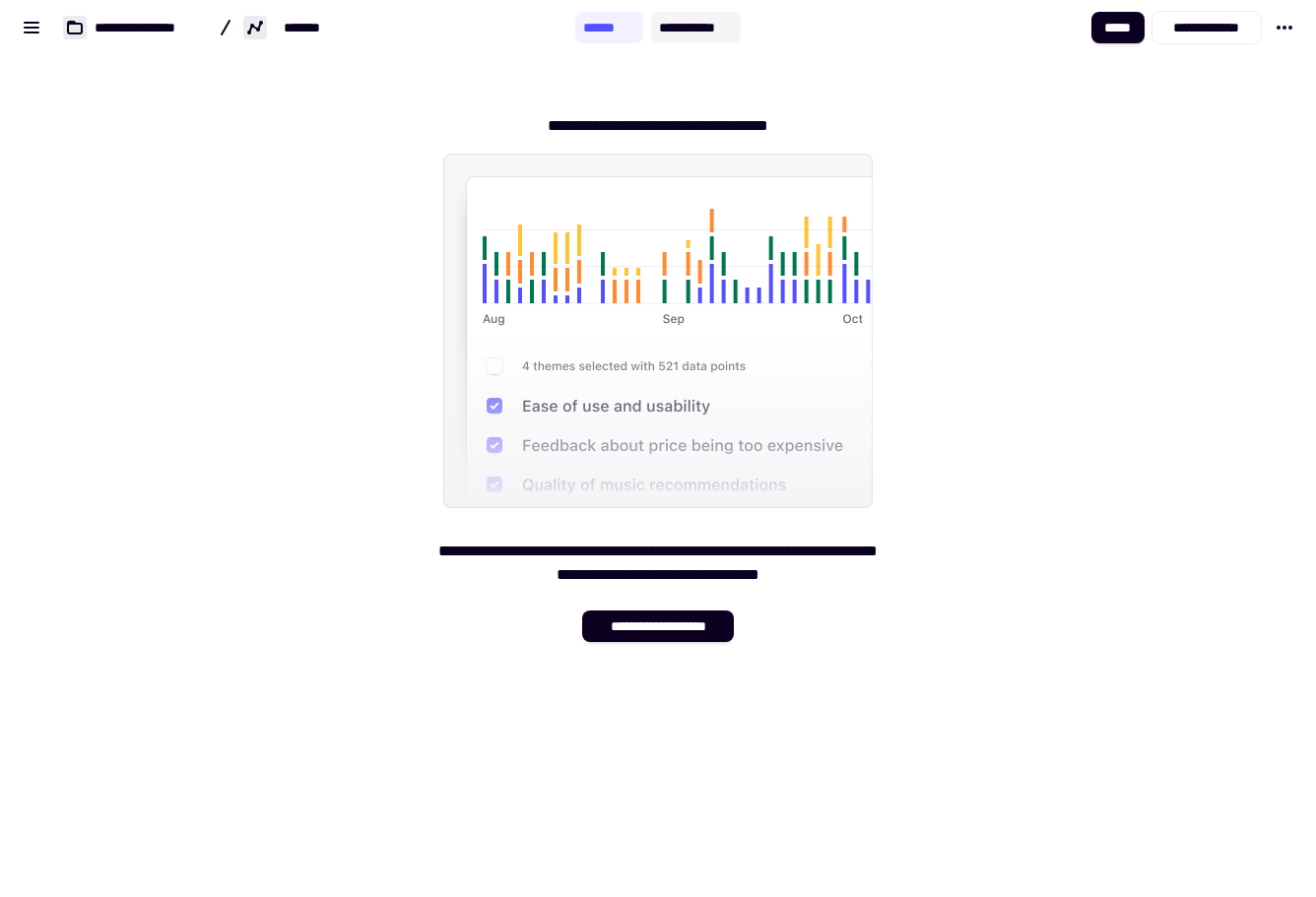 click on "**********" 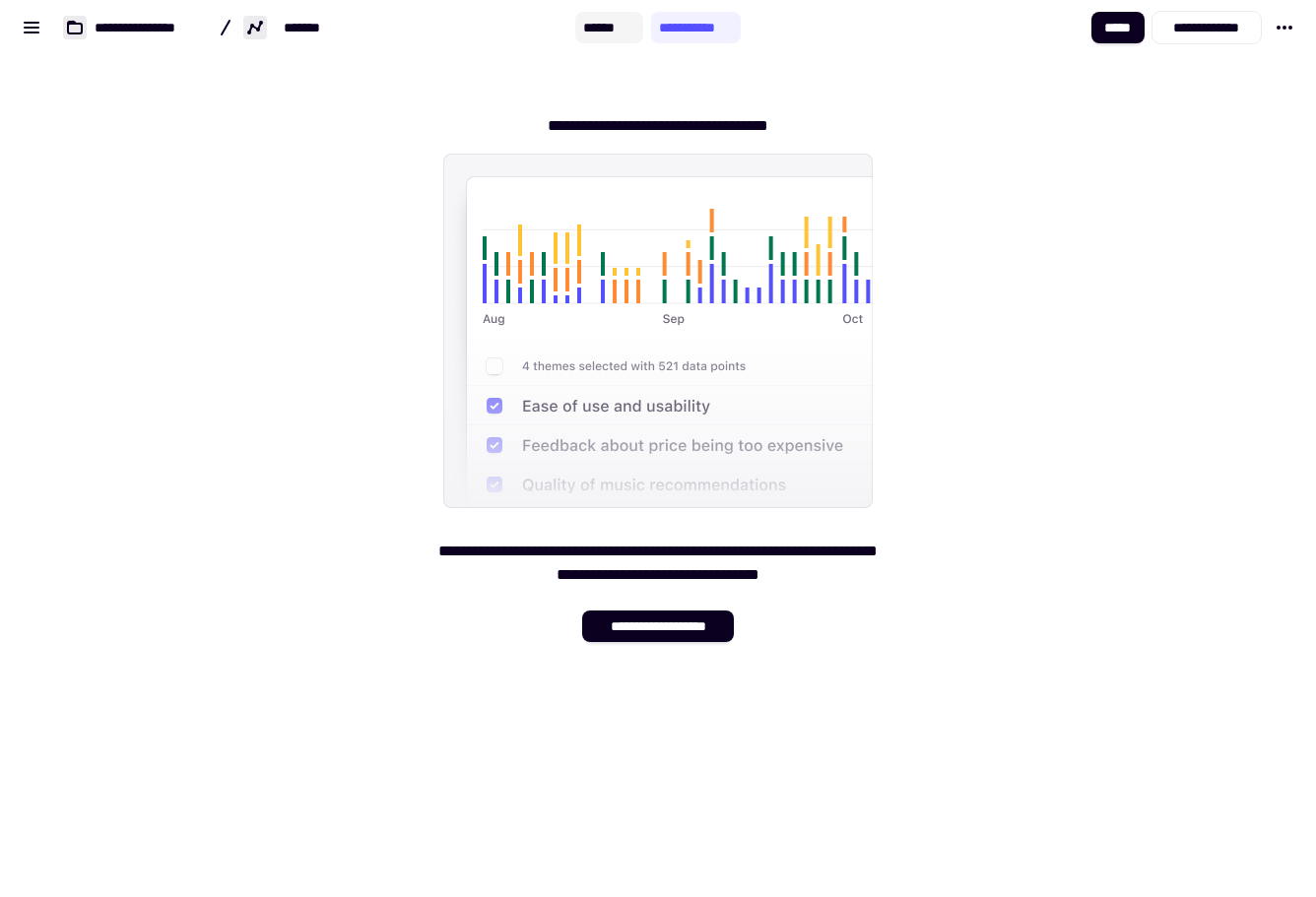 click on "******" 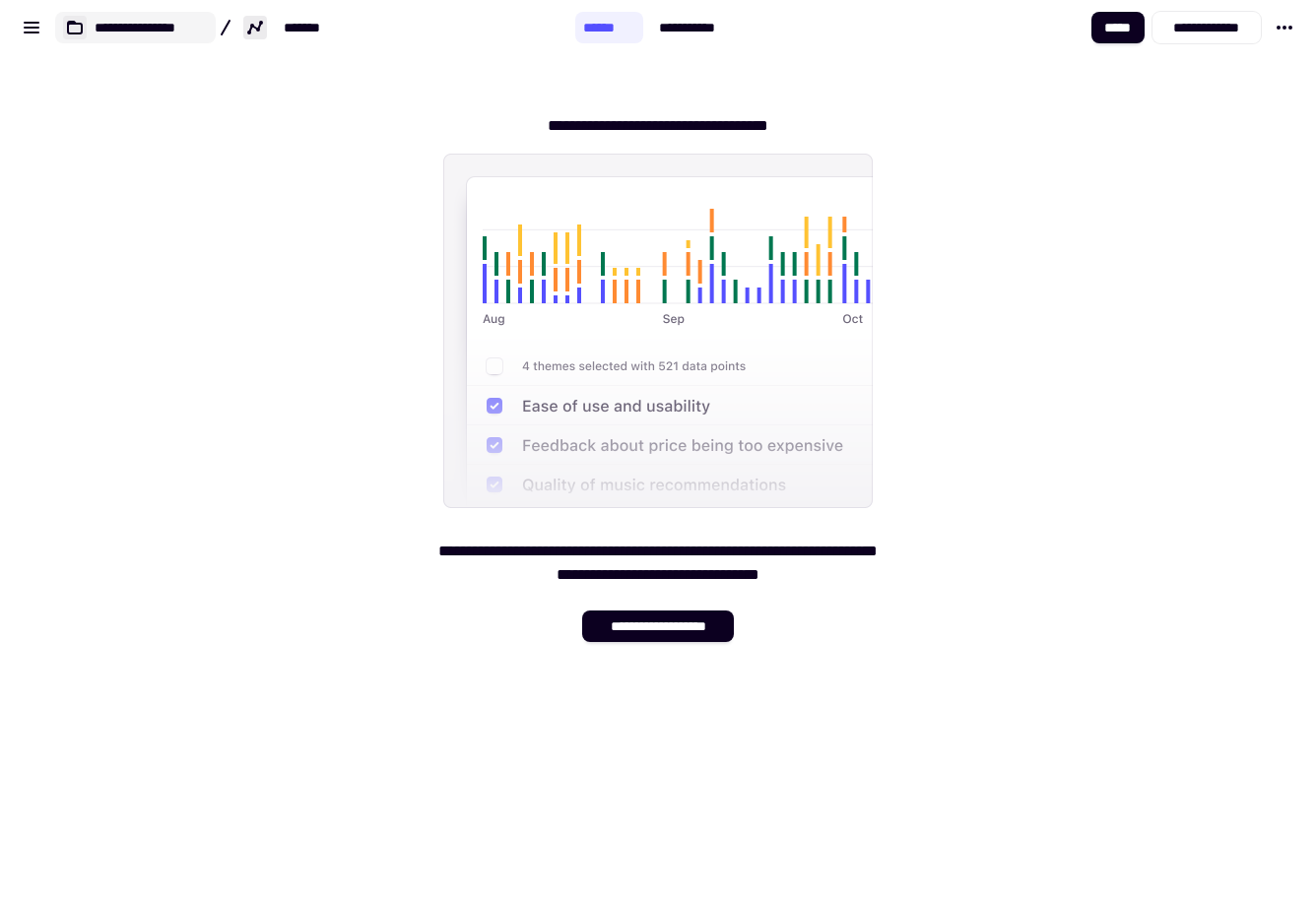 click on "**********" 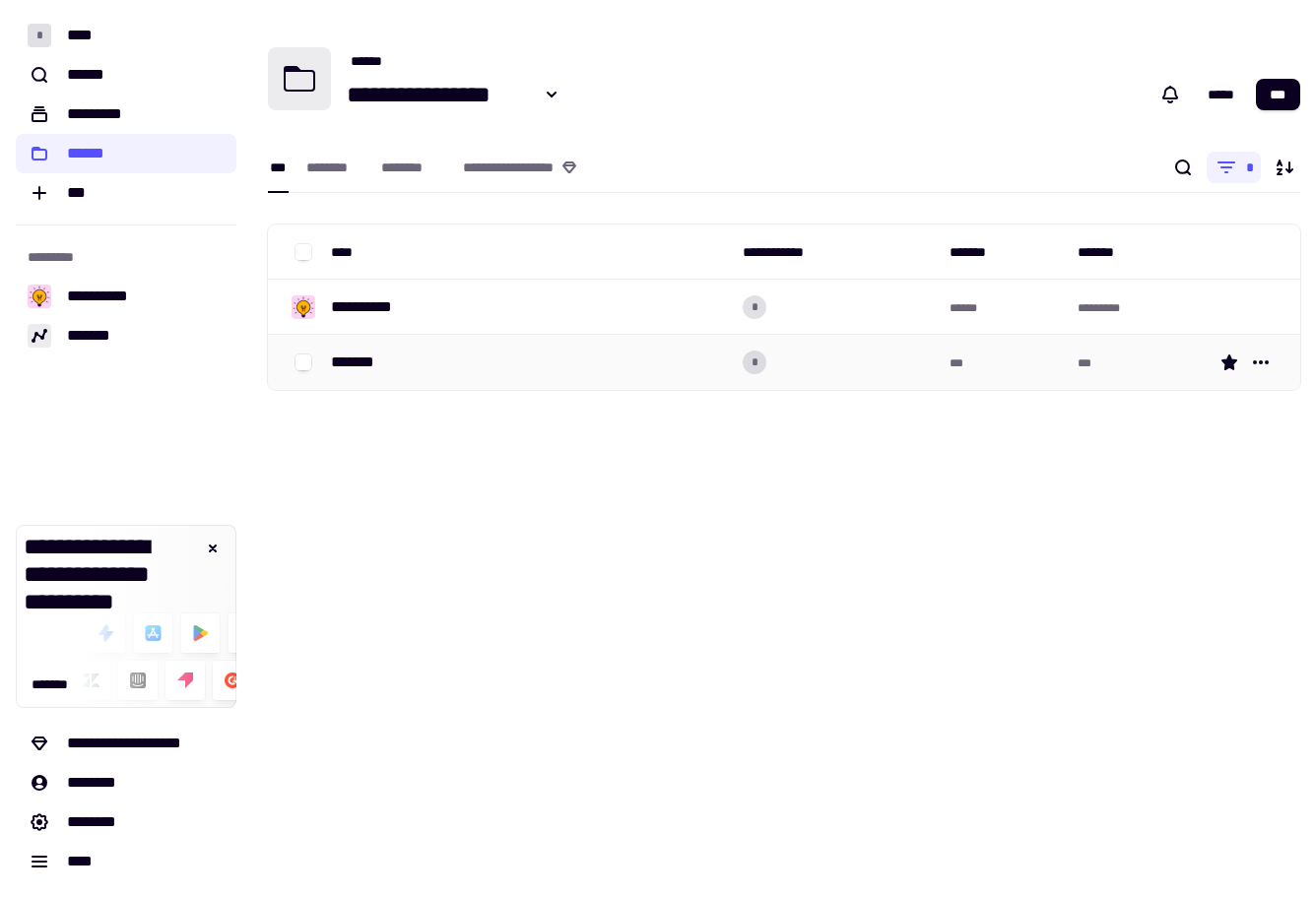 click on "*******" at bounding box center [529, 362] 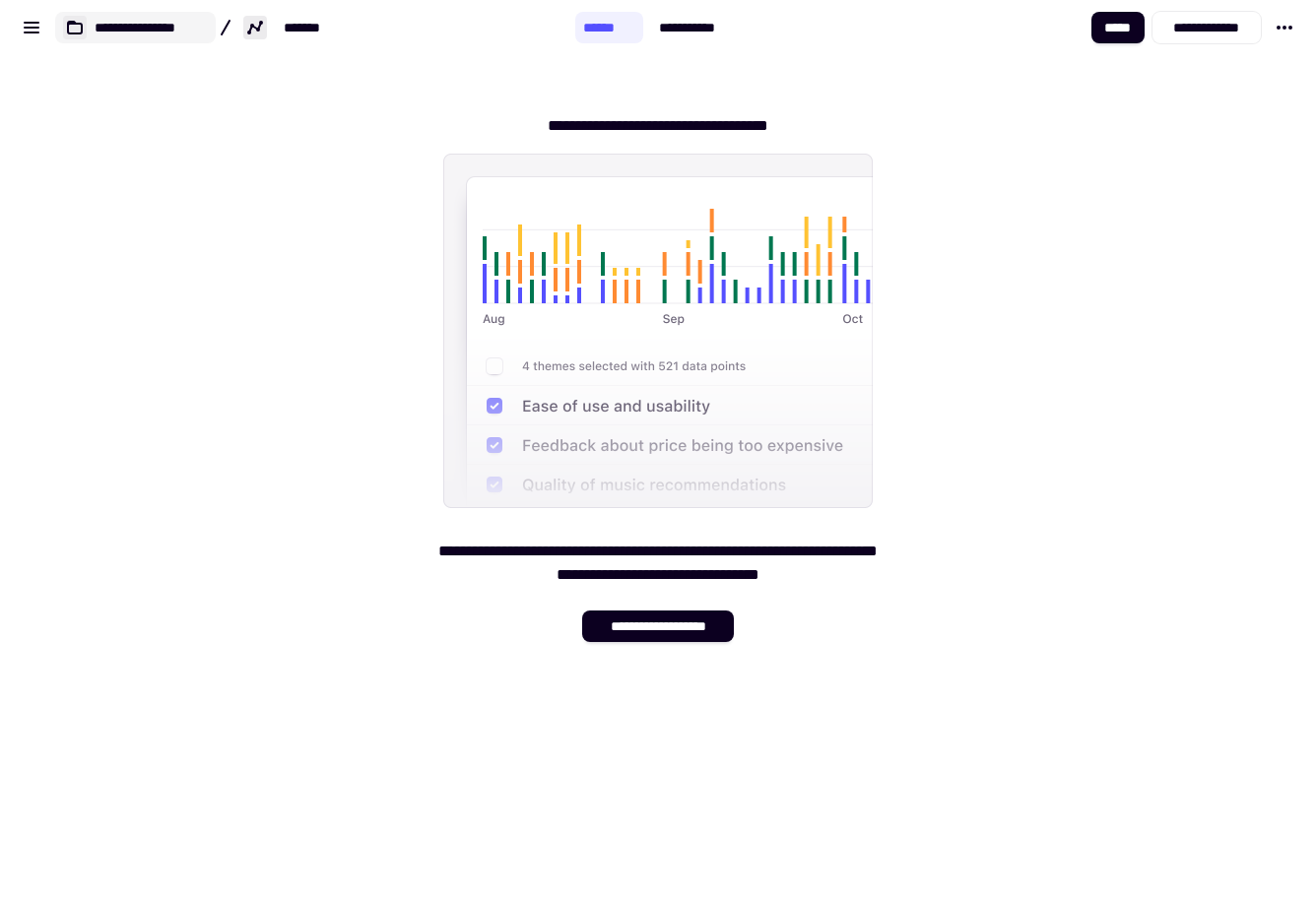 click on "**********" 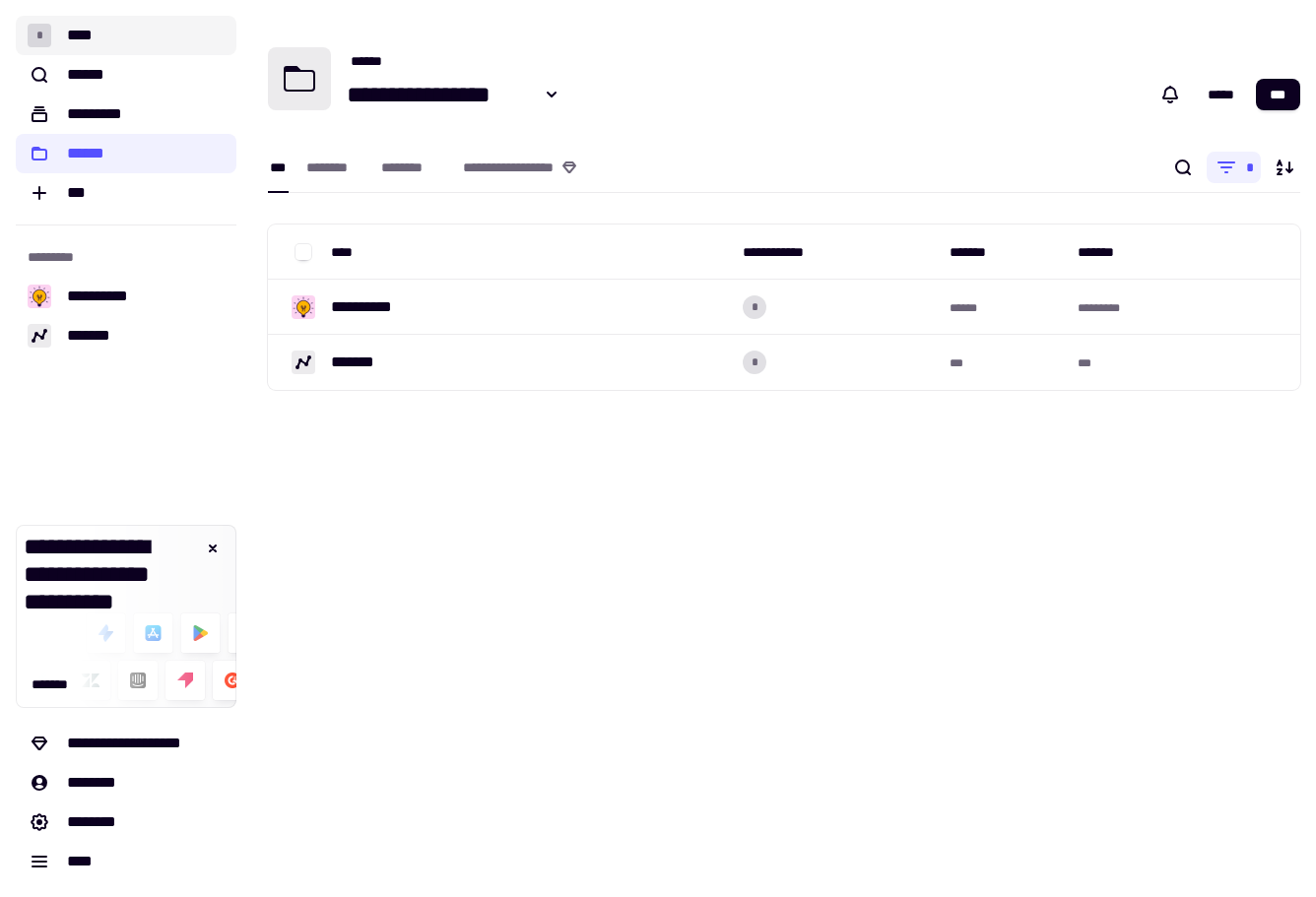 click on "* ****" 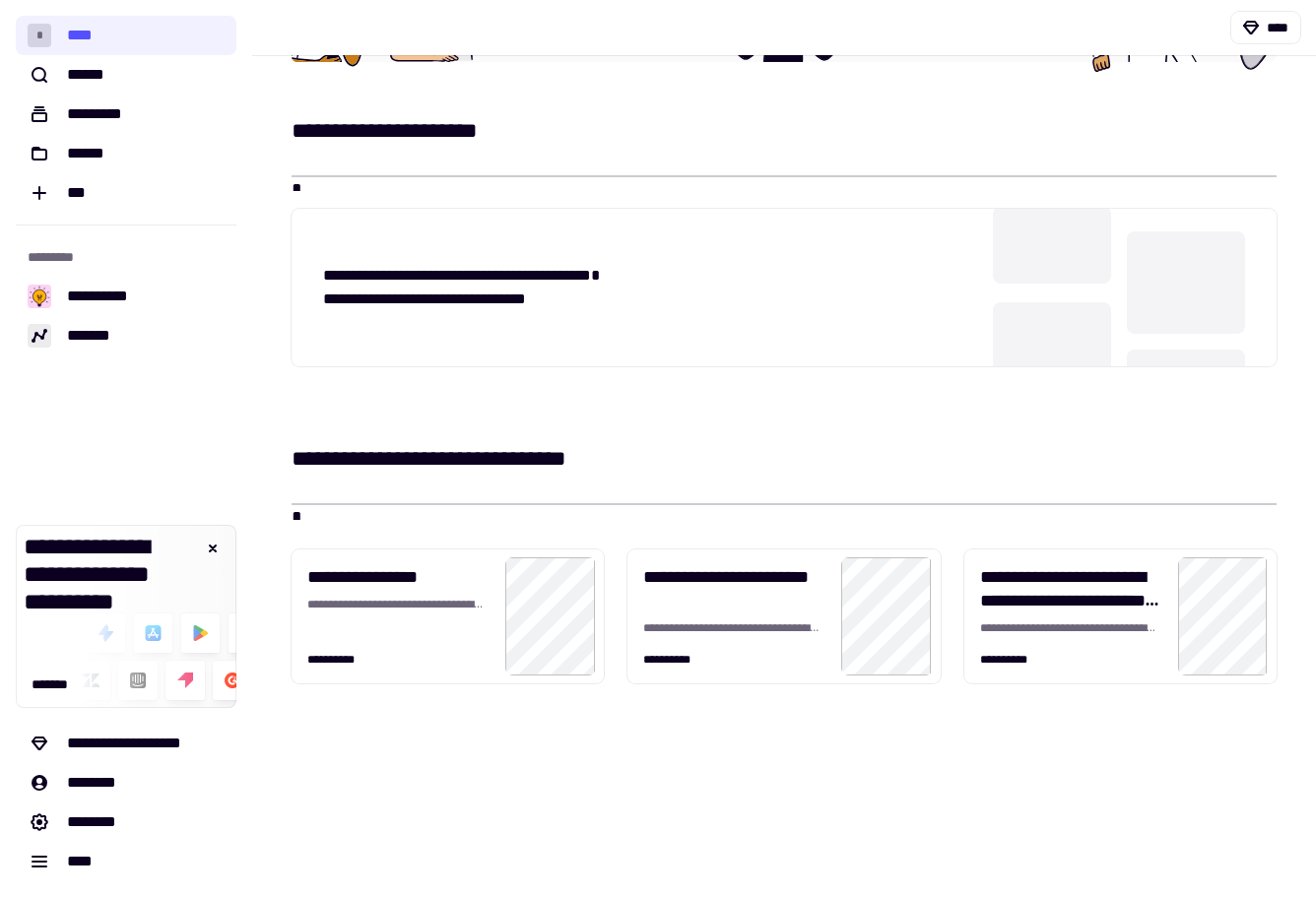 scroll, scrollTop: 0, scrollLeft: 0, axis: both 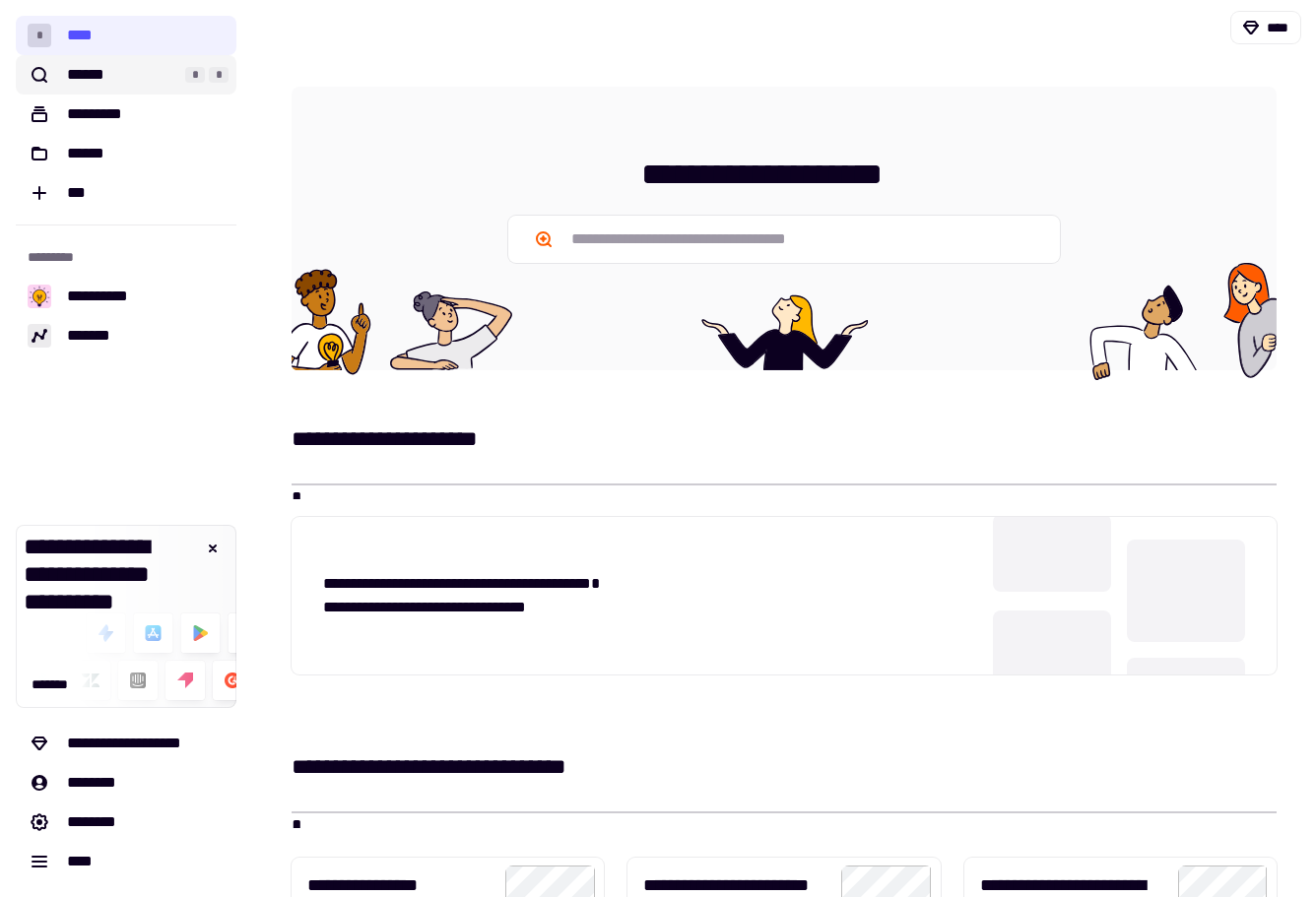 click on "****** * *" 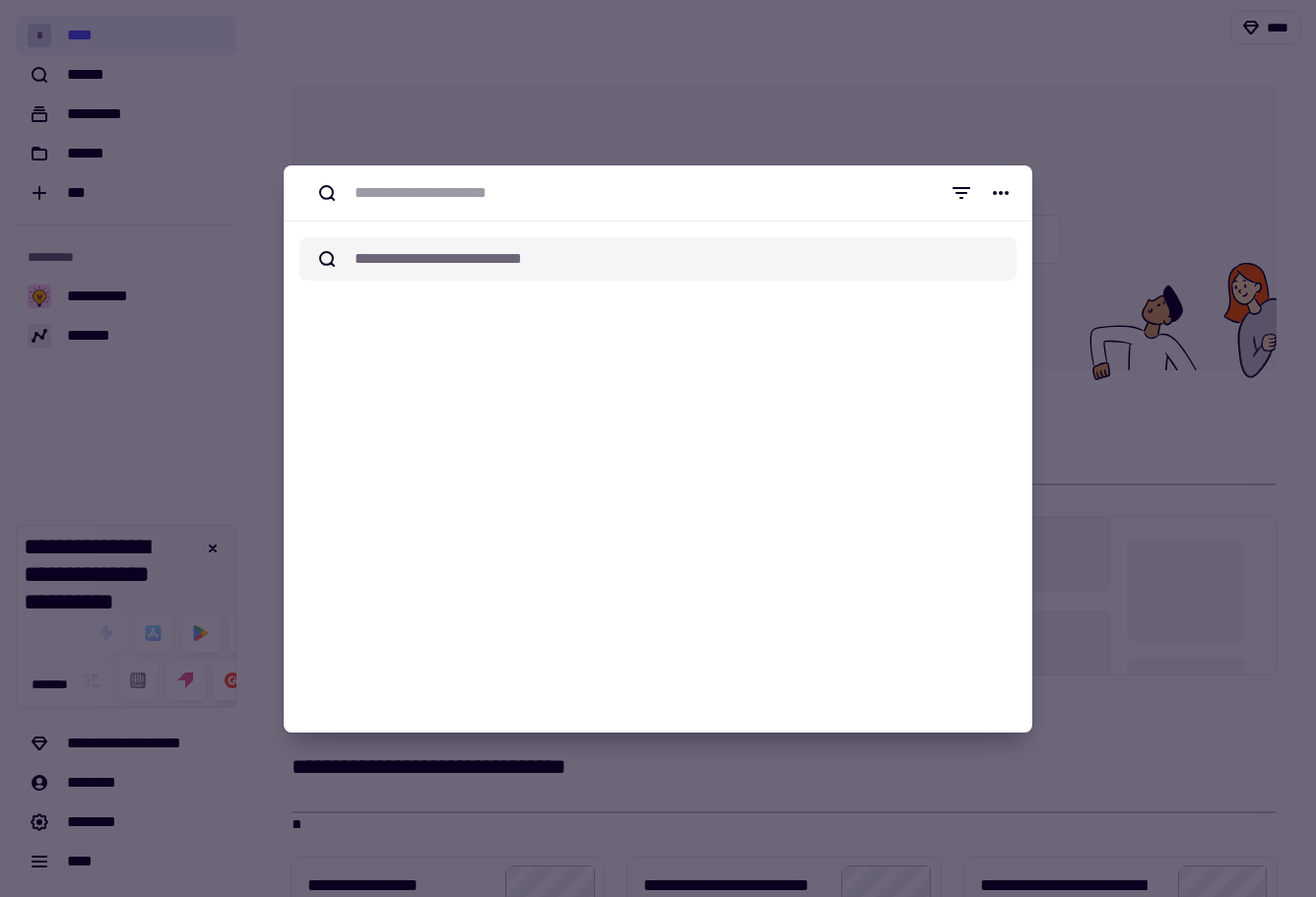 click at bounding box center (658, 448) 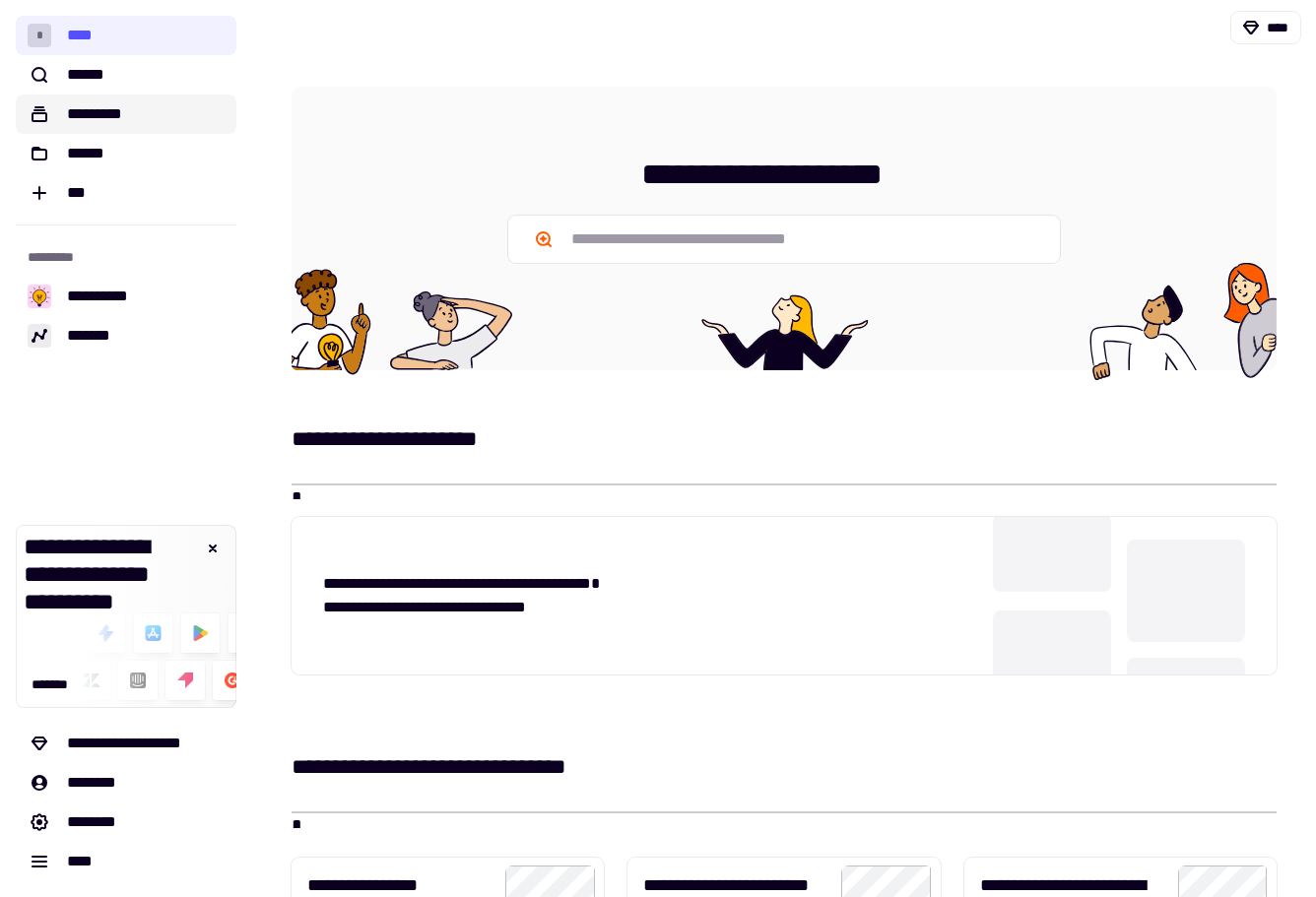 click on "*********" 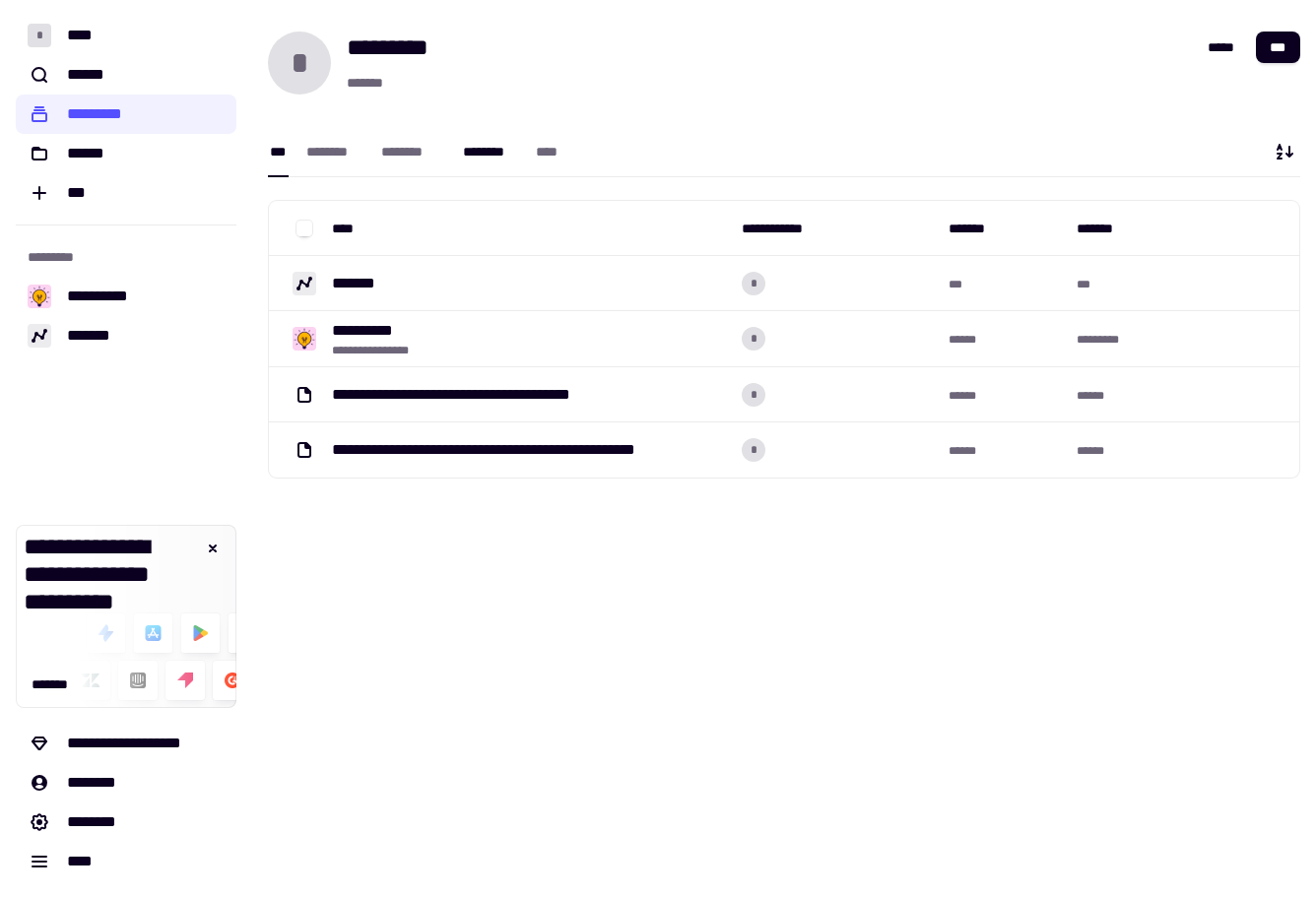 click on "********" at bounding box center [490, 152] 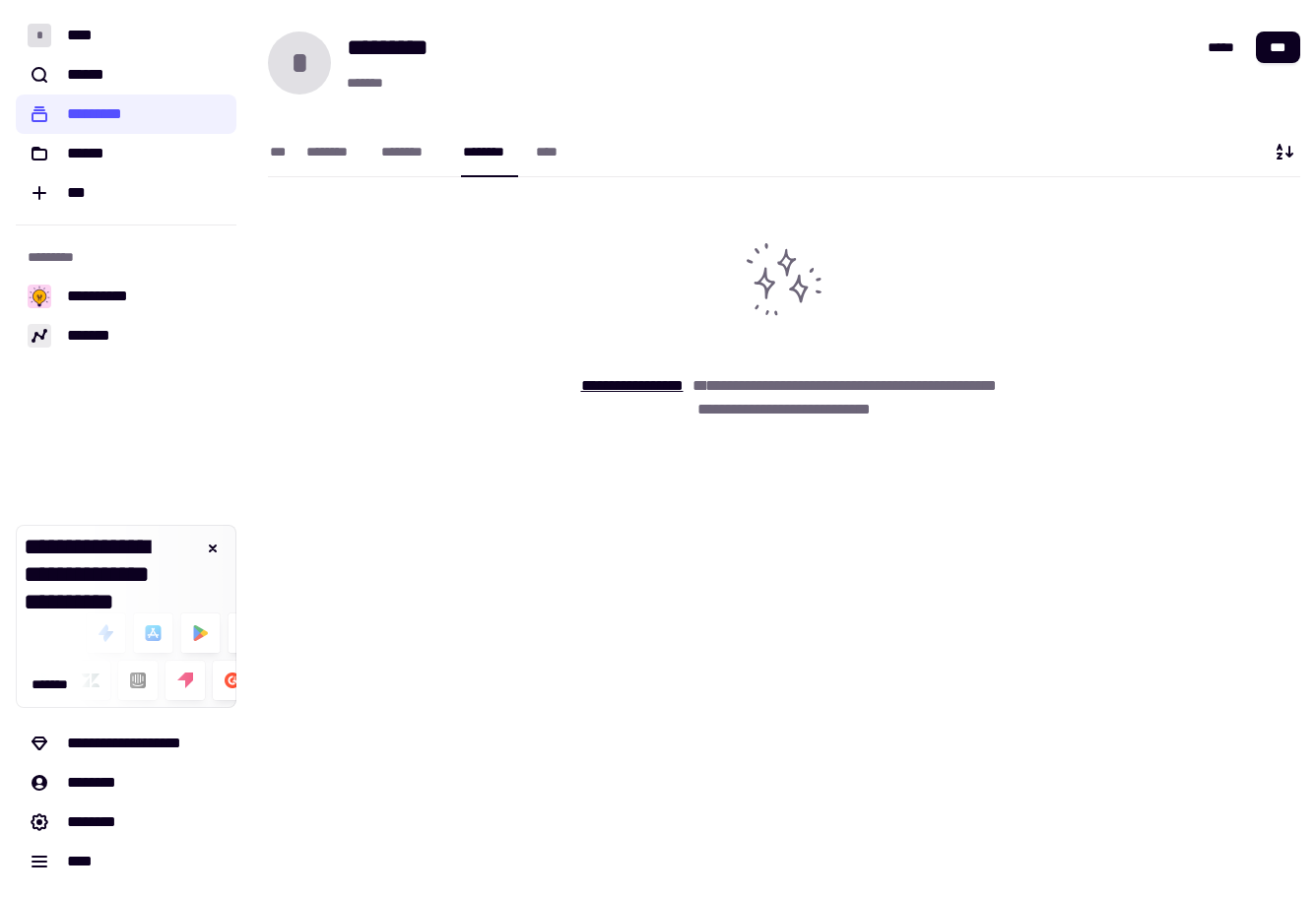 click on "**********" at bounding box center [784, 398] 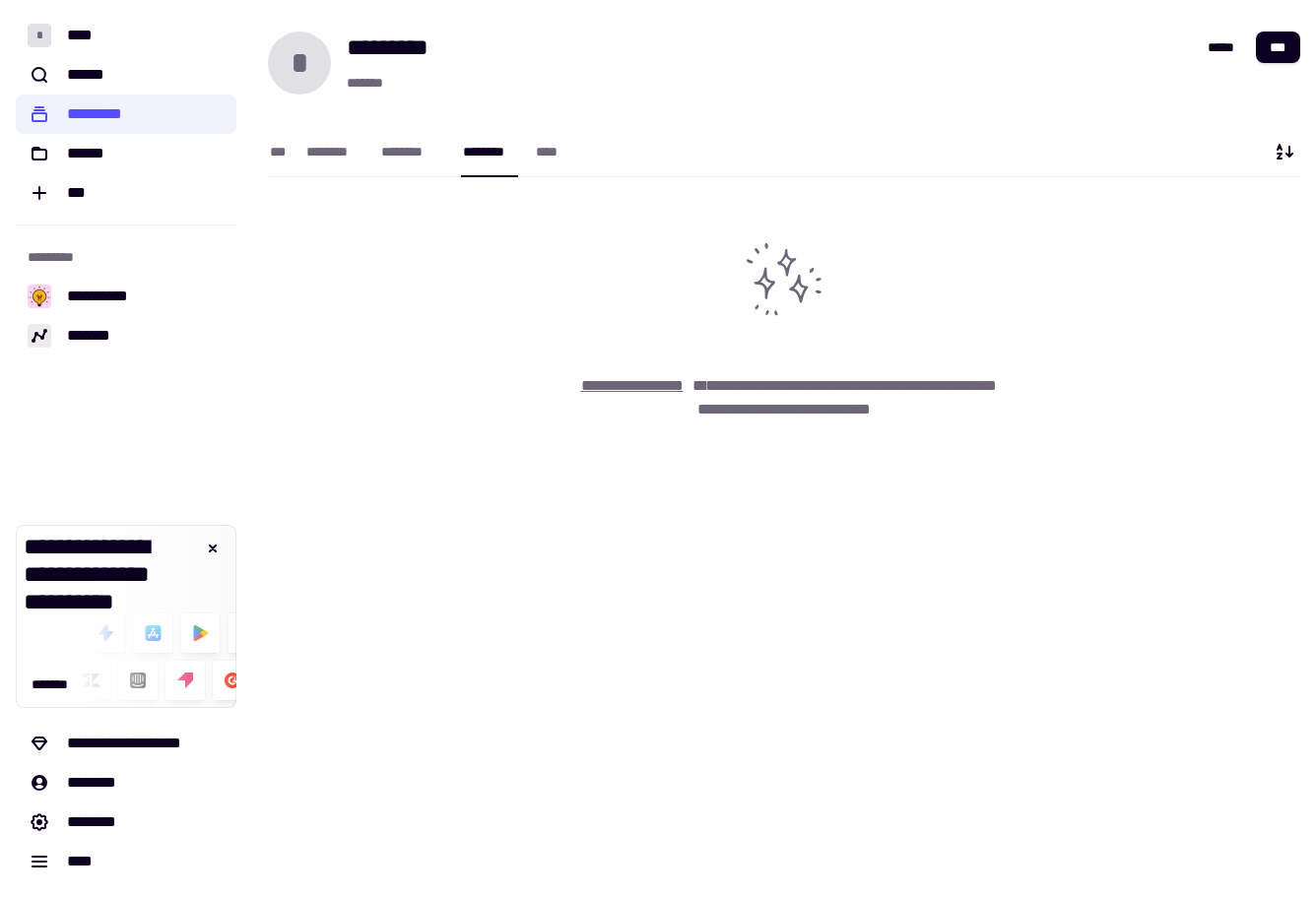 click on "**********" 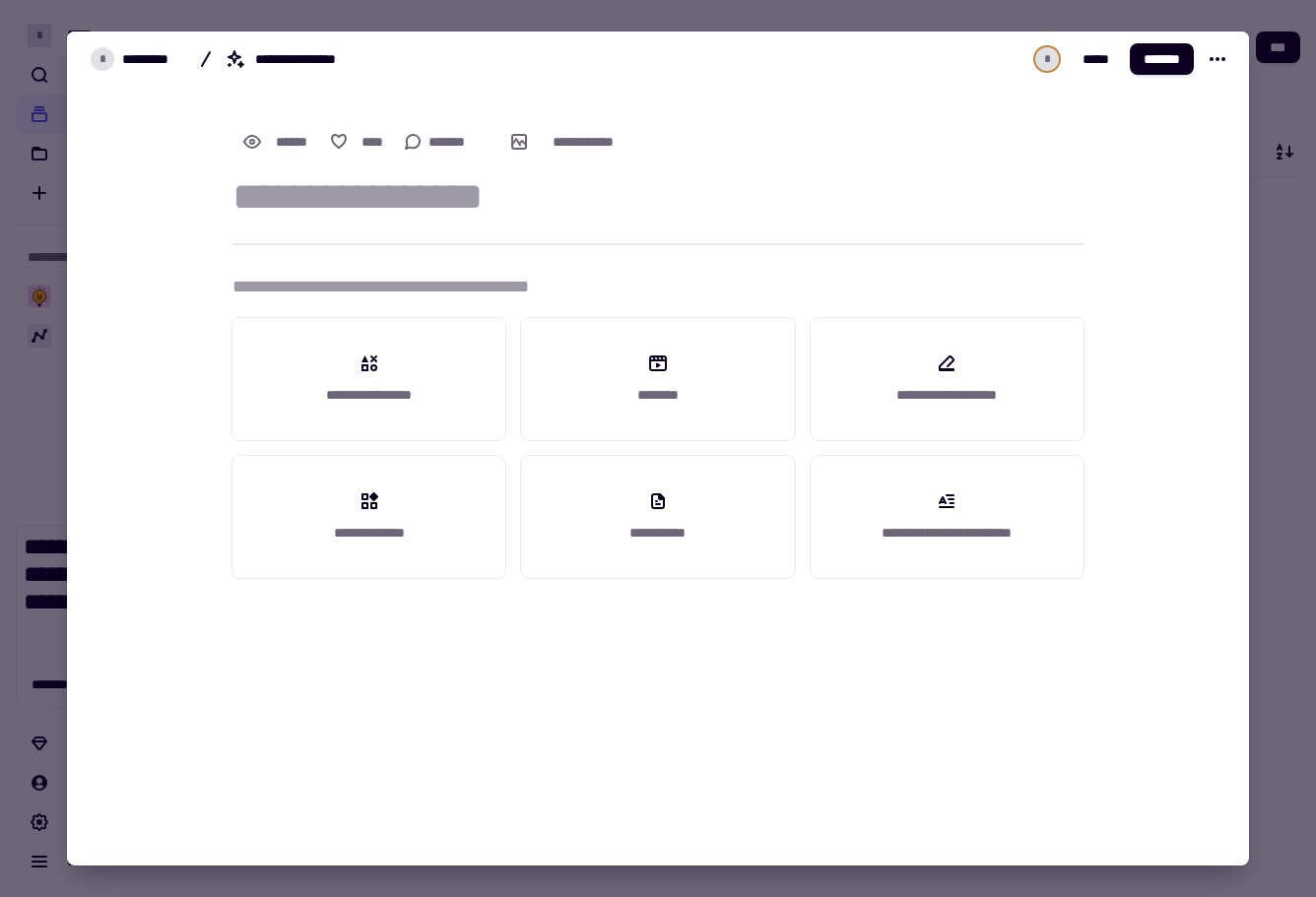 click at bounding box center (658, 448) 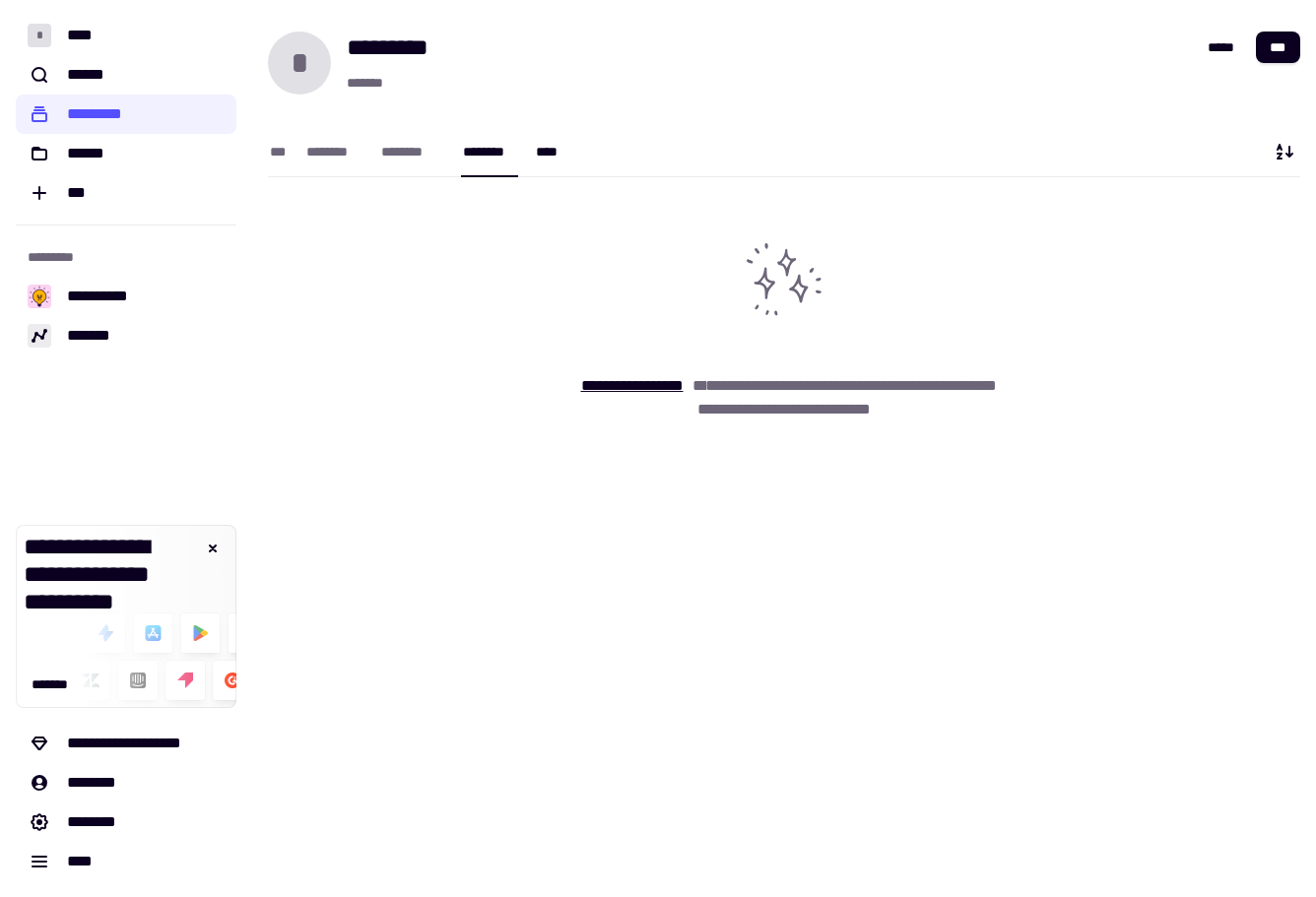 click on "****" at bounding box center [551, 152] 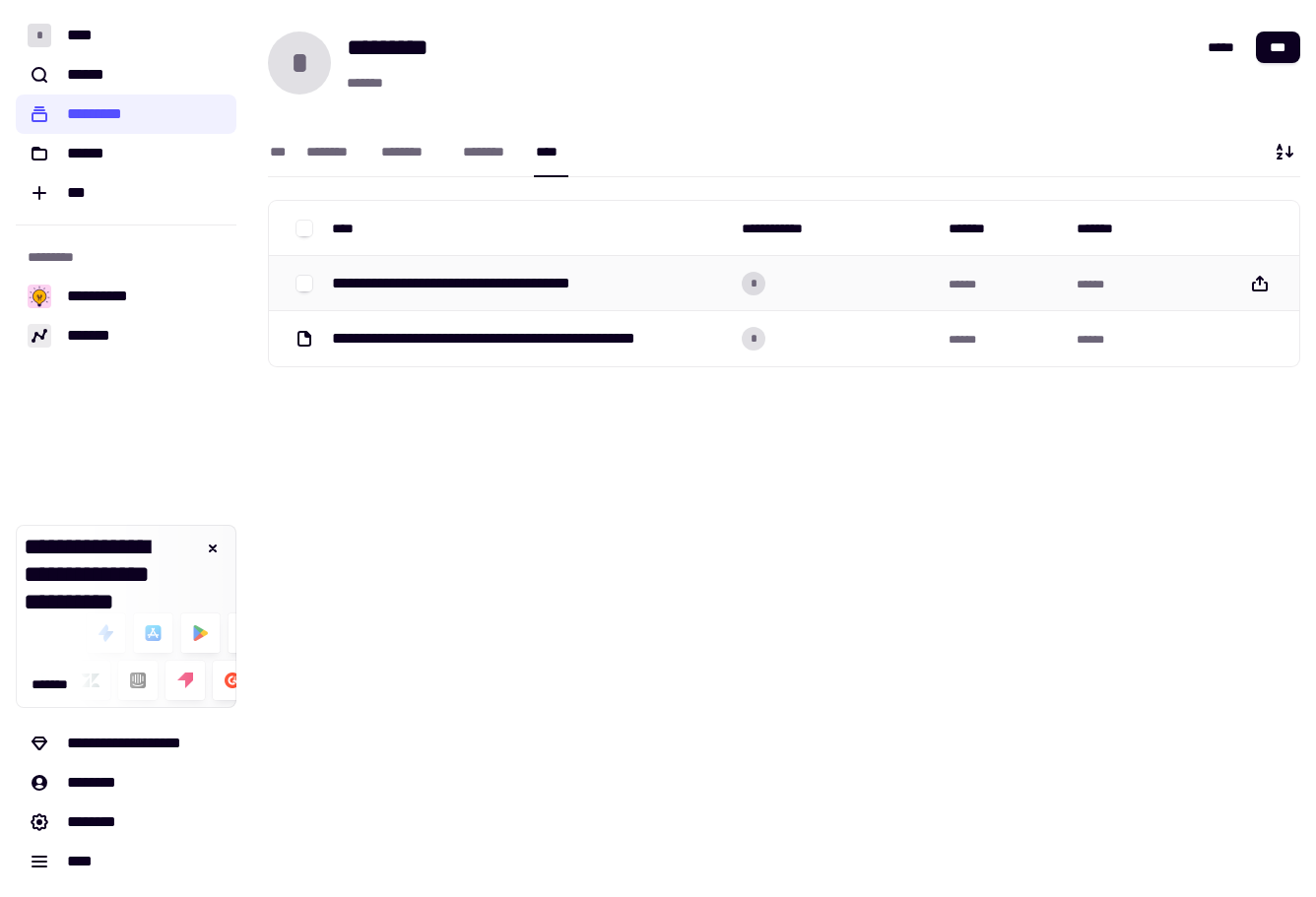 click on "**********" at bounding box center (529, 284) 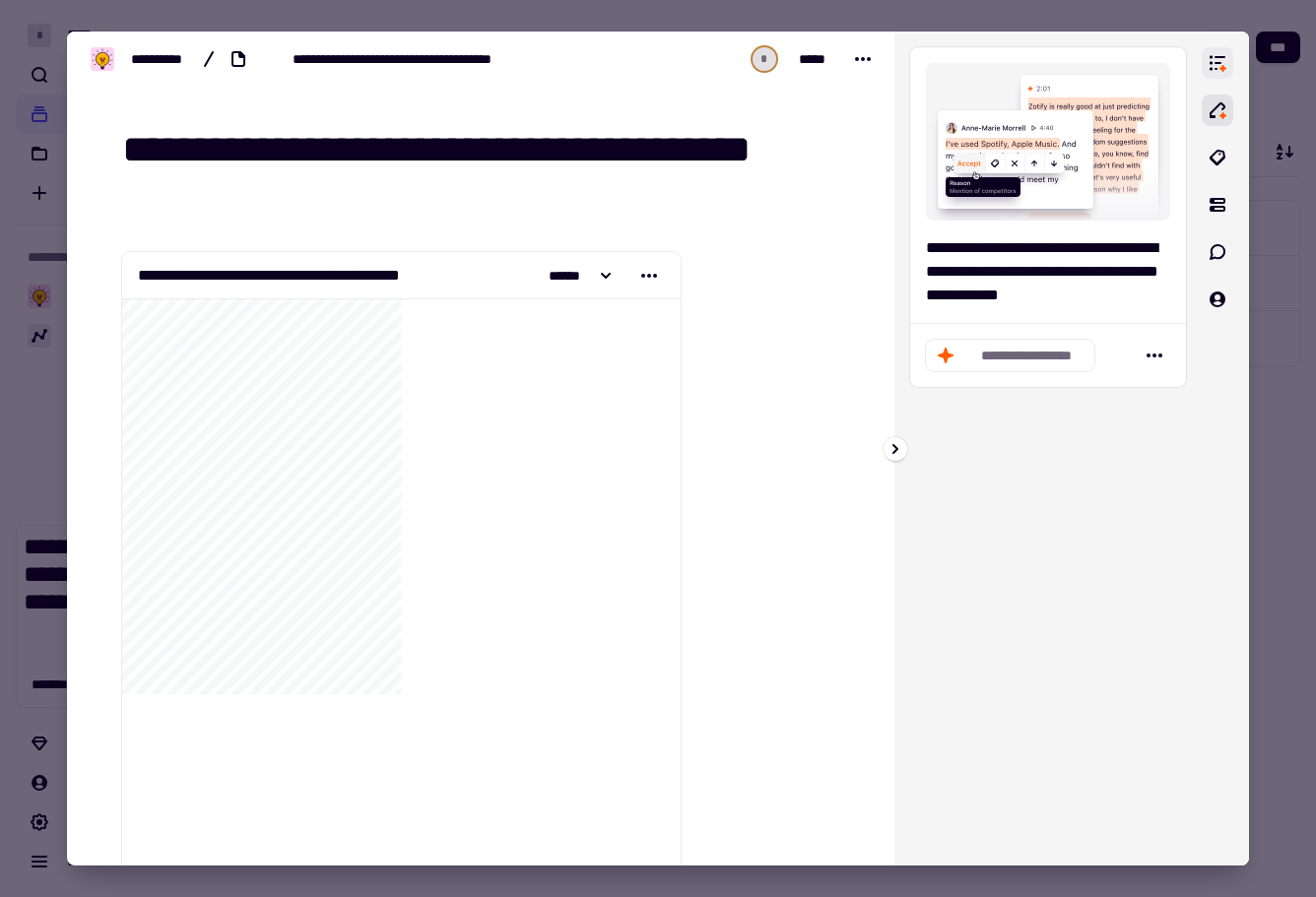click 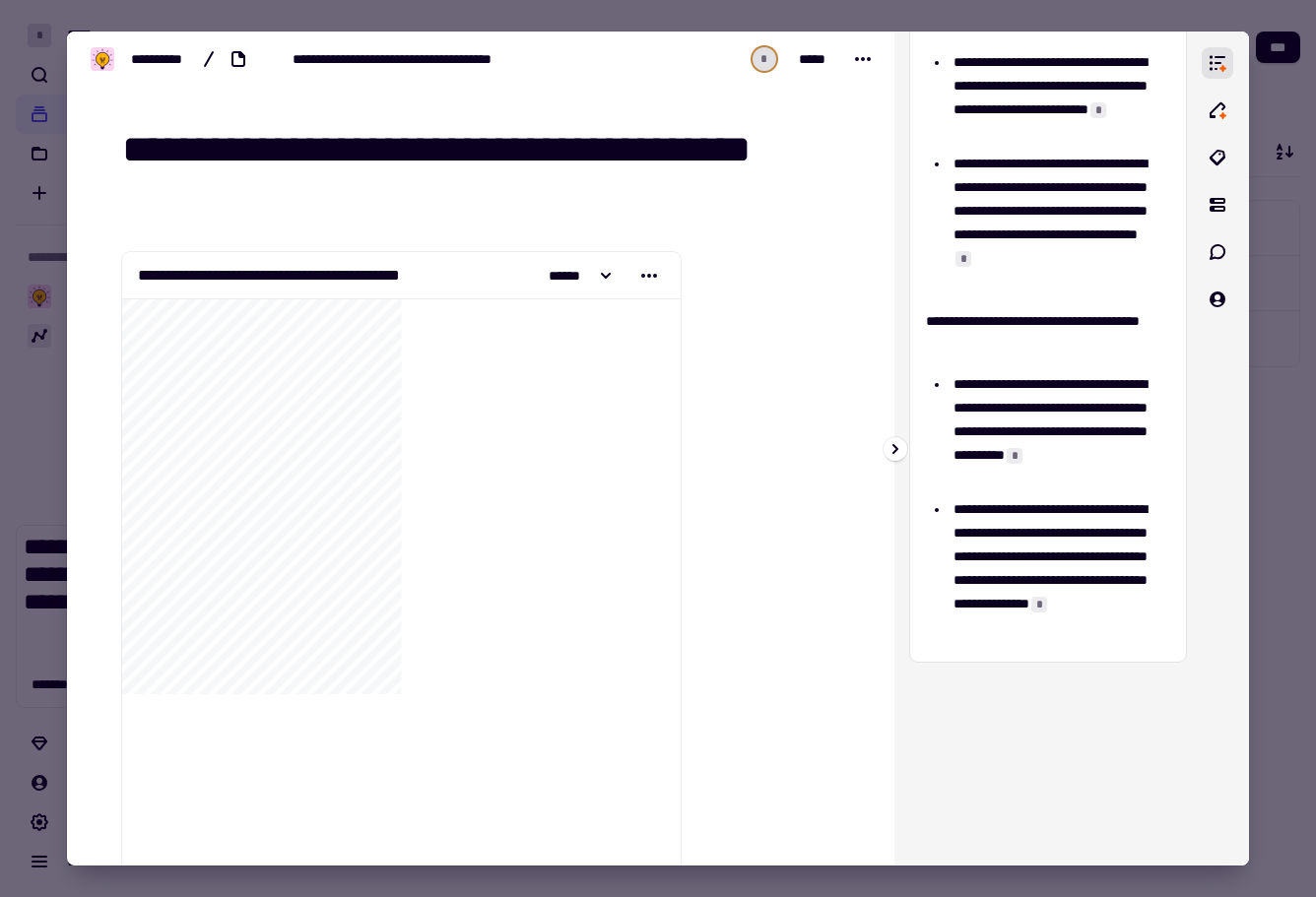 scroll, scrollTop: 0, scrollLeft: 0, axis: both 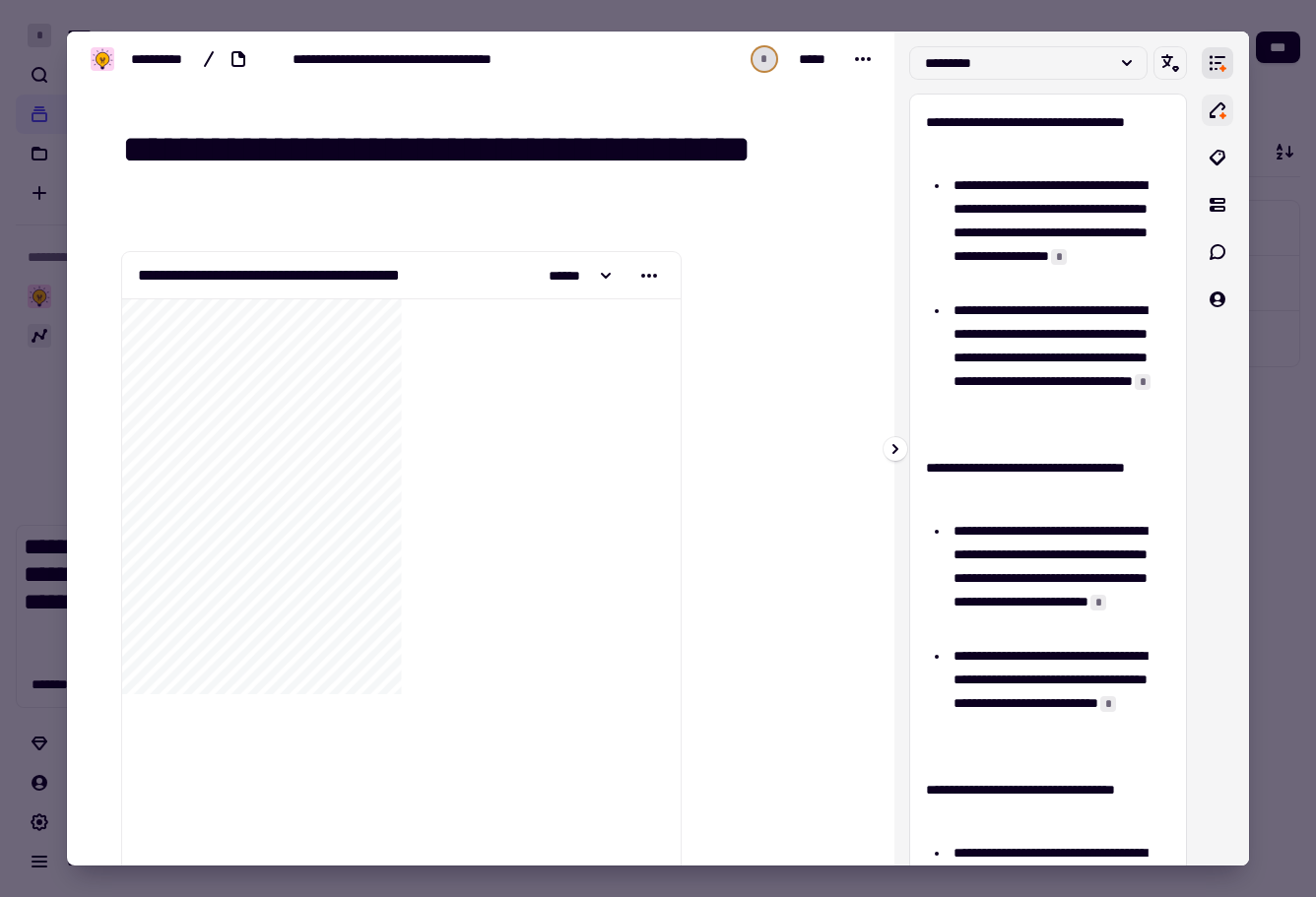 click 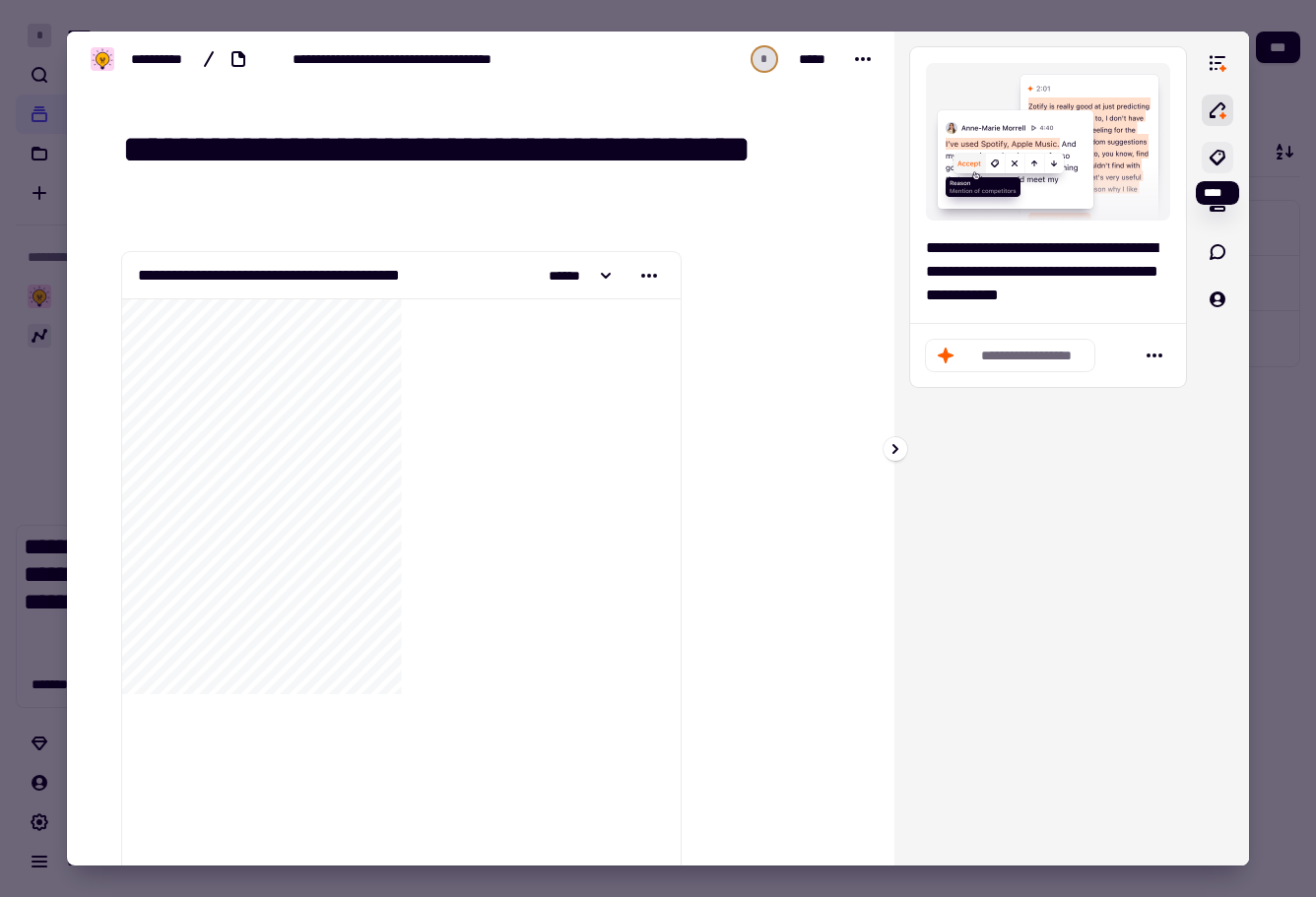 click 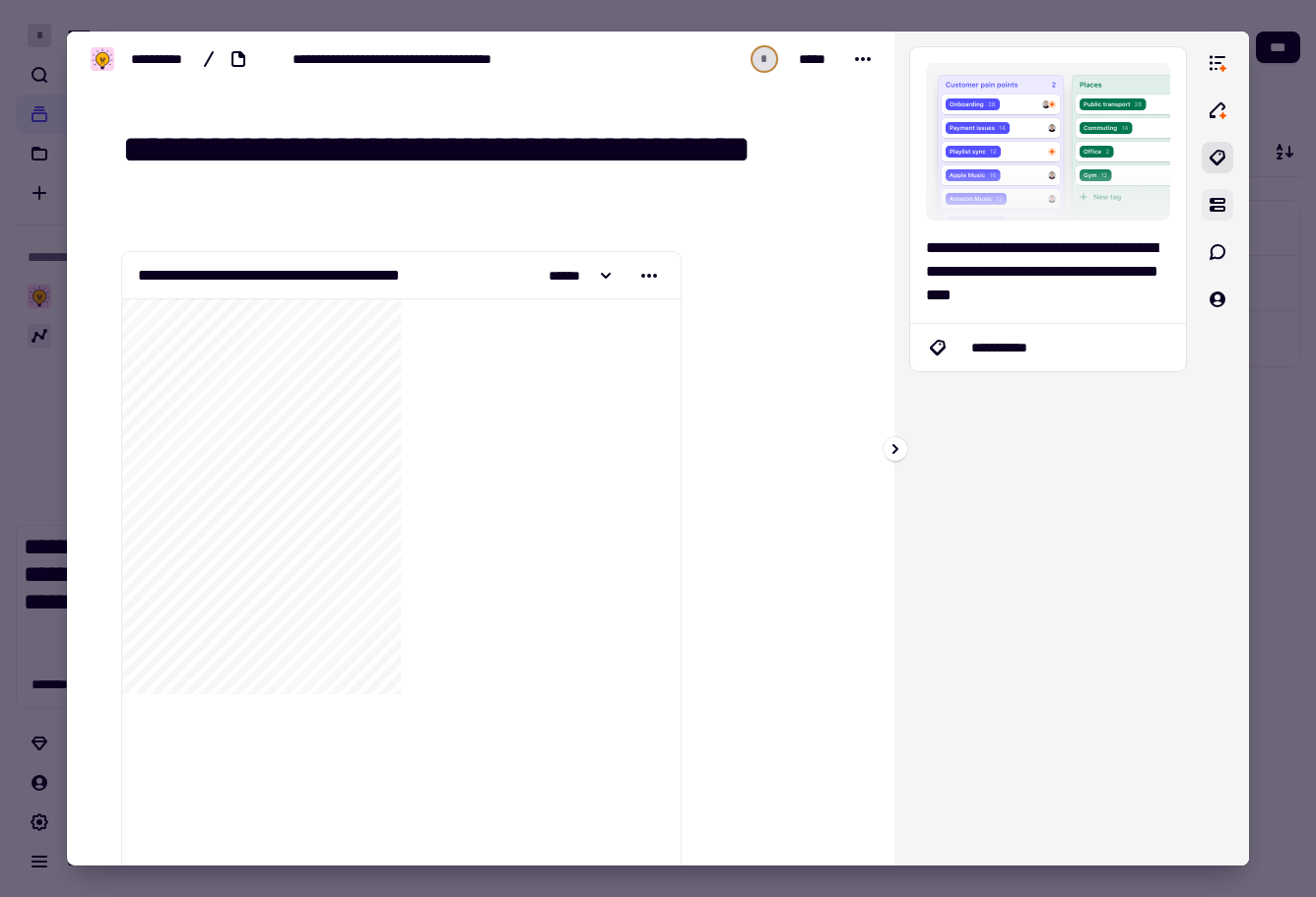 click 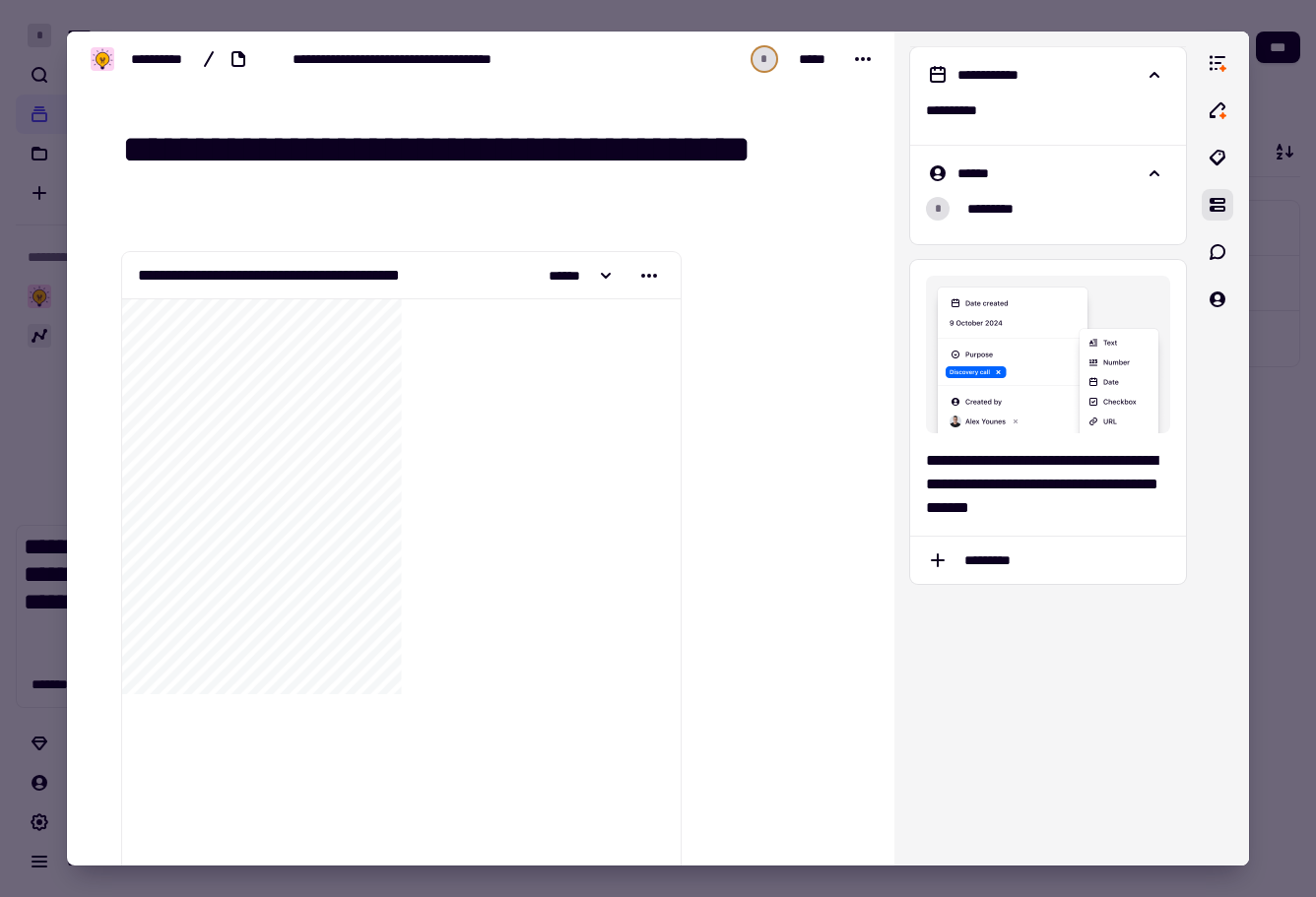 click at bounding box center (658, 448) 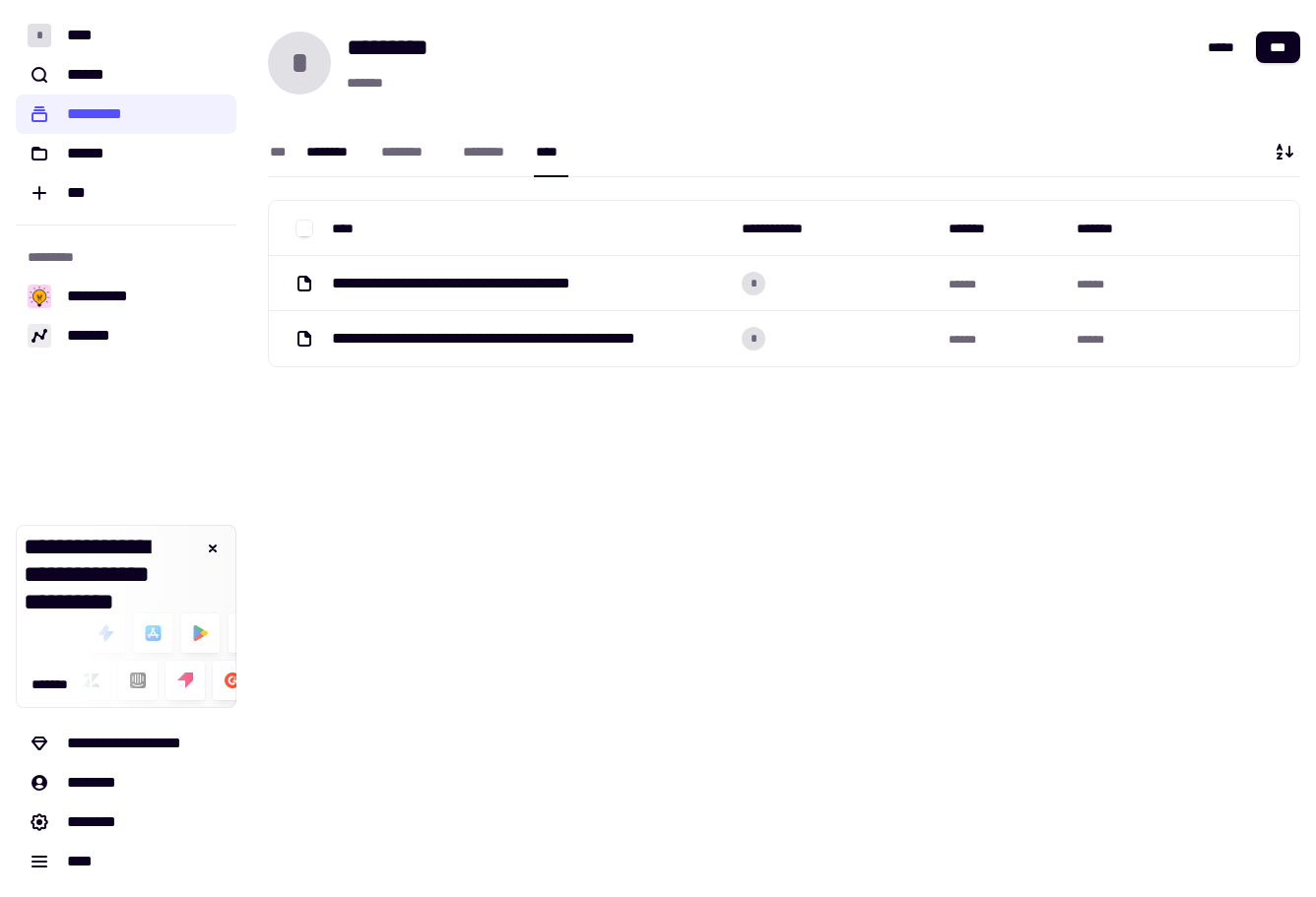 click on "********" at bounding box center [334, 152] 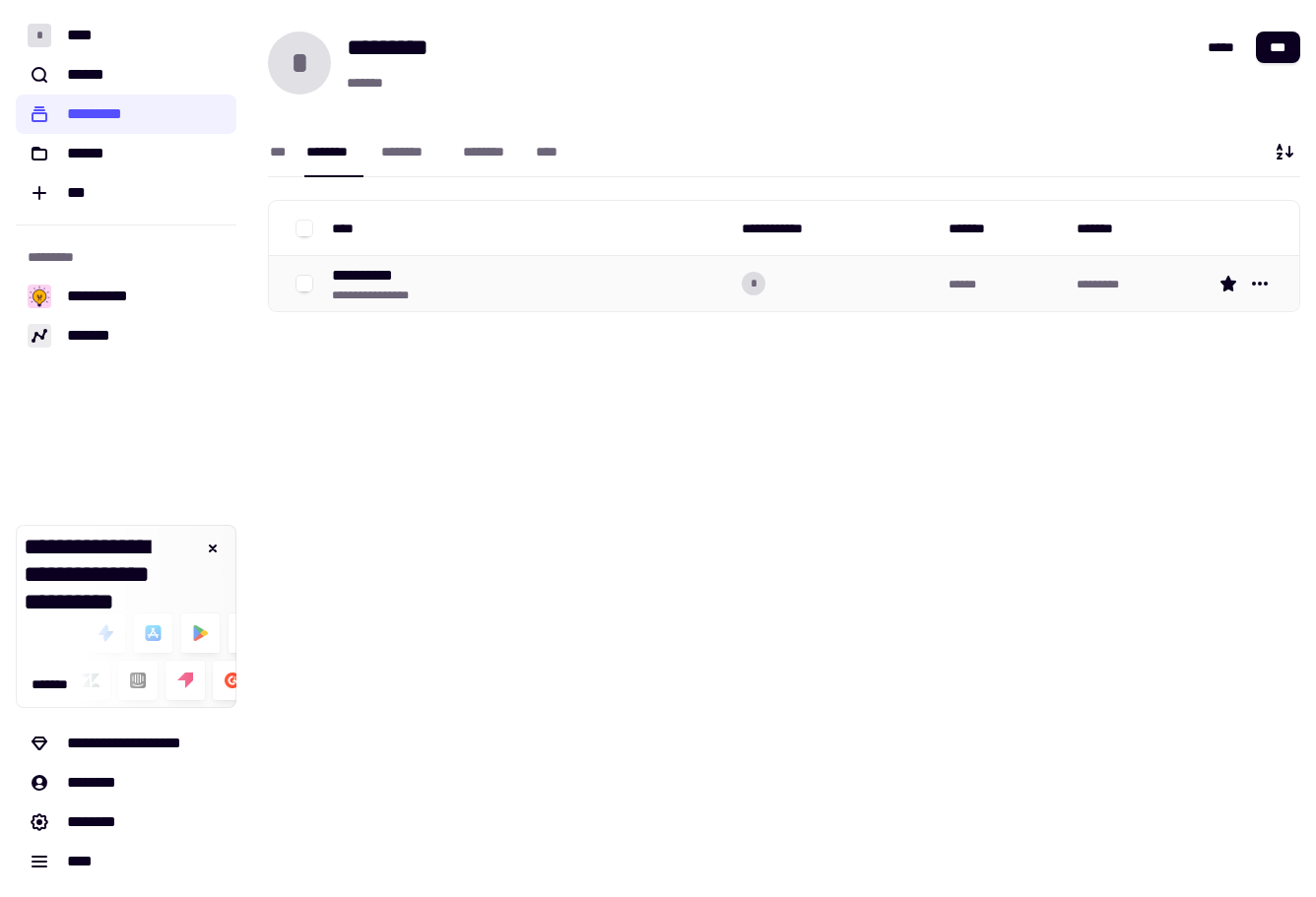 click on "**********" at bounding box center [381, 295] 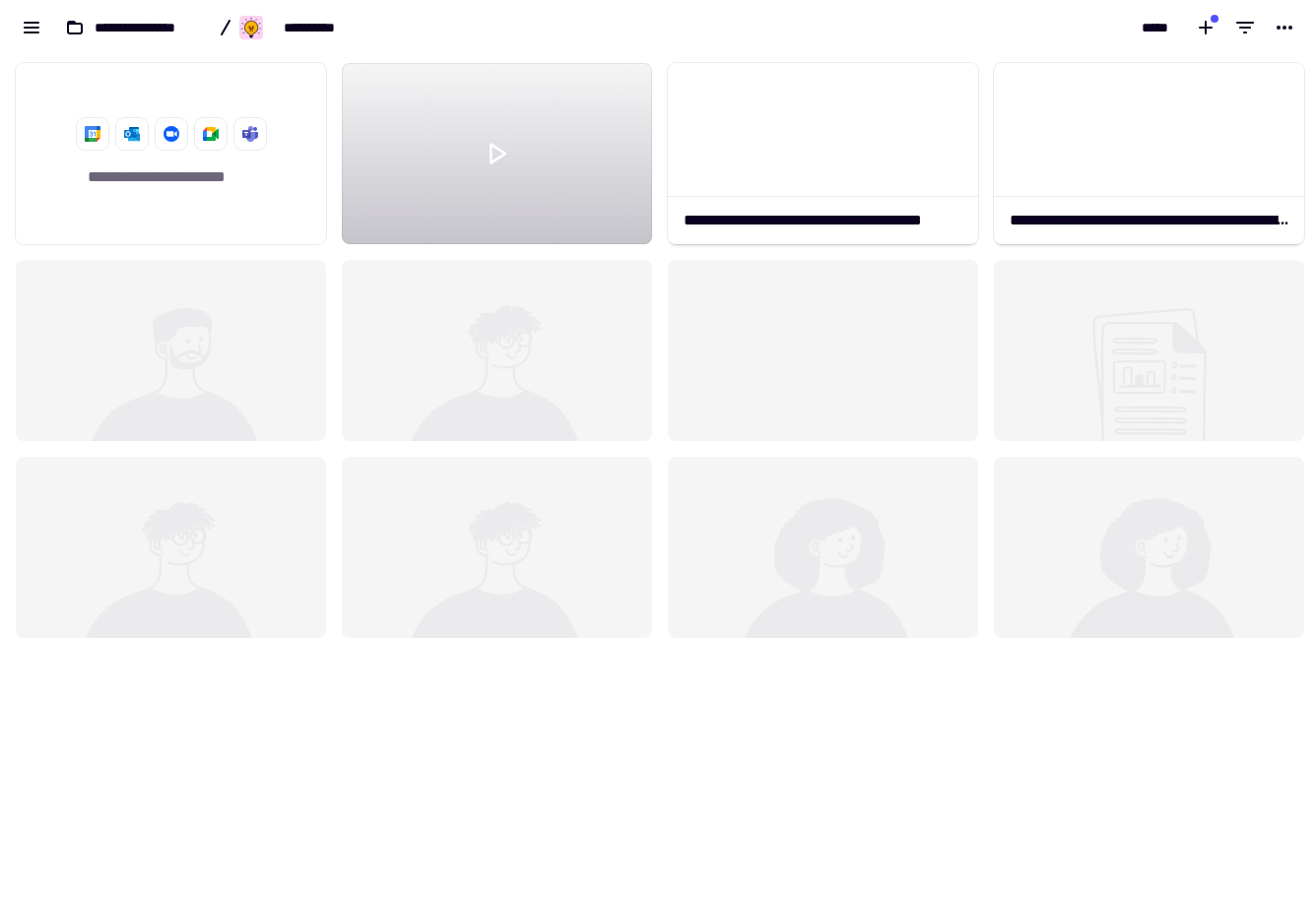 scroll, scrollTop: 16, scrollLeft: 16, axis: both 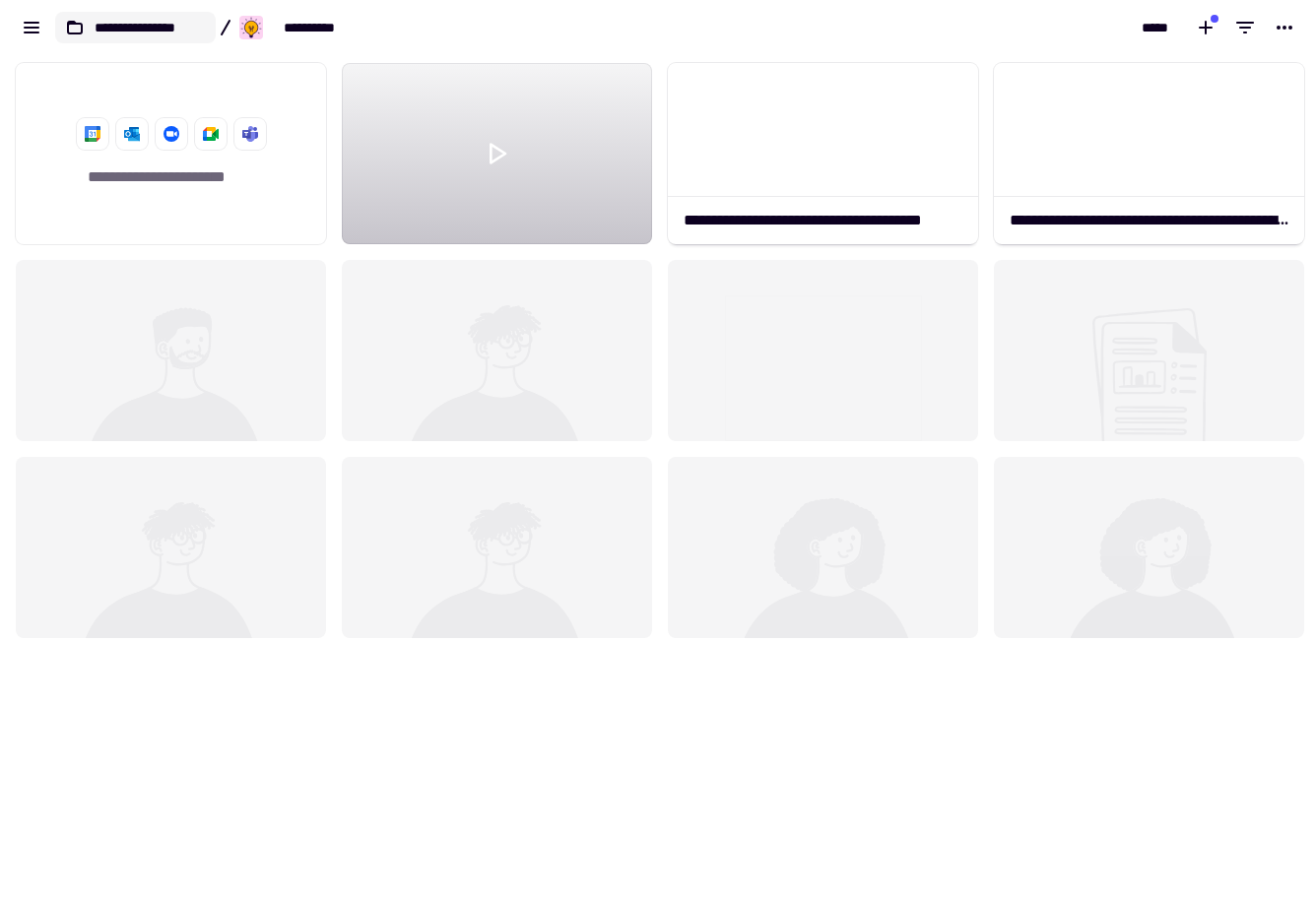click on "**********" 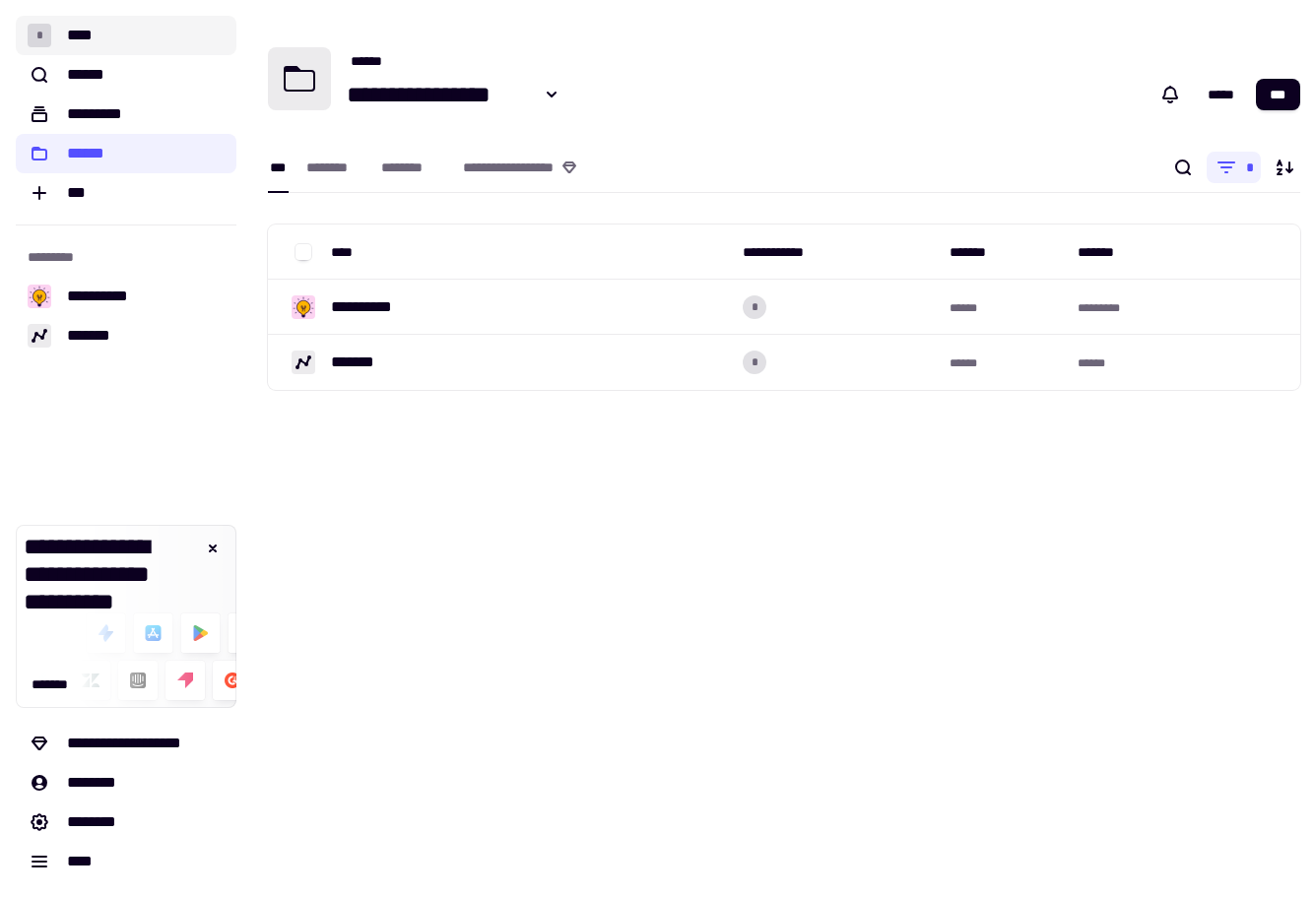 click on "* ****" 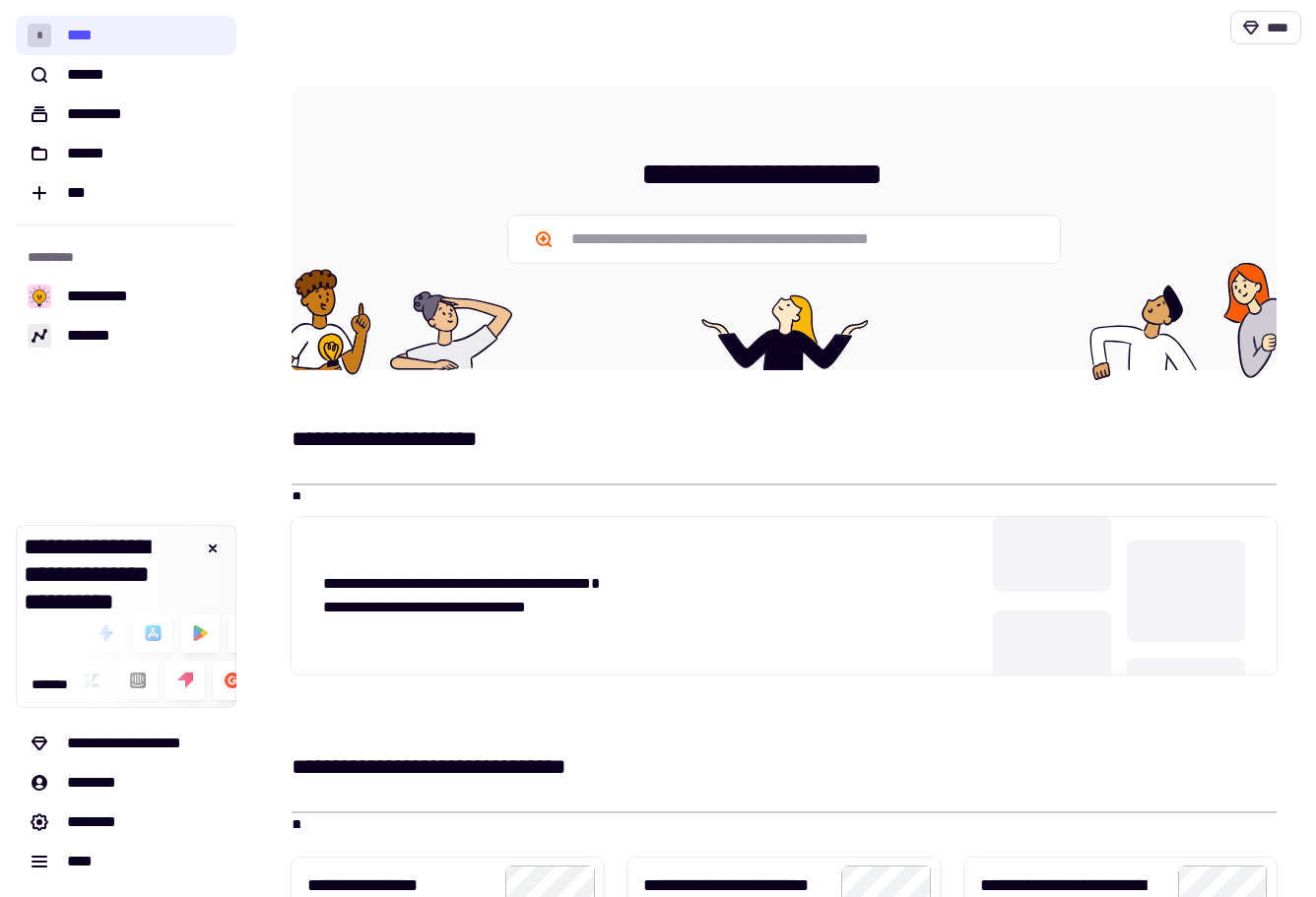 click 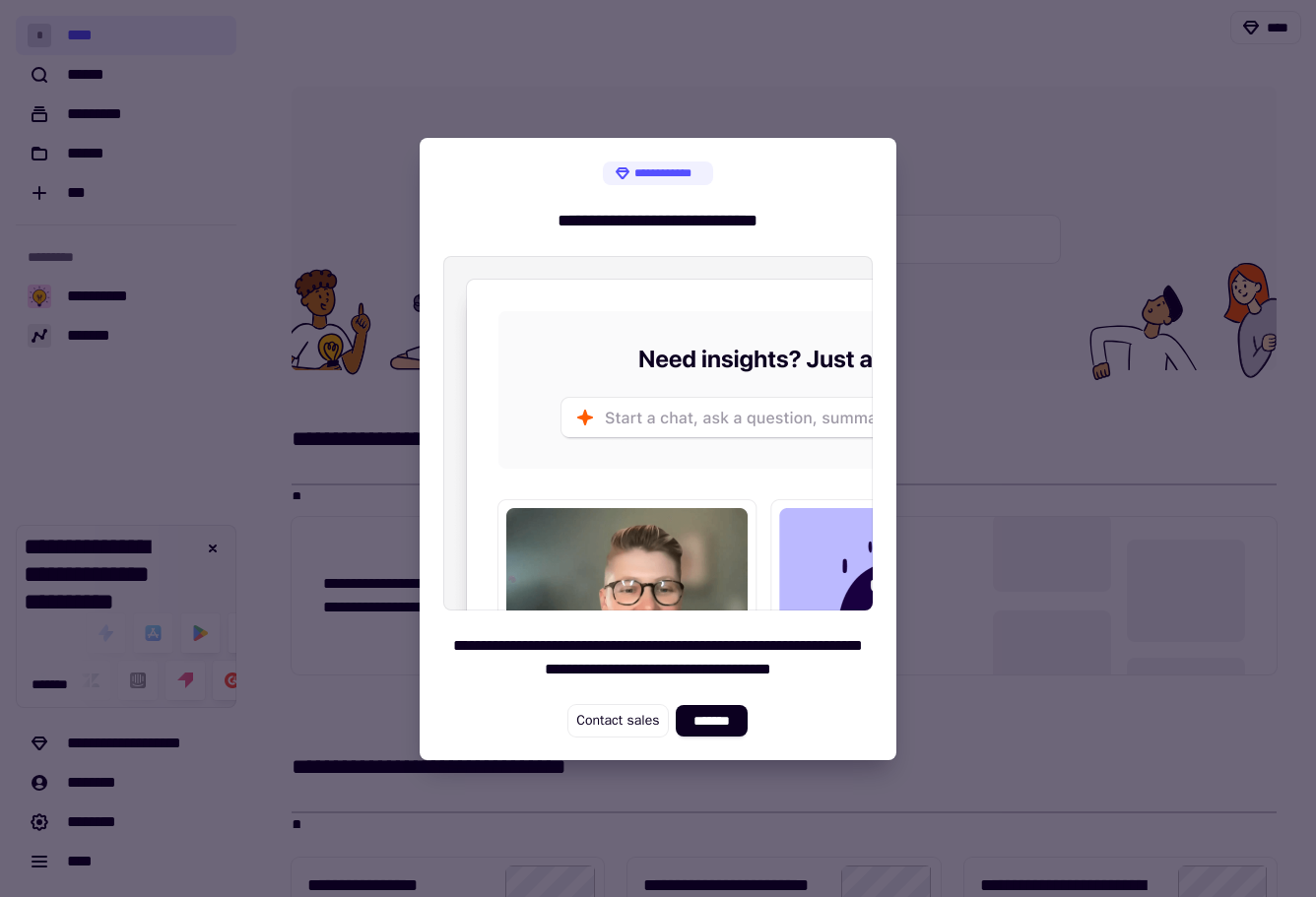 click on "**********" at bounding box center (658, 449) 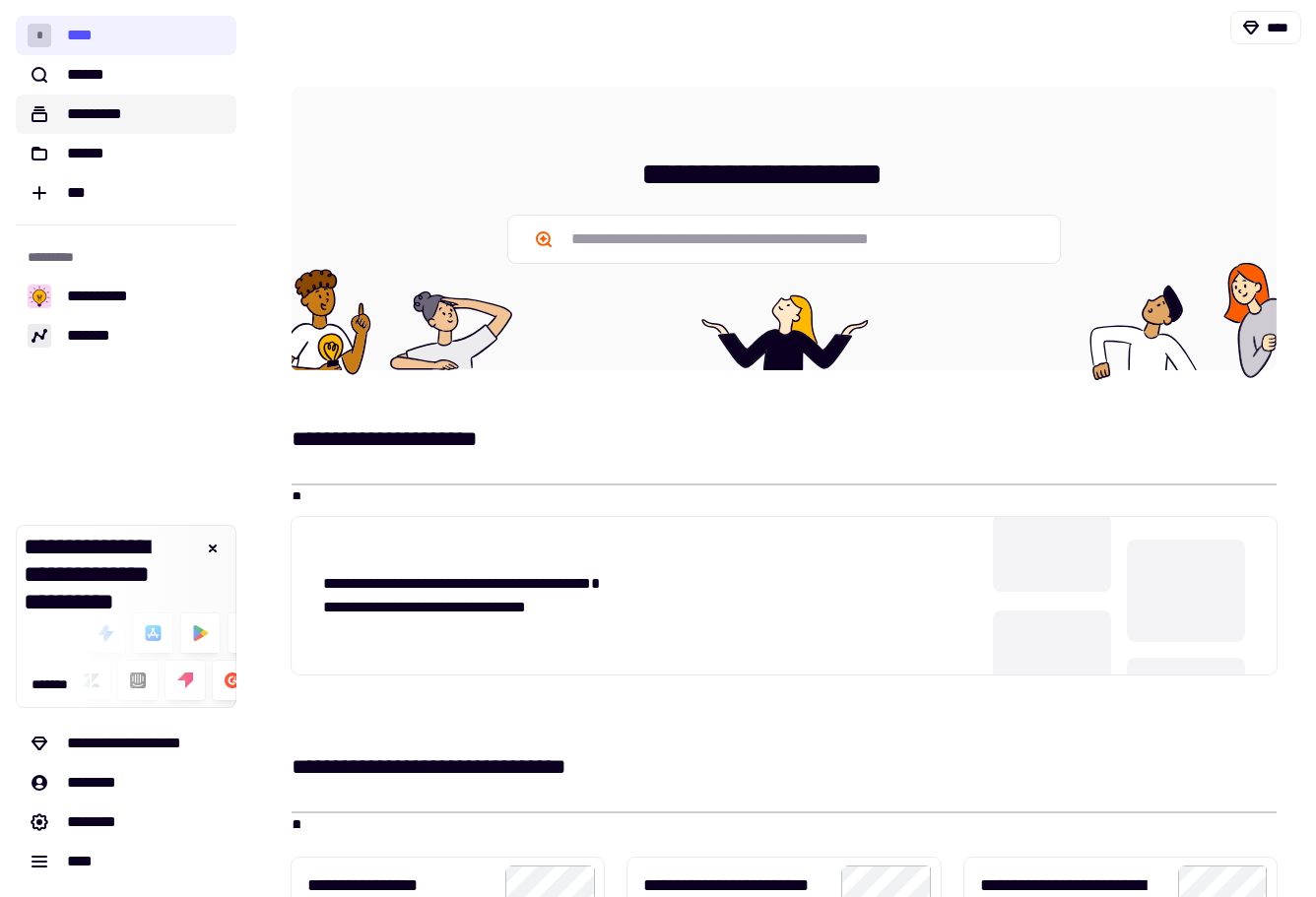 click on "*********" 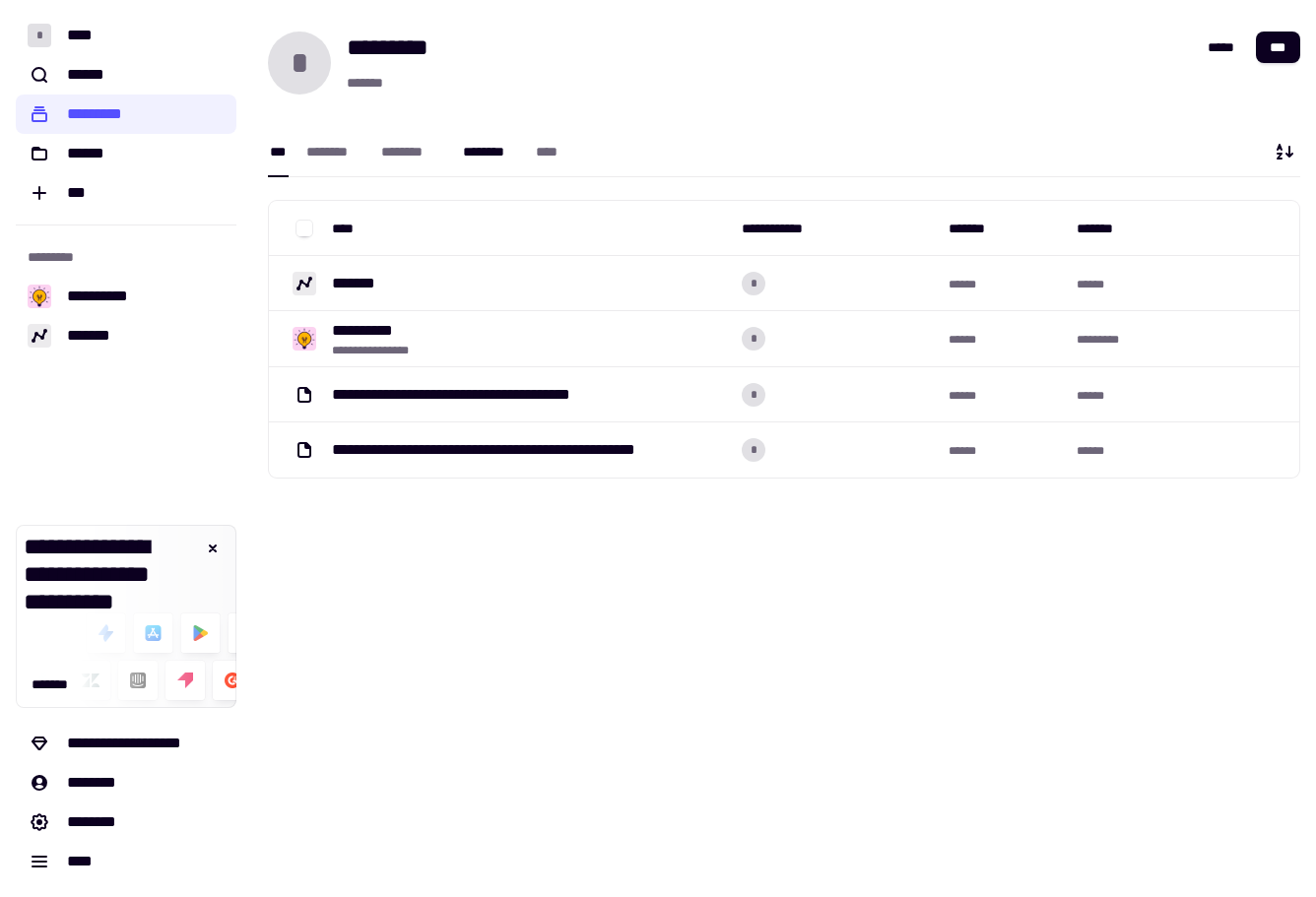 click on "********" at bounding box center [490, 152] 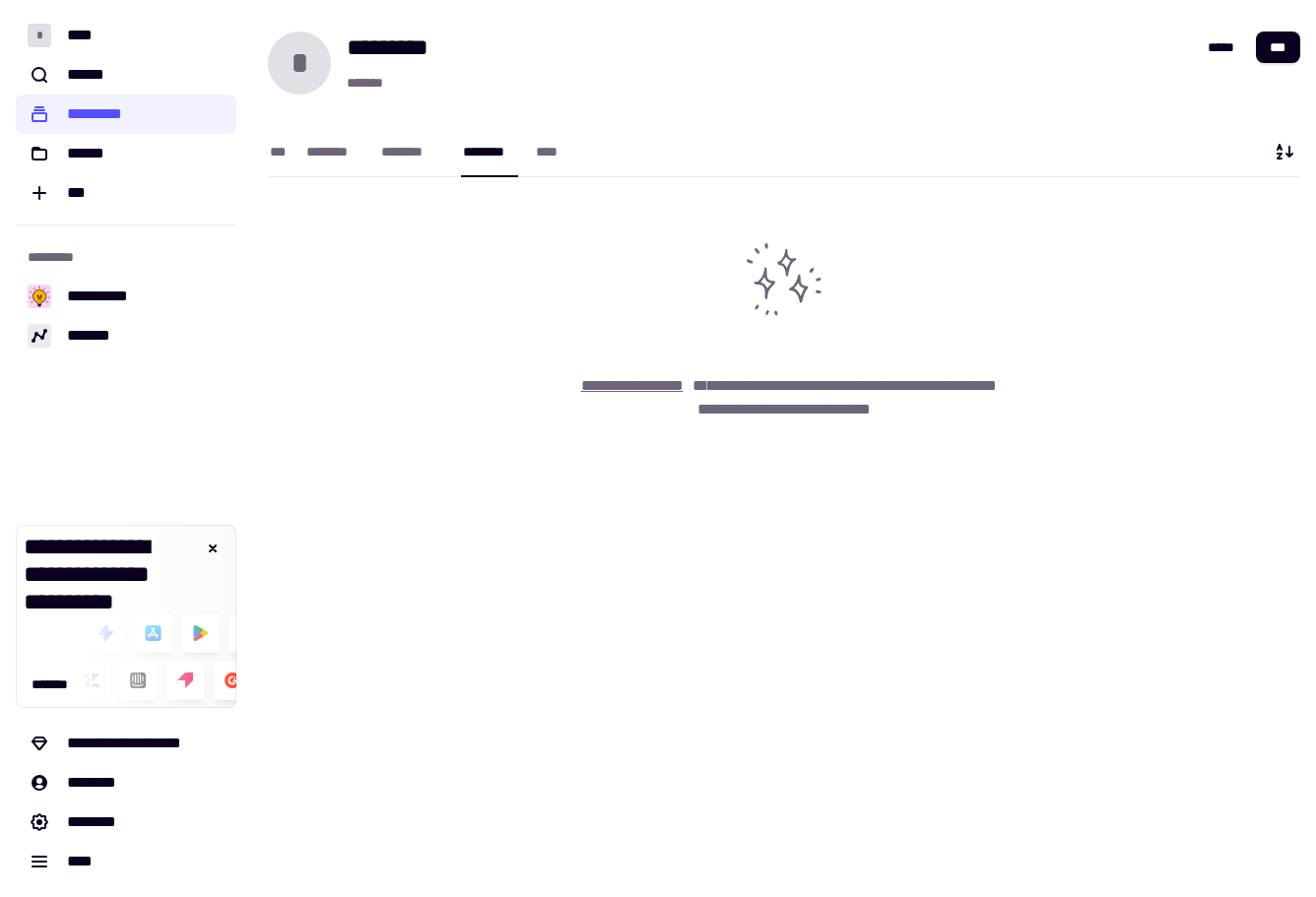 click on "**********" 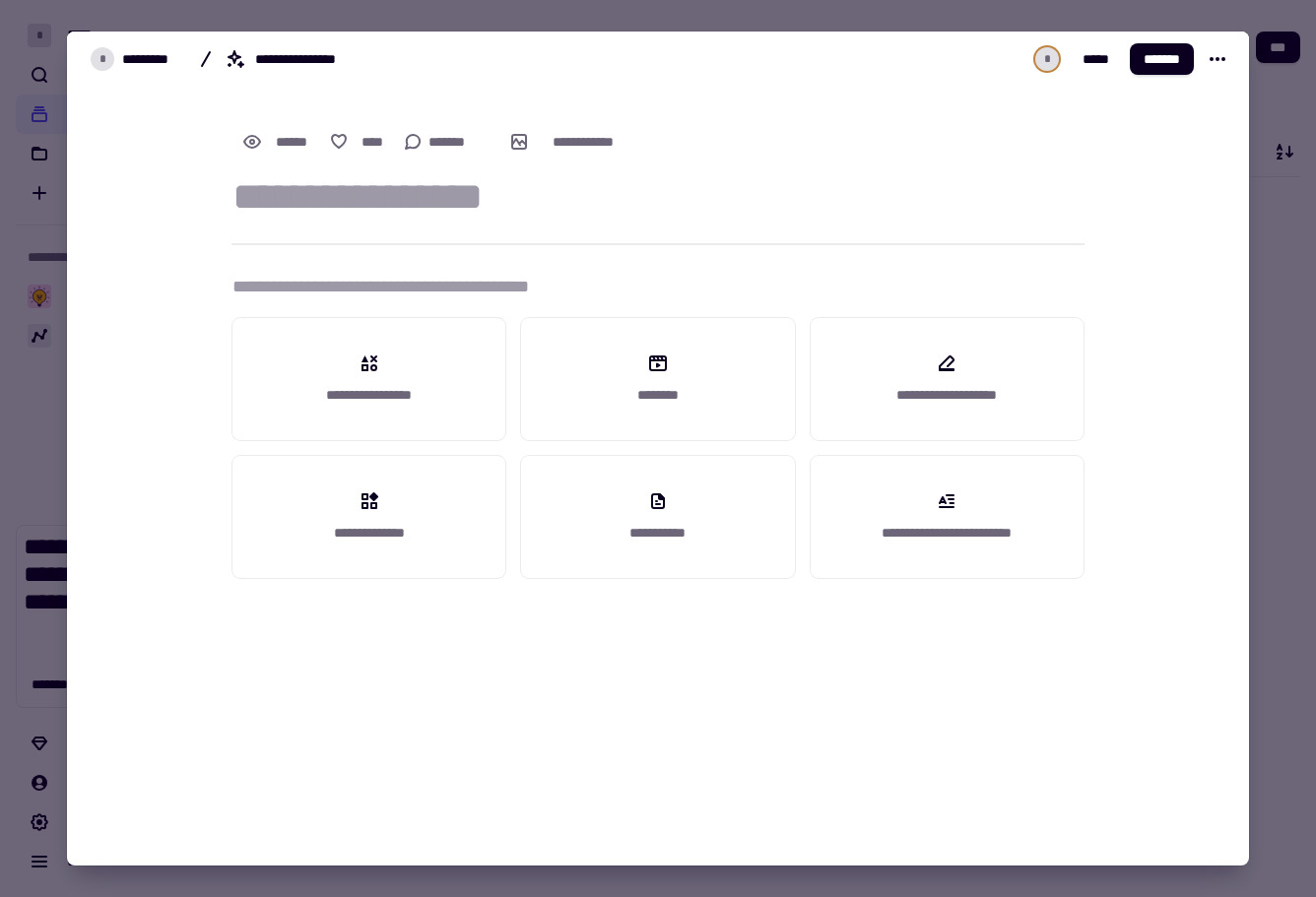 type on "*" 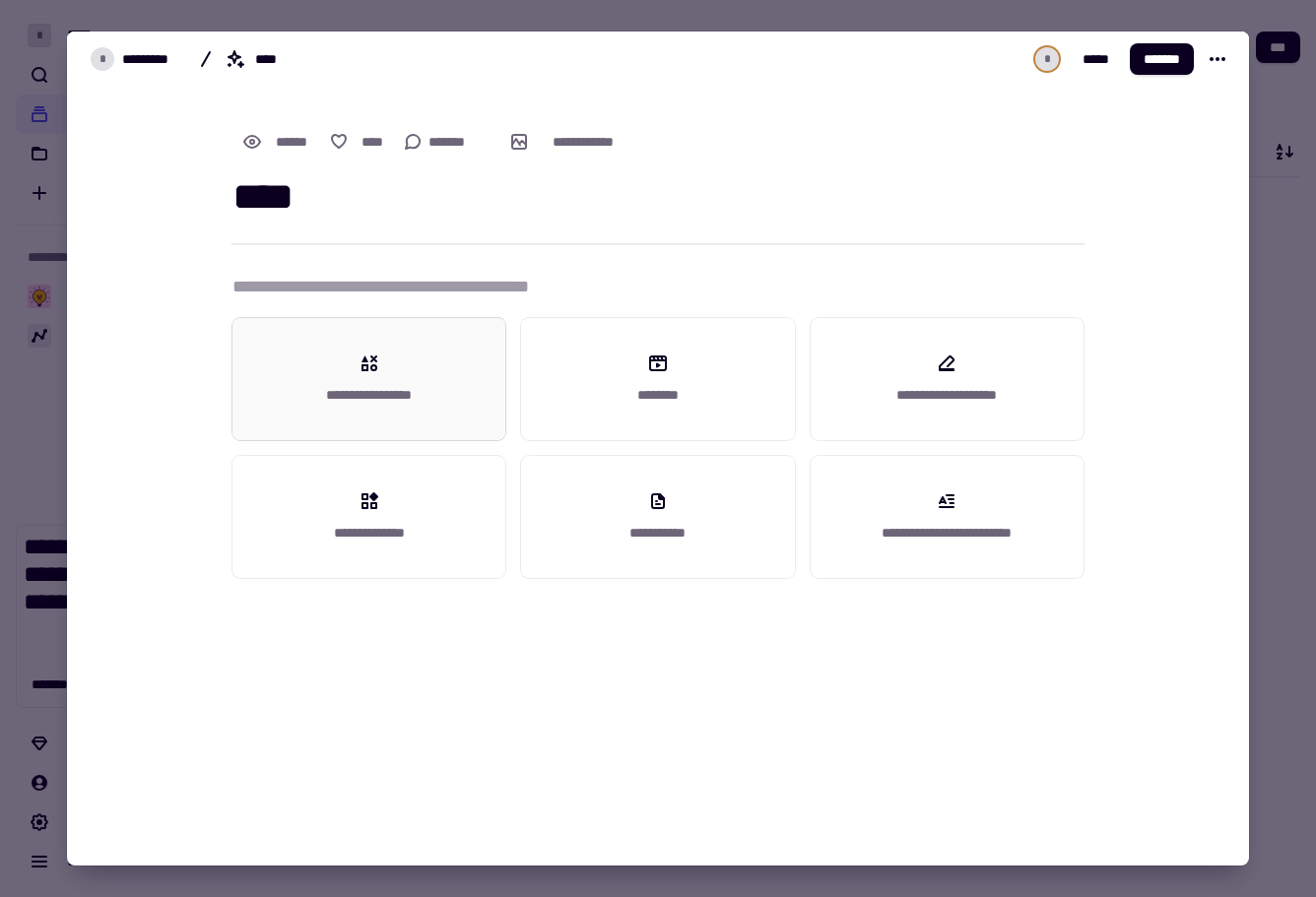 type on "****" 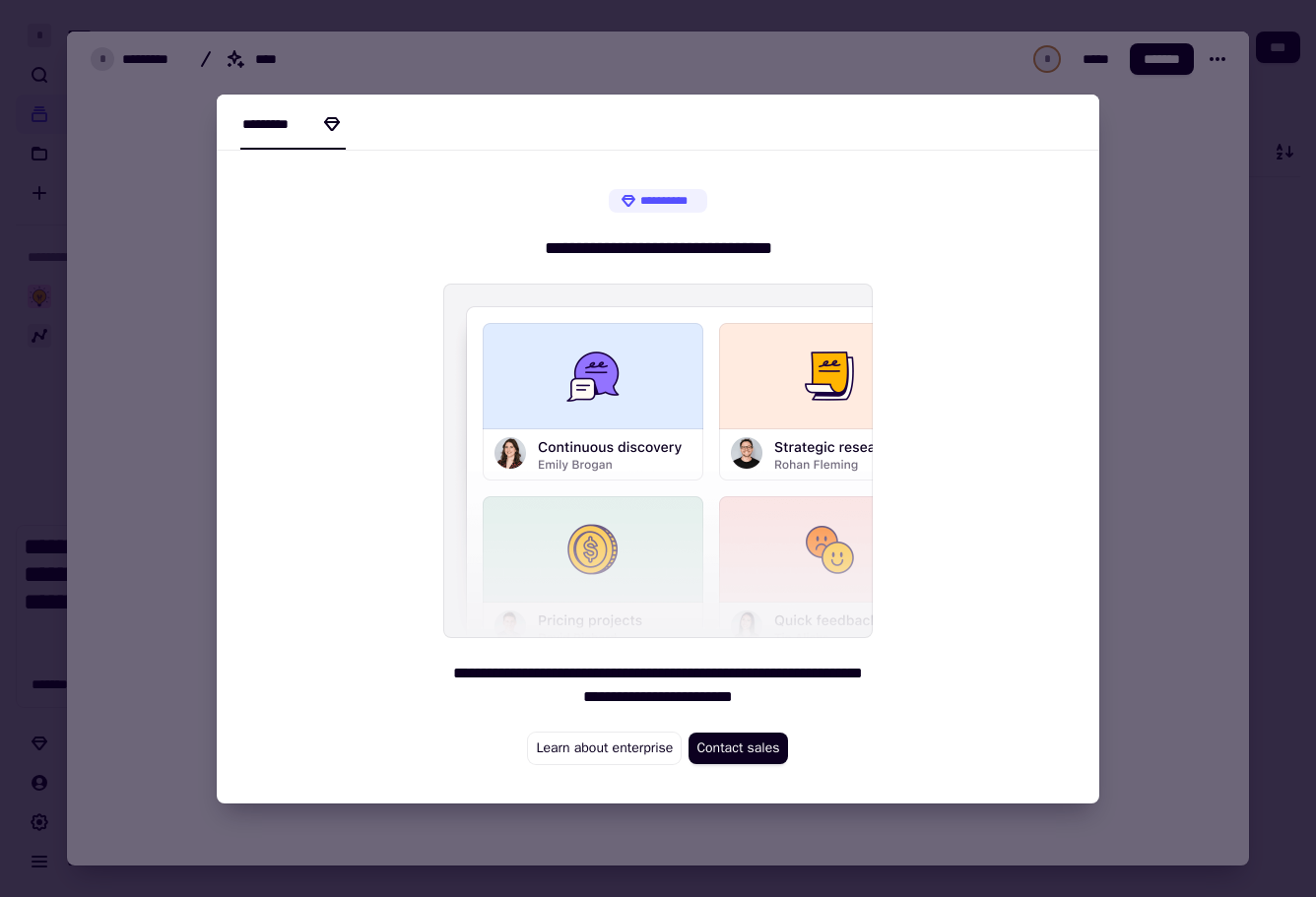 click at bounding box center (658, 448) 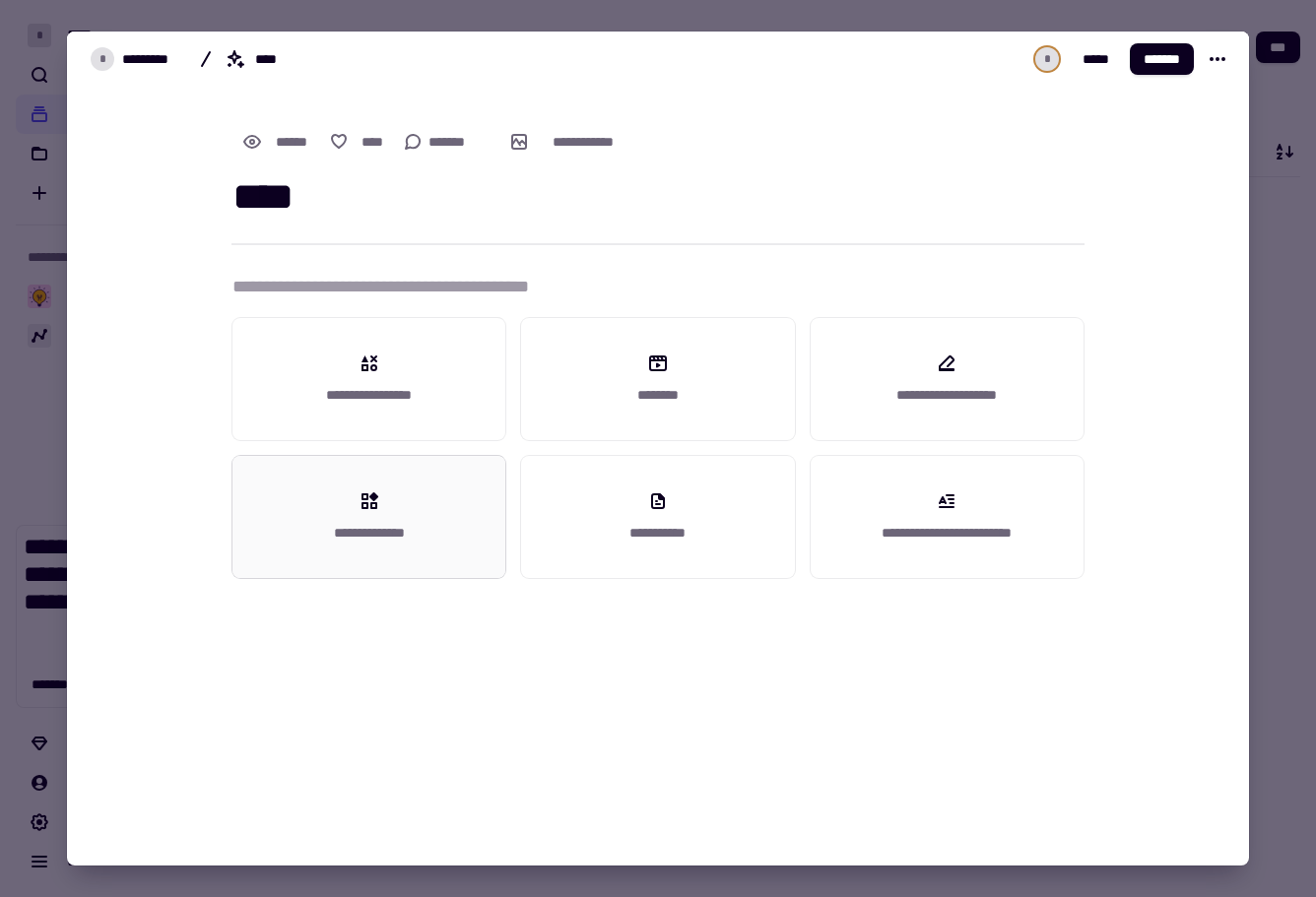 click on "**********" at bounding box center [368, 517] 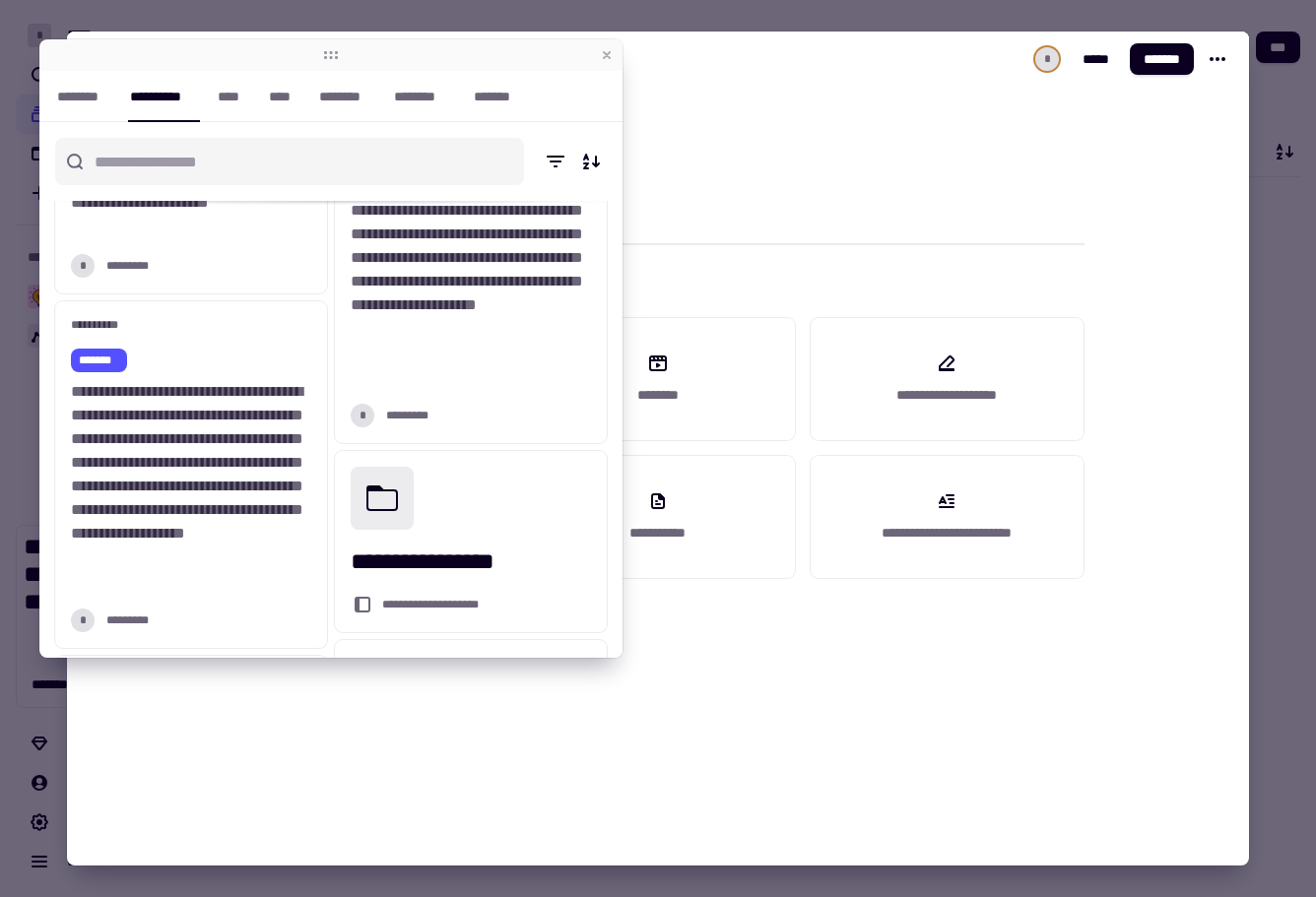 scroll, scrollTop: 479, scrollLeft: 0, axis: vertical 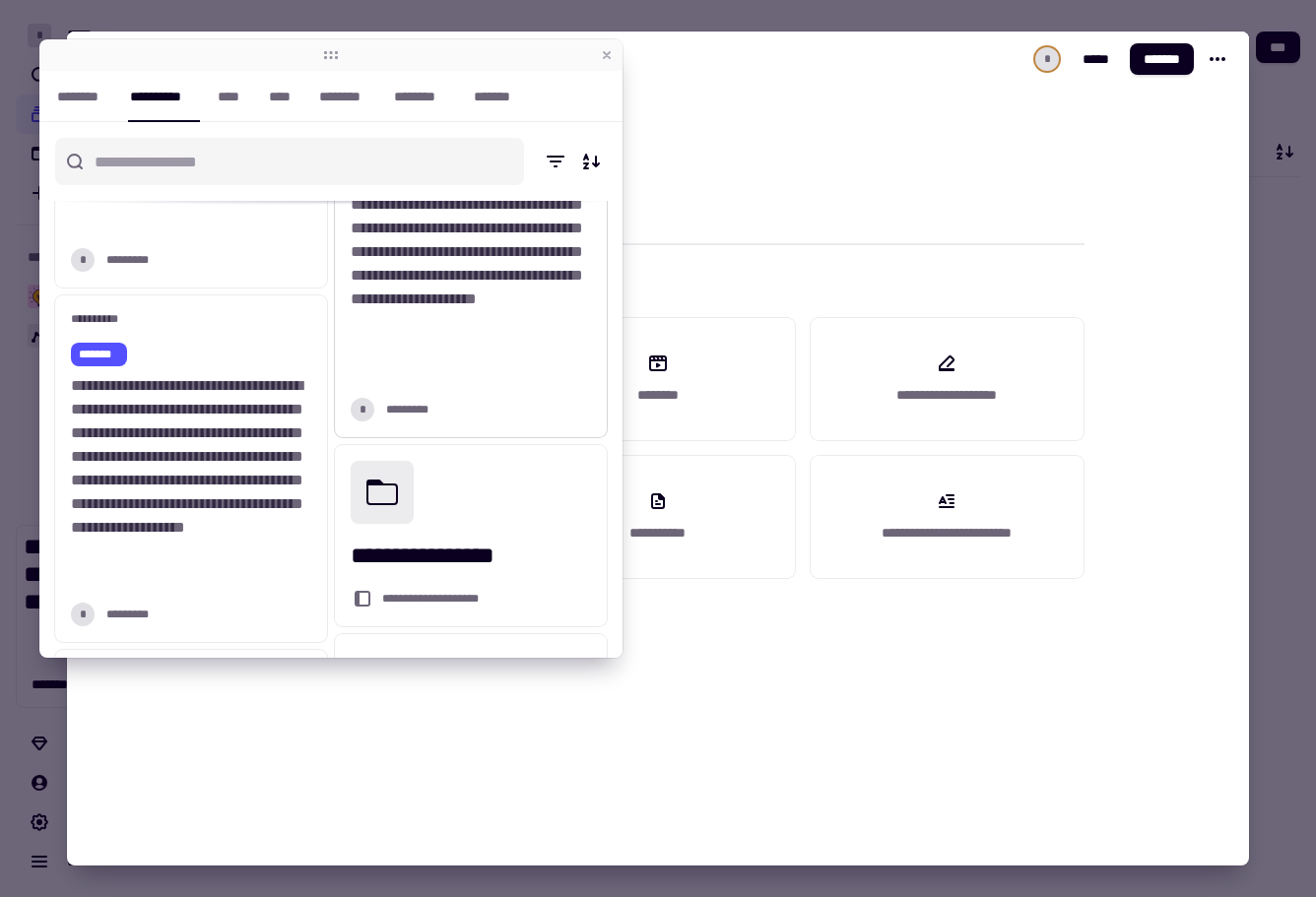 click on "**********" at bounding box center [467, 252] 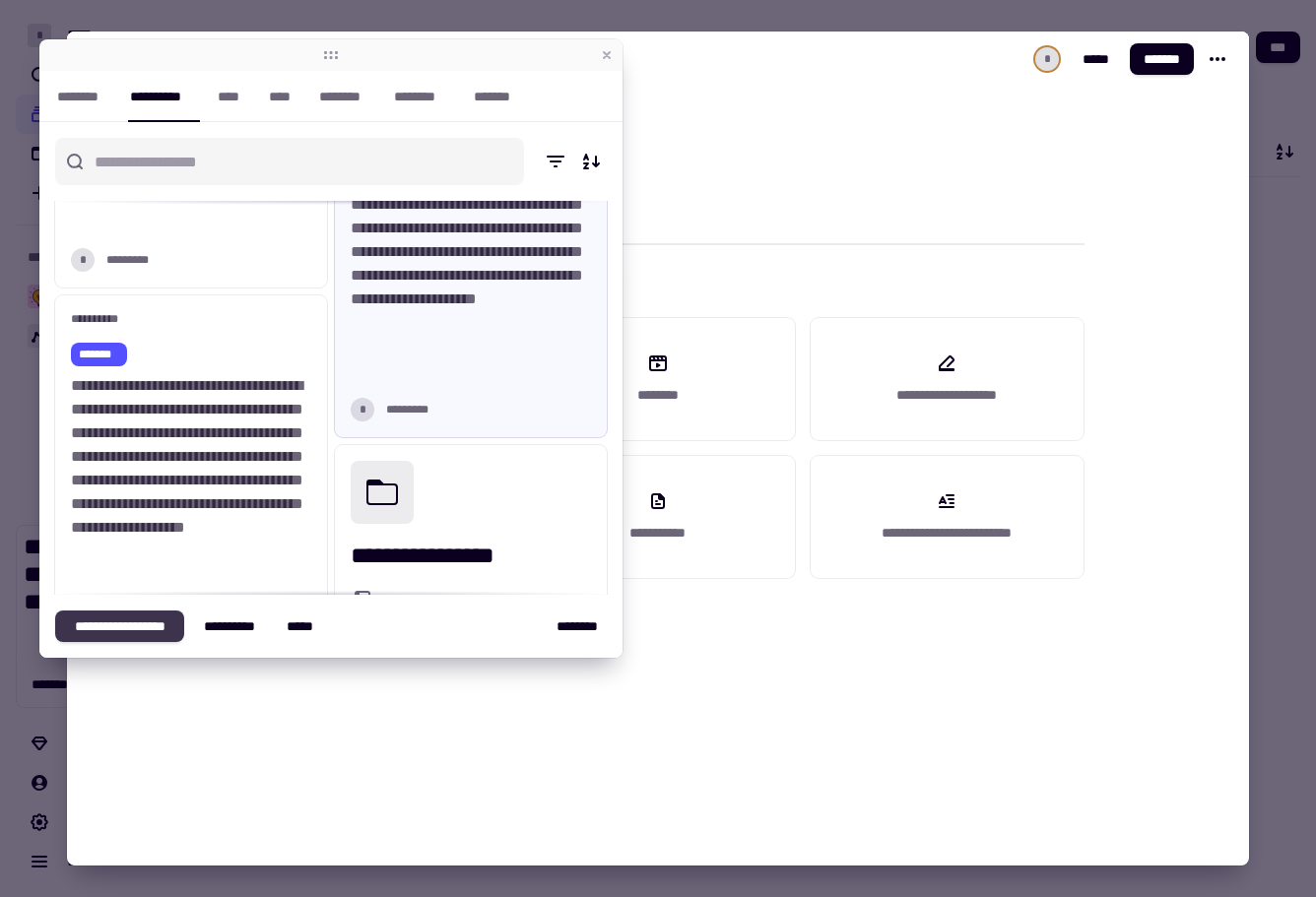 click on "**********" 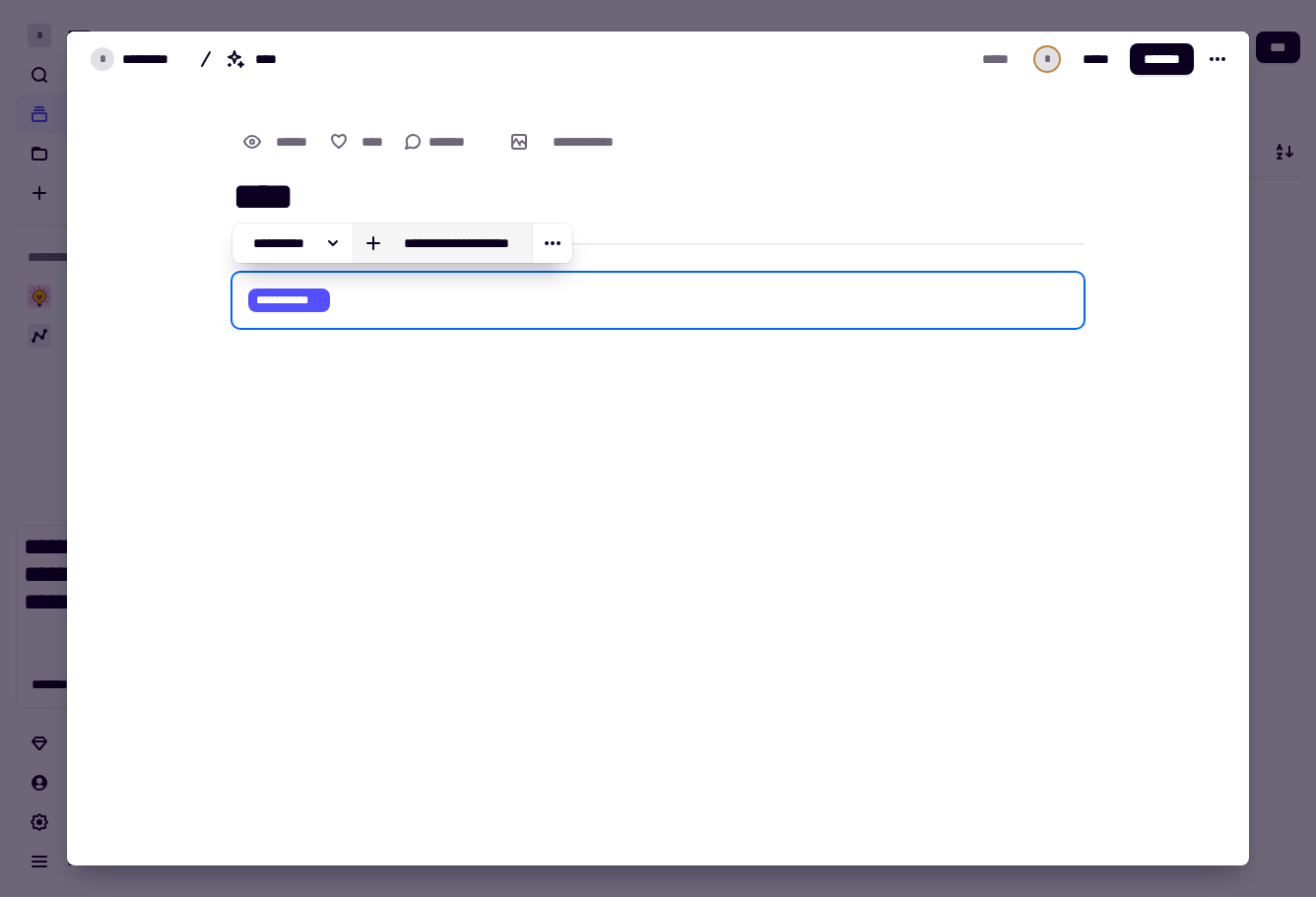 click on "**********" 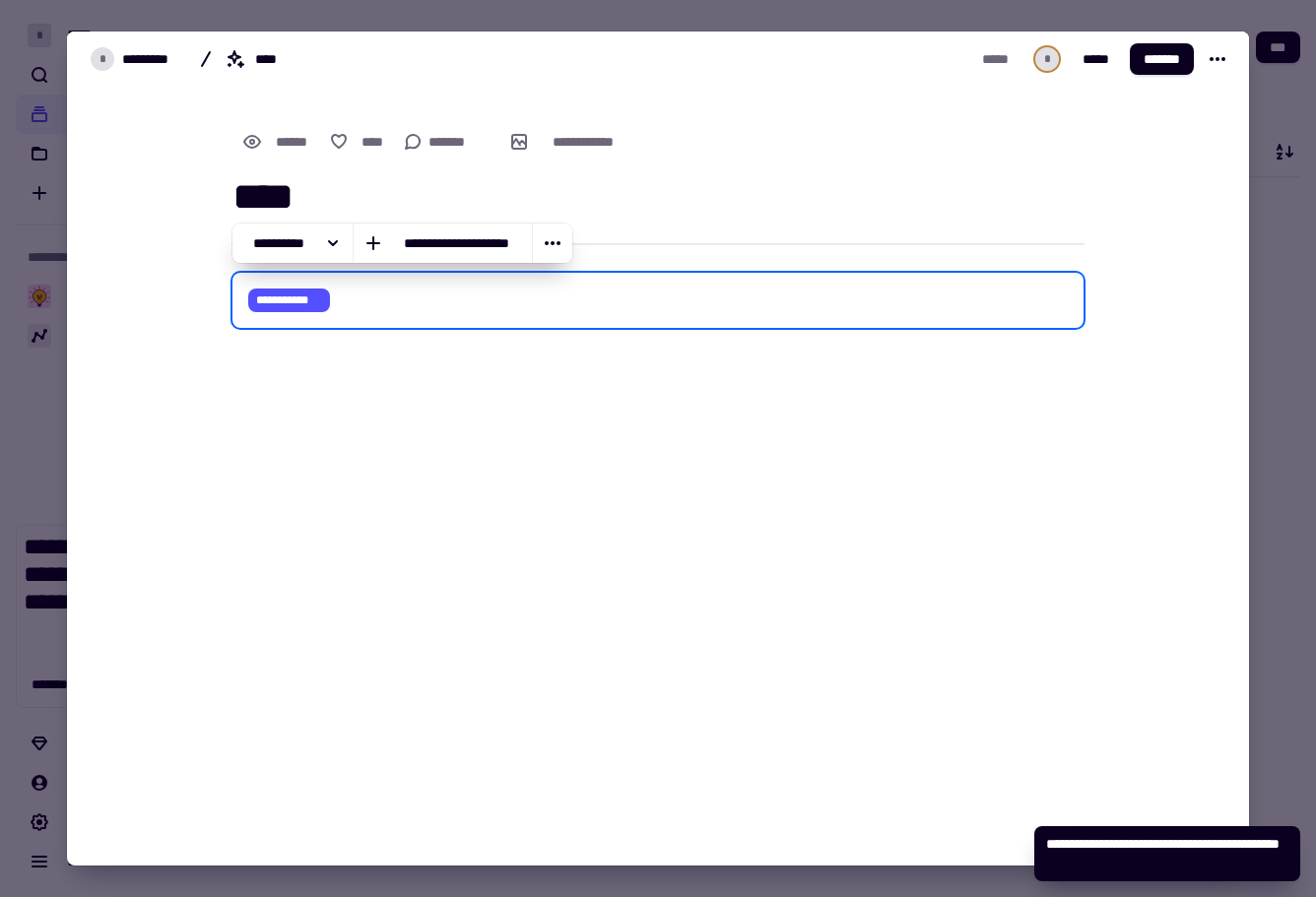 click at bounding box center (658, 448) 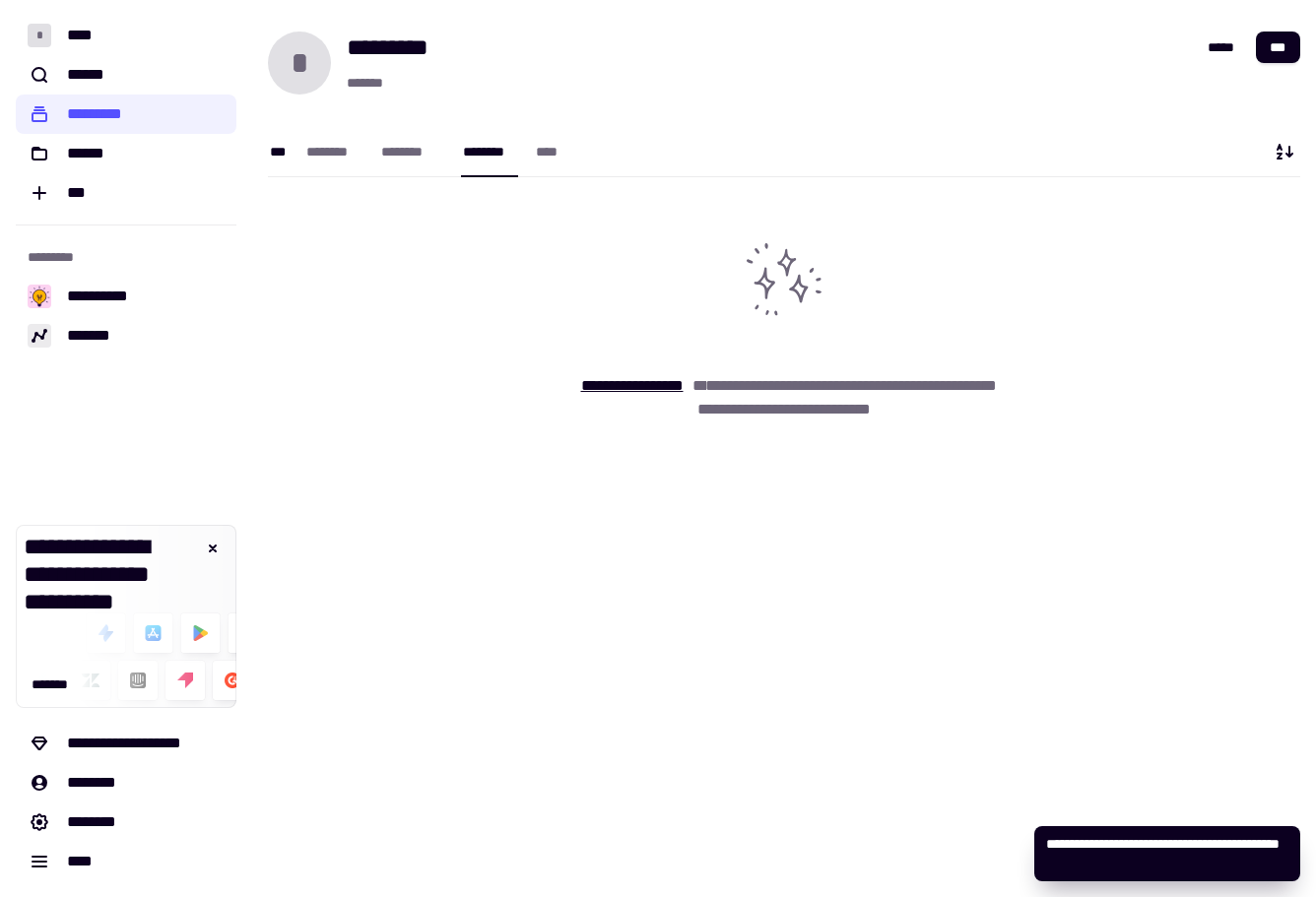 click on "***" at bounding box center (278, 152) 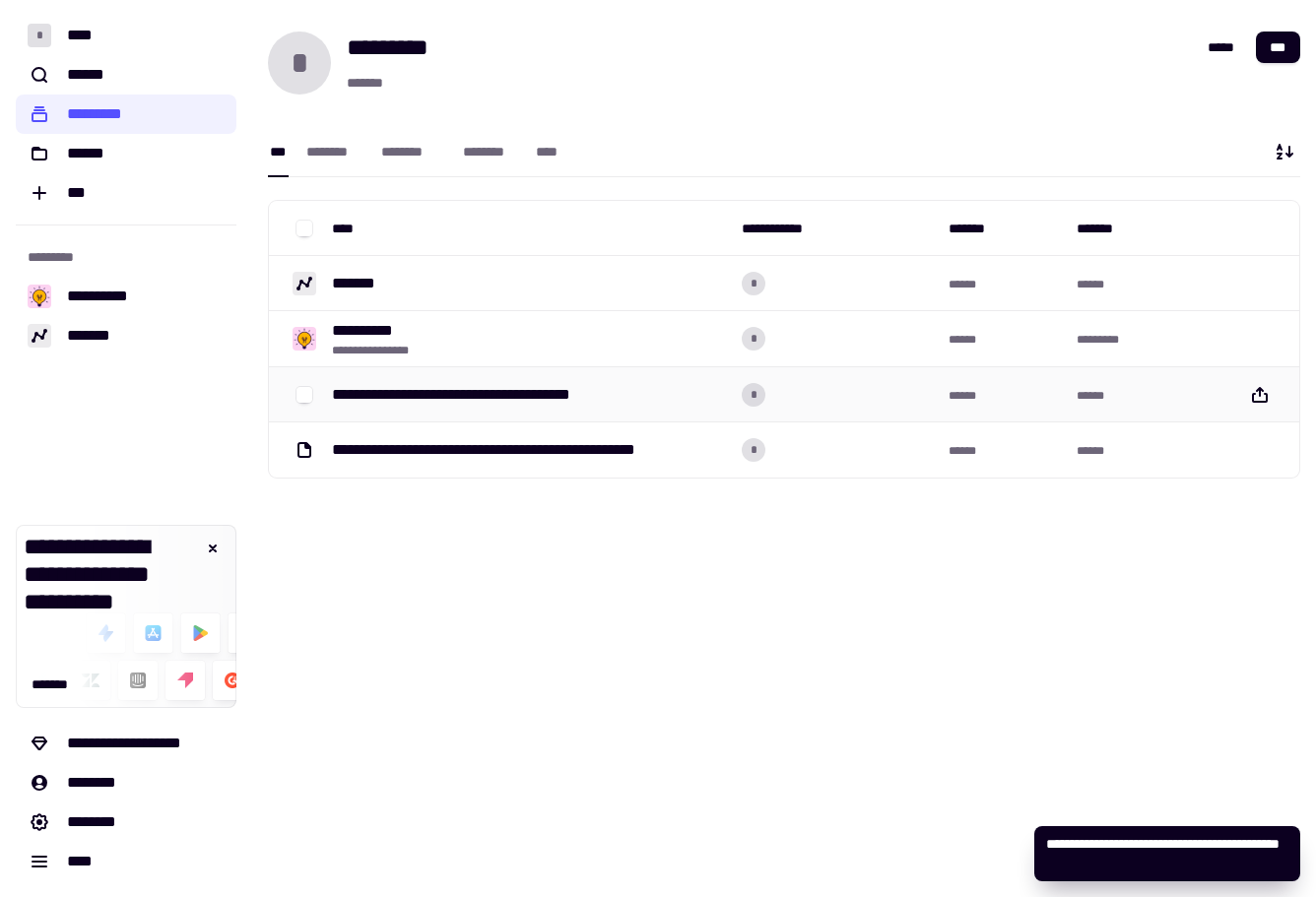 click on "**********" at bounding box center (529, 395) 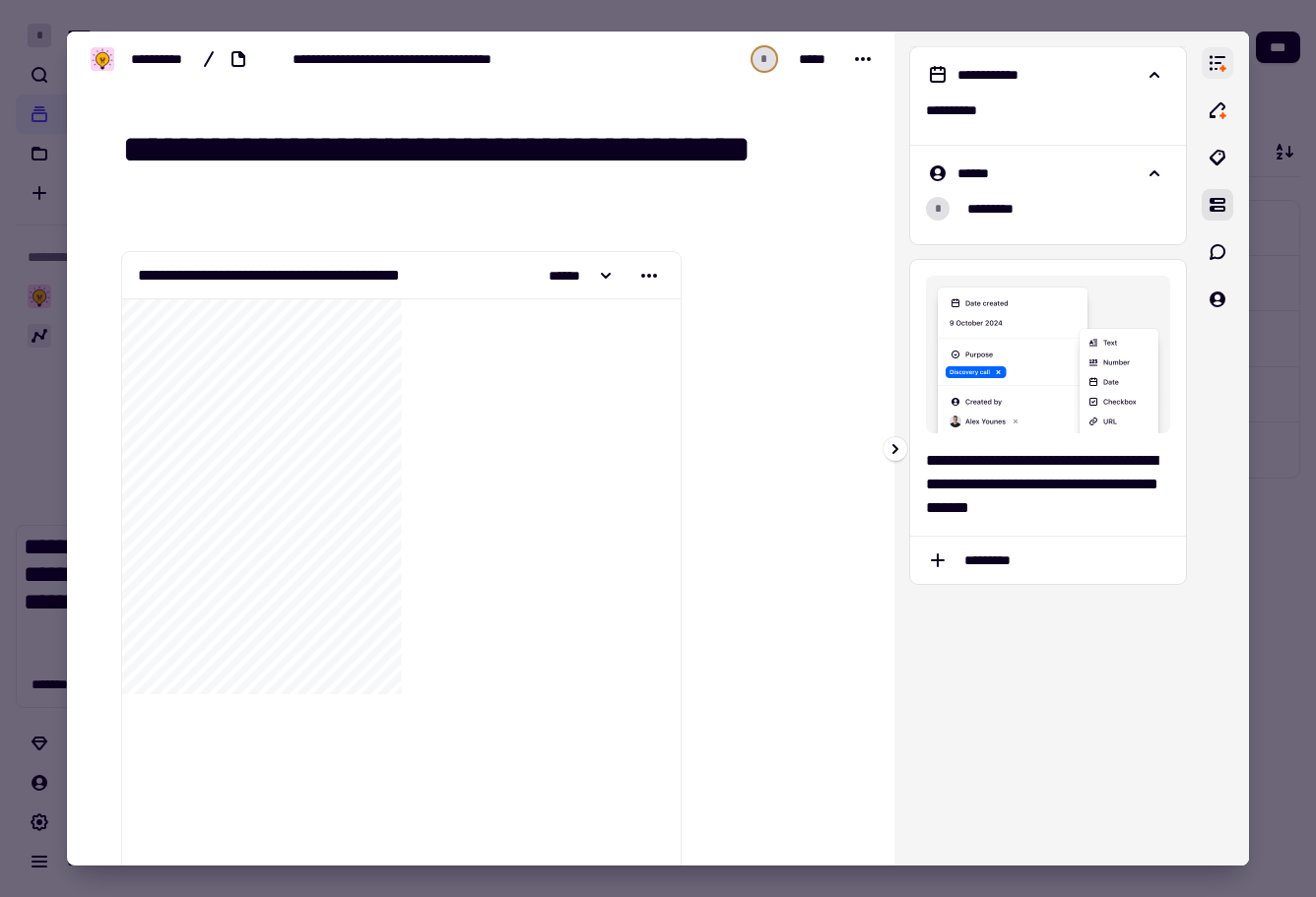 click 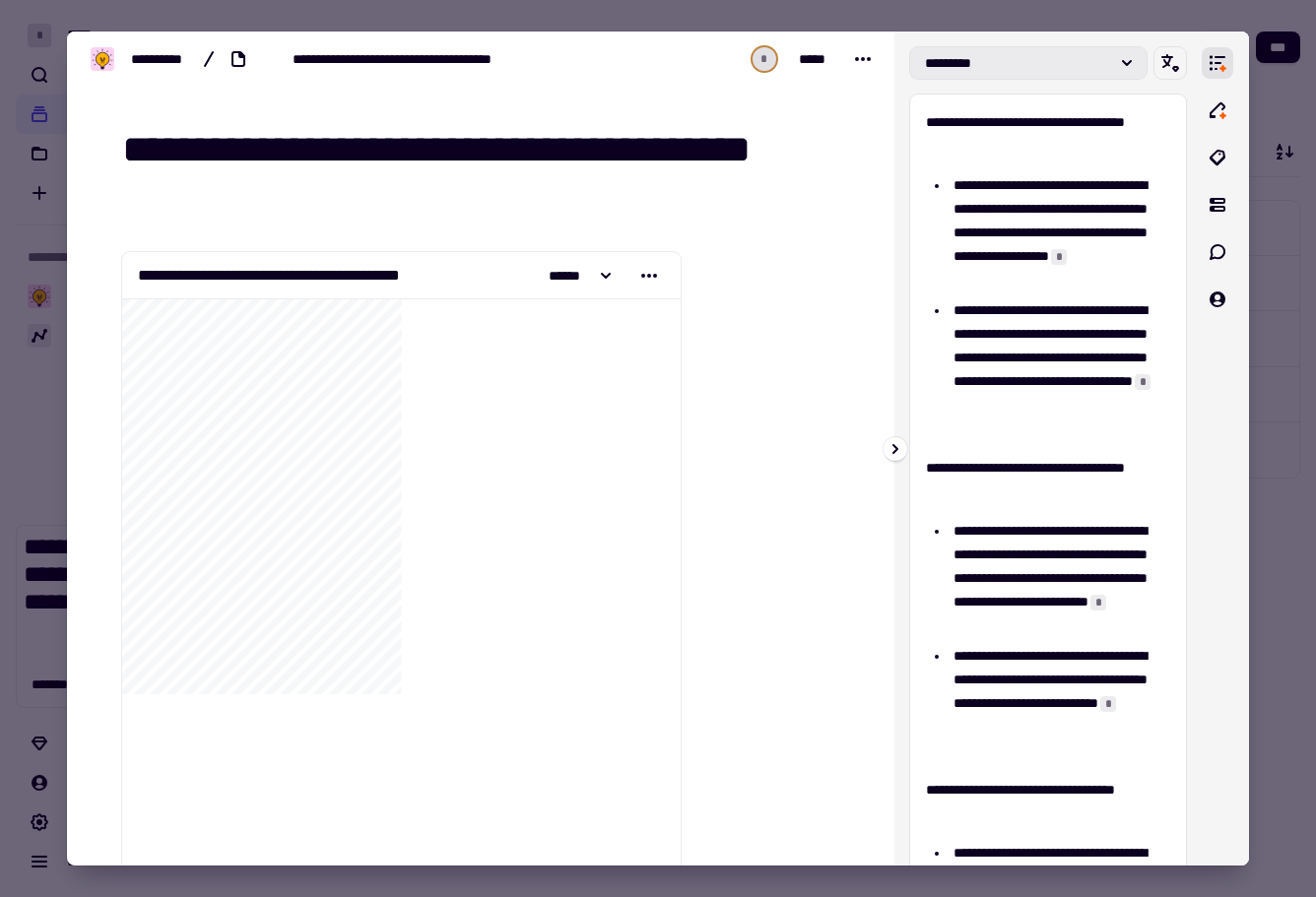click on "*********" 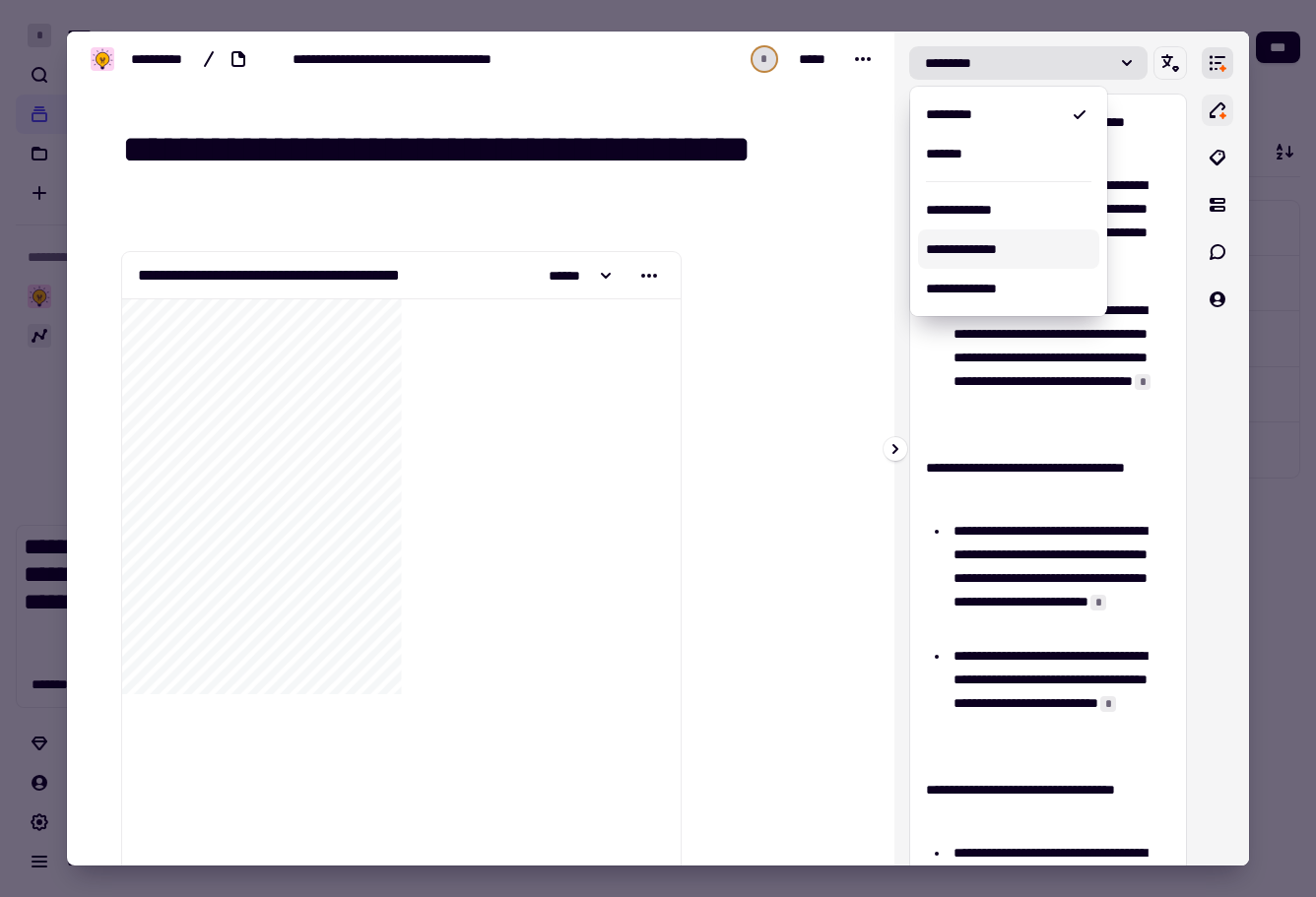 click 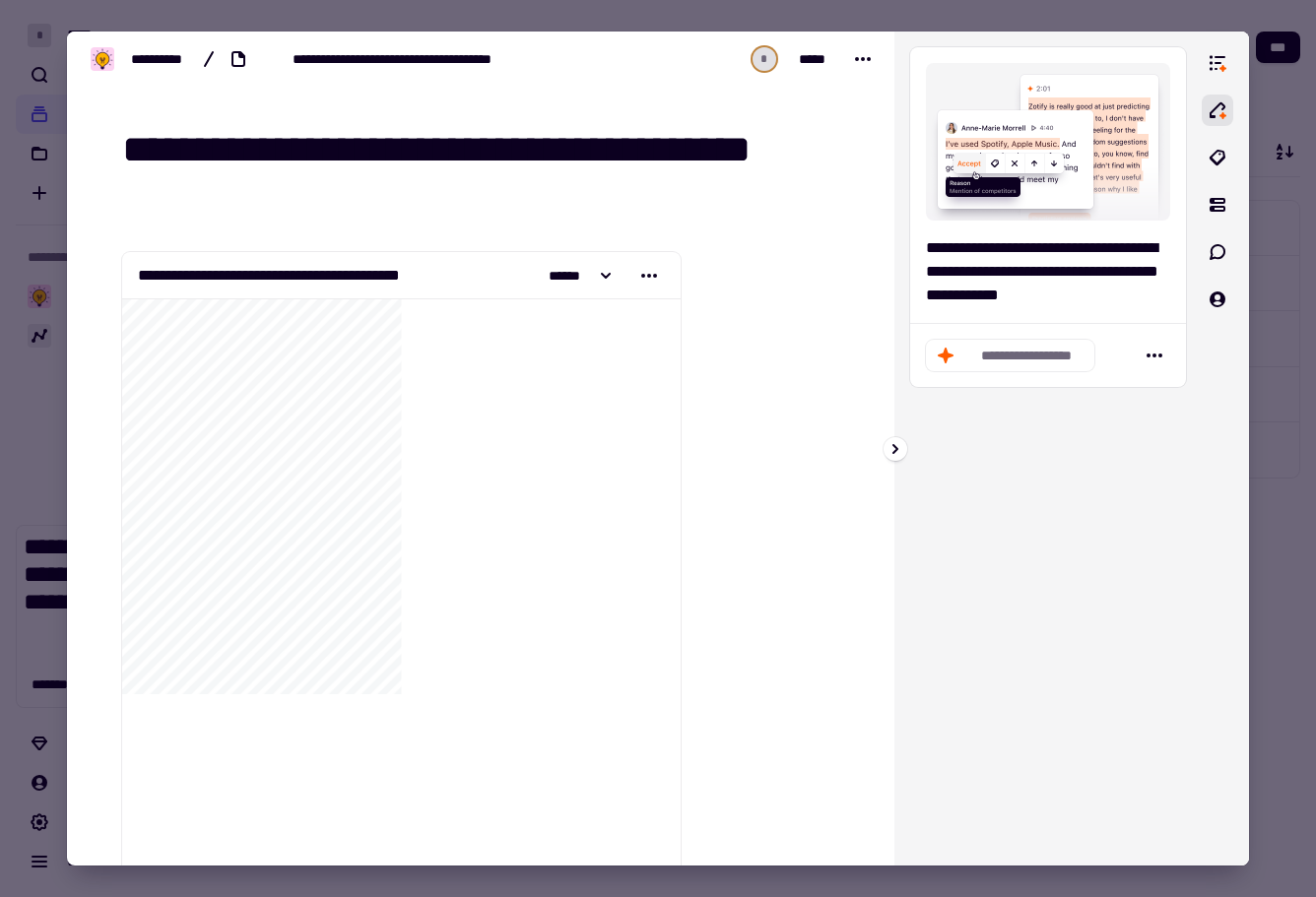 click on "**********" 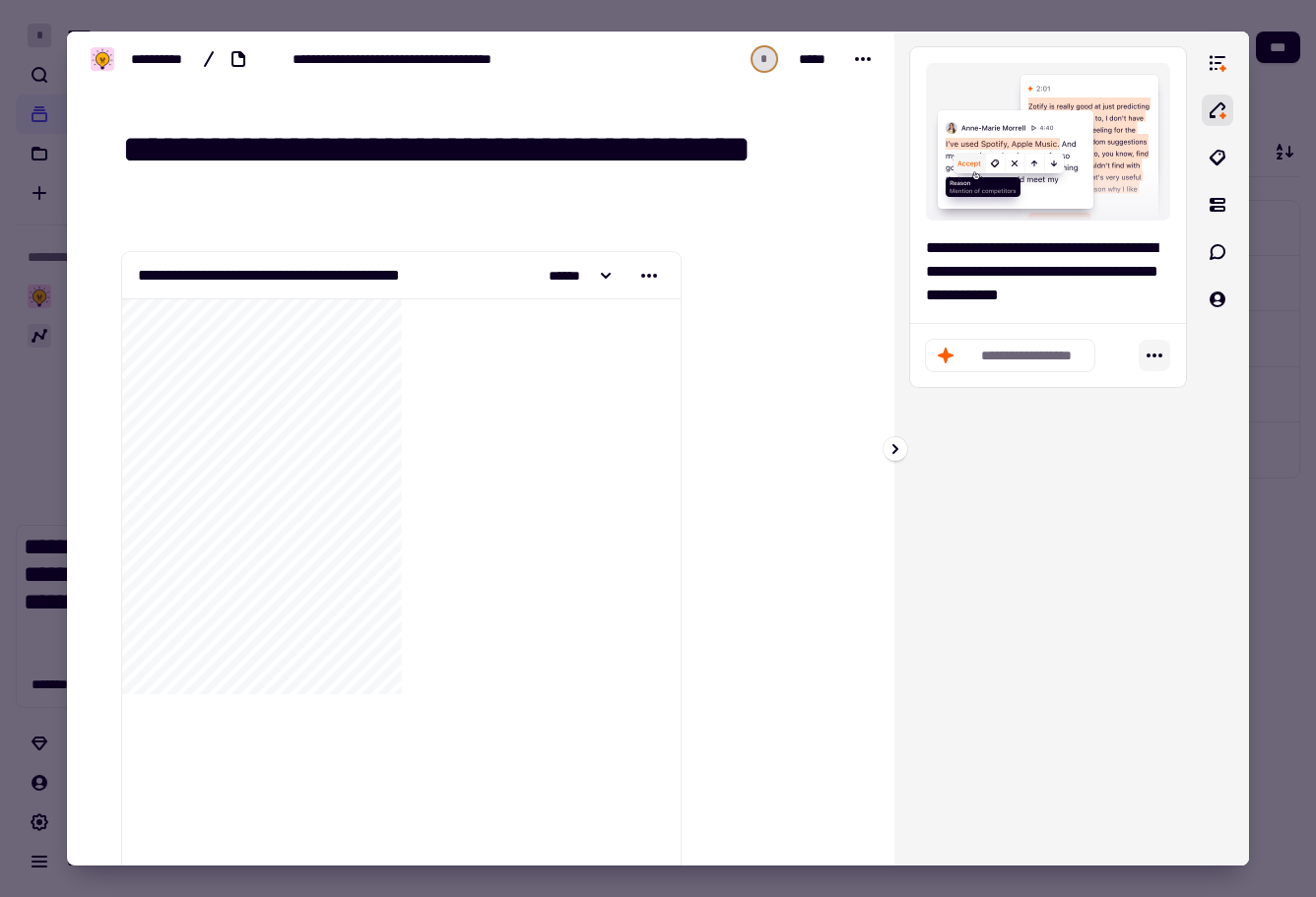 click 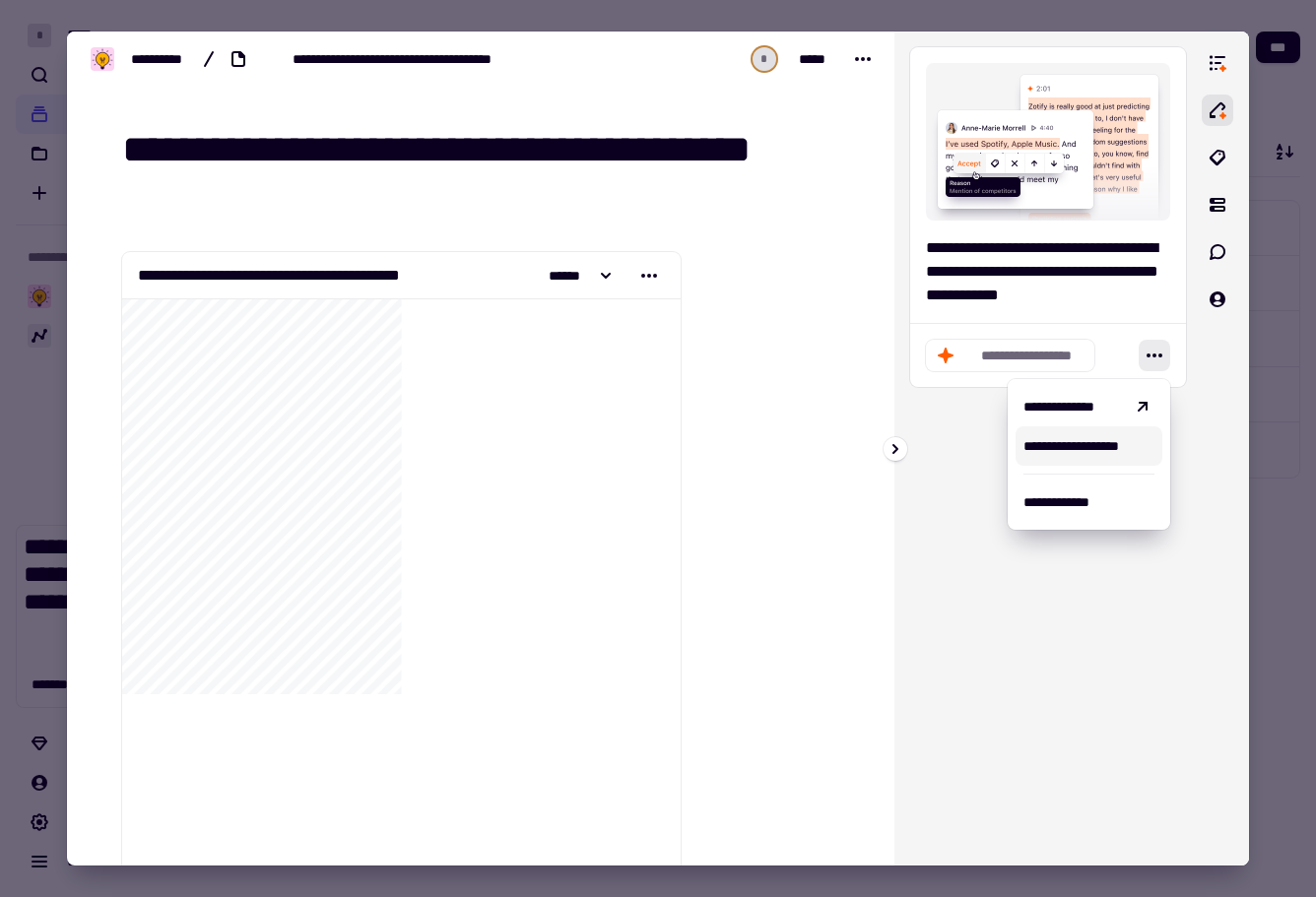 click on "**********" at bounding box center (1088, 446) 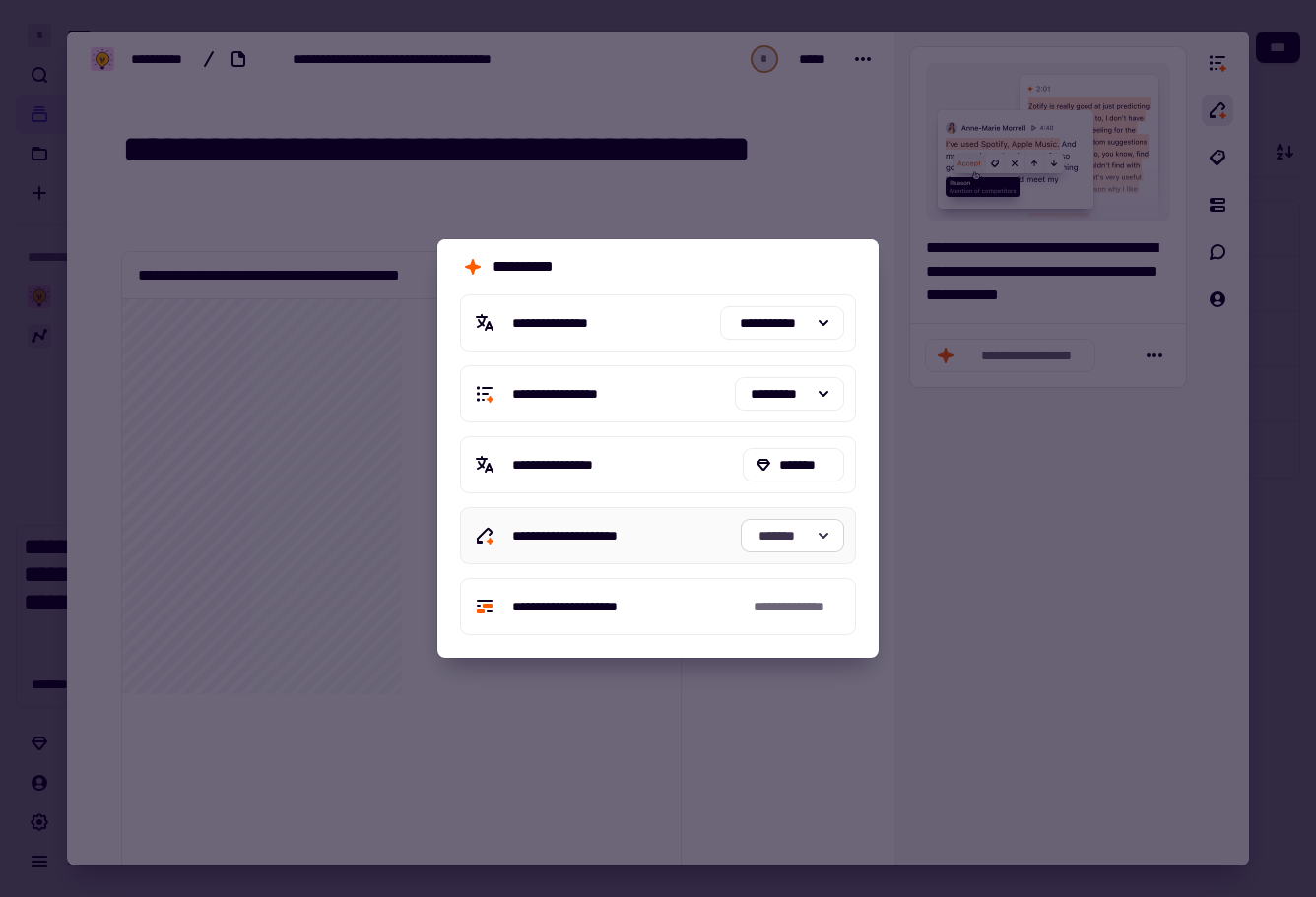 click on "*******" 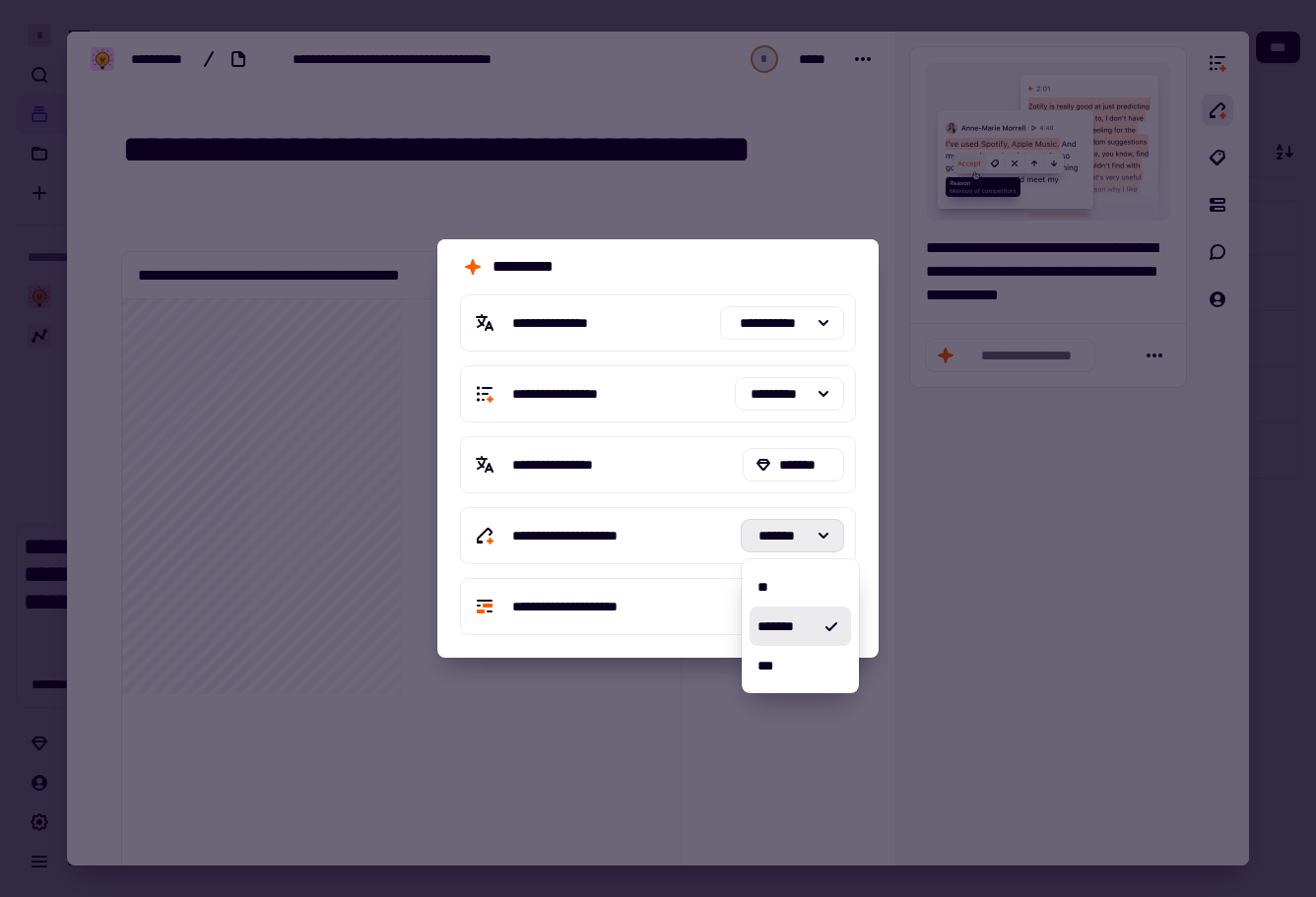 click on "*******" at bounding box center (784, 626) 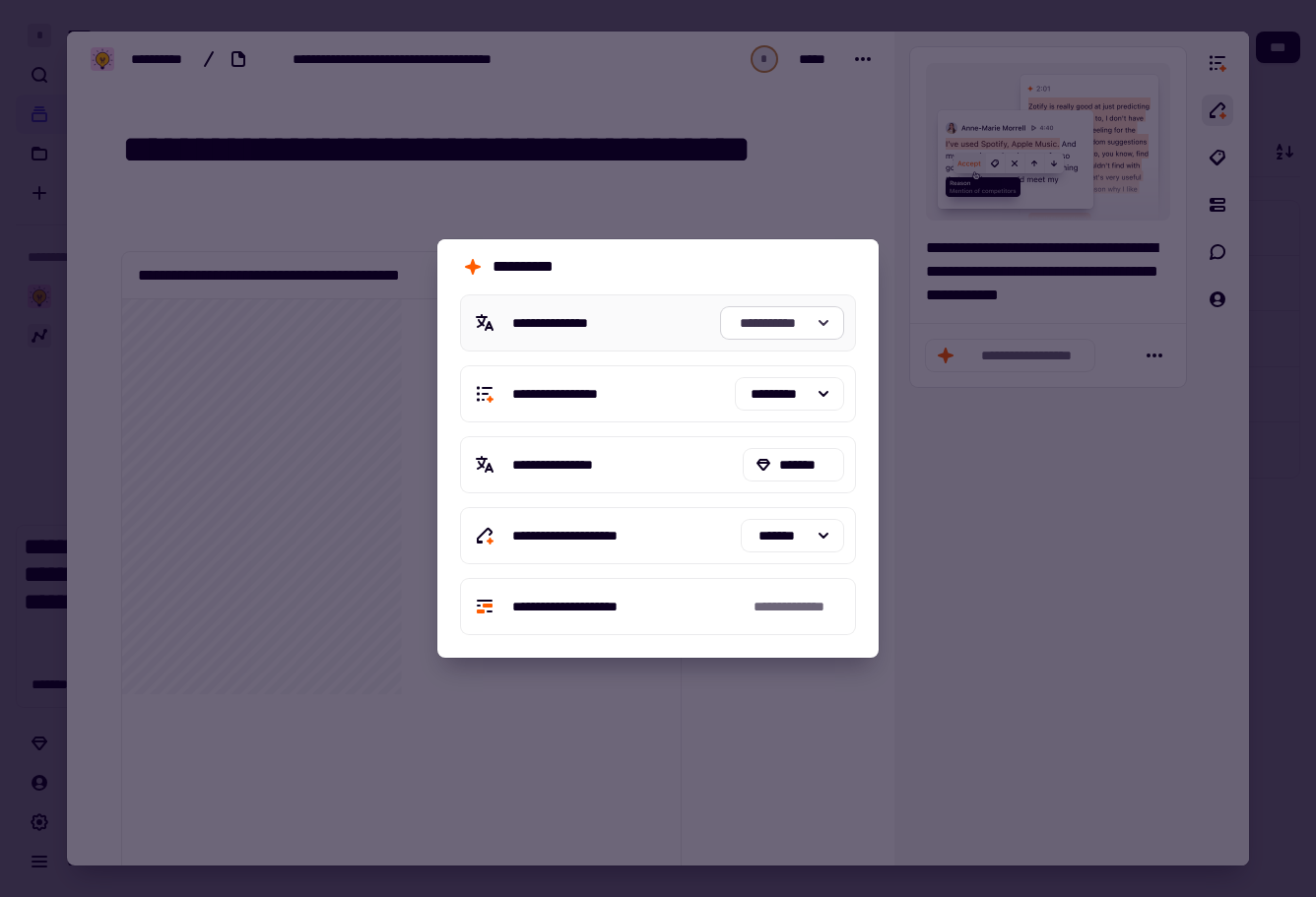 click on "**********" 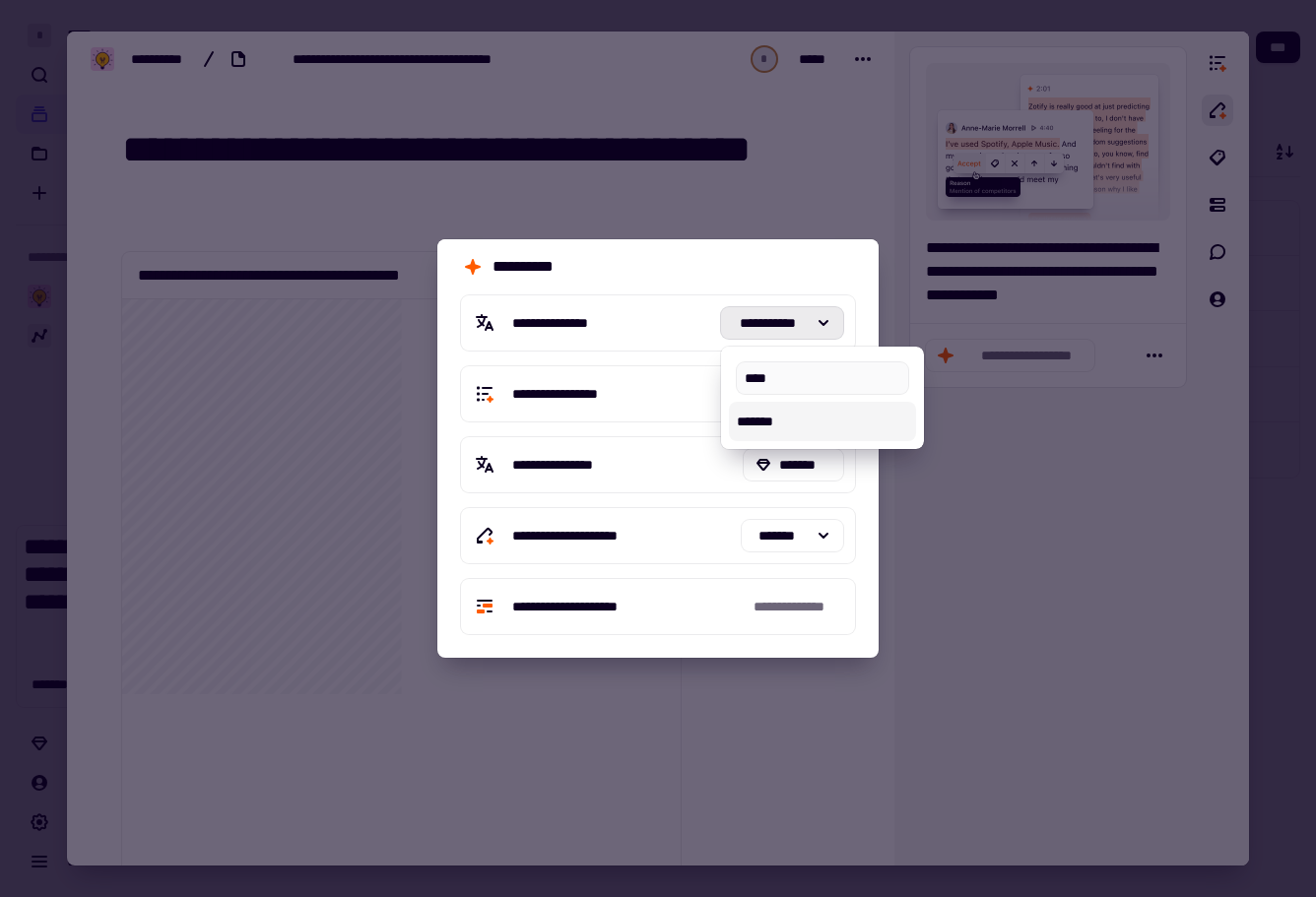 type on "****" 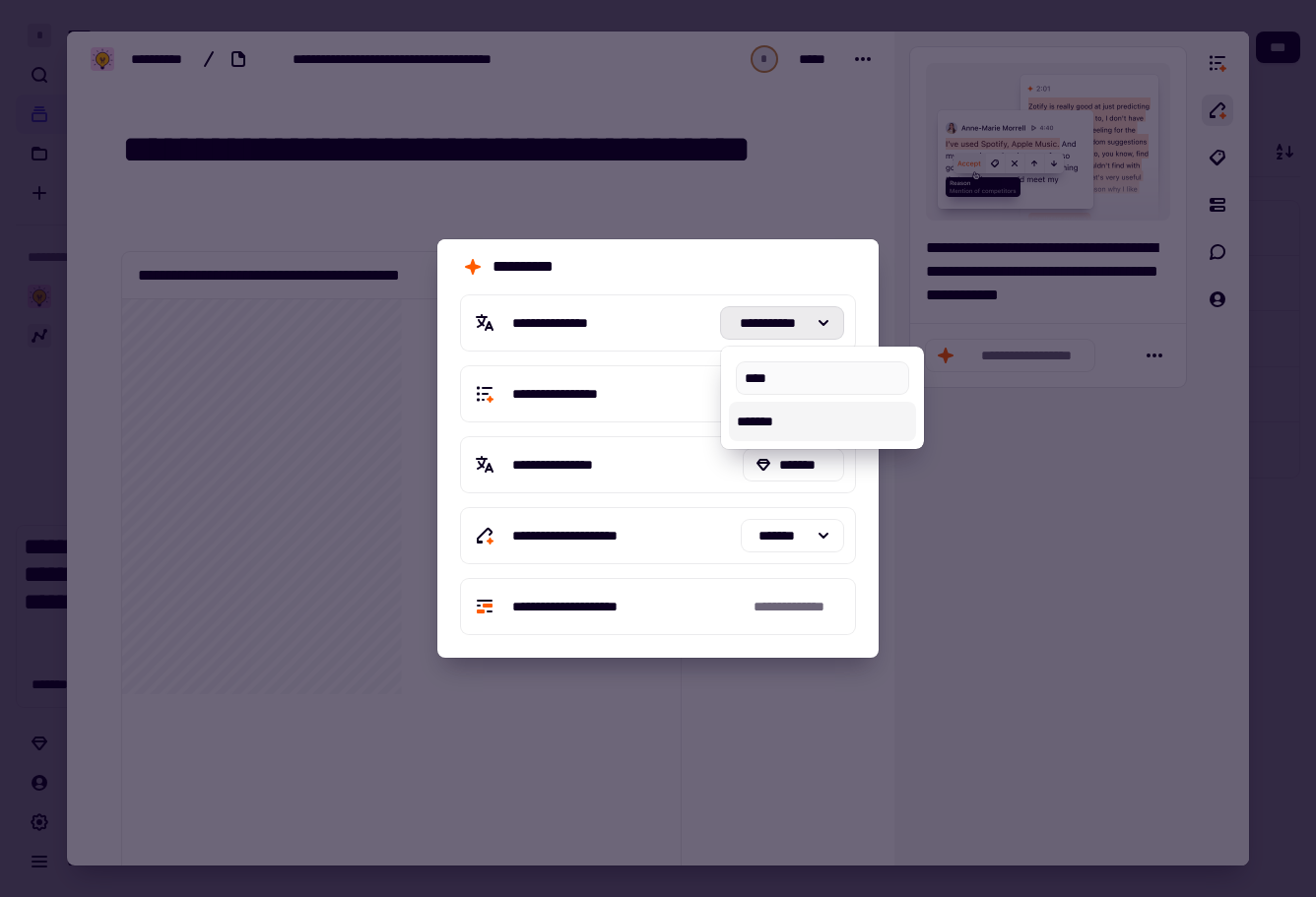 click on "*******" at bounding box center [822, 421] 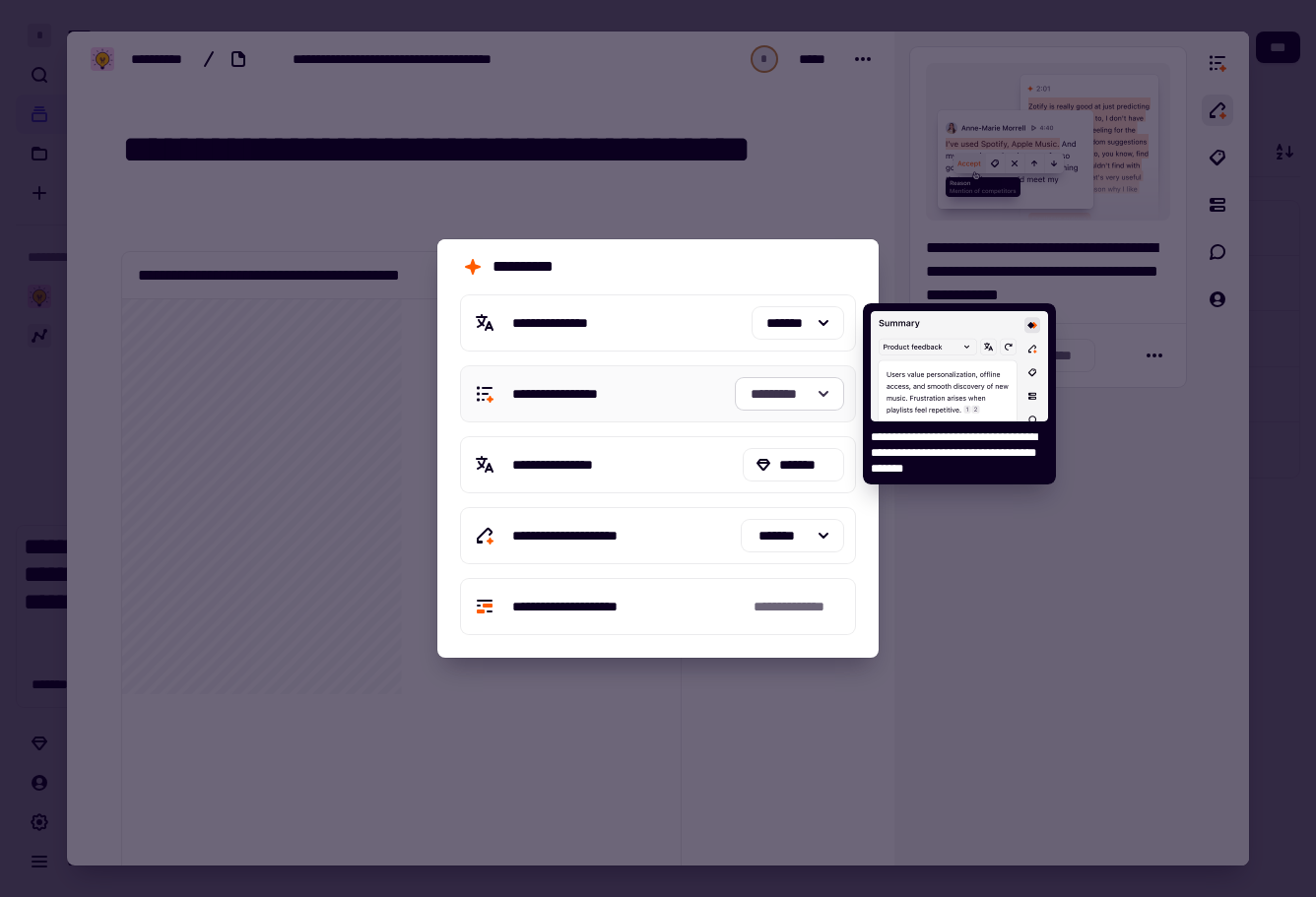 click 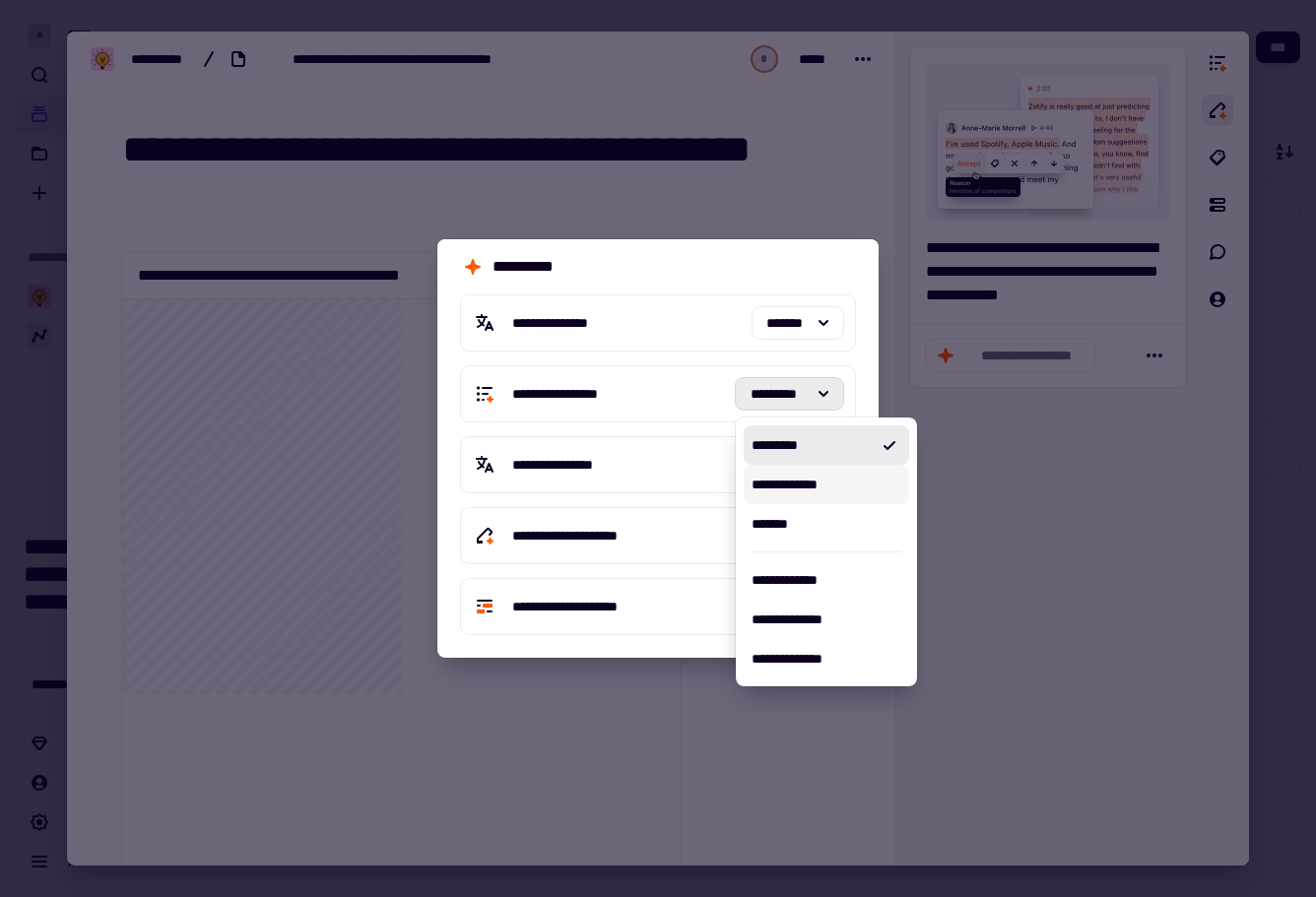 click on "**********" at bounding box center (826, 484) 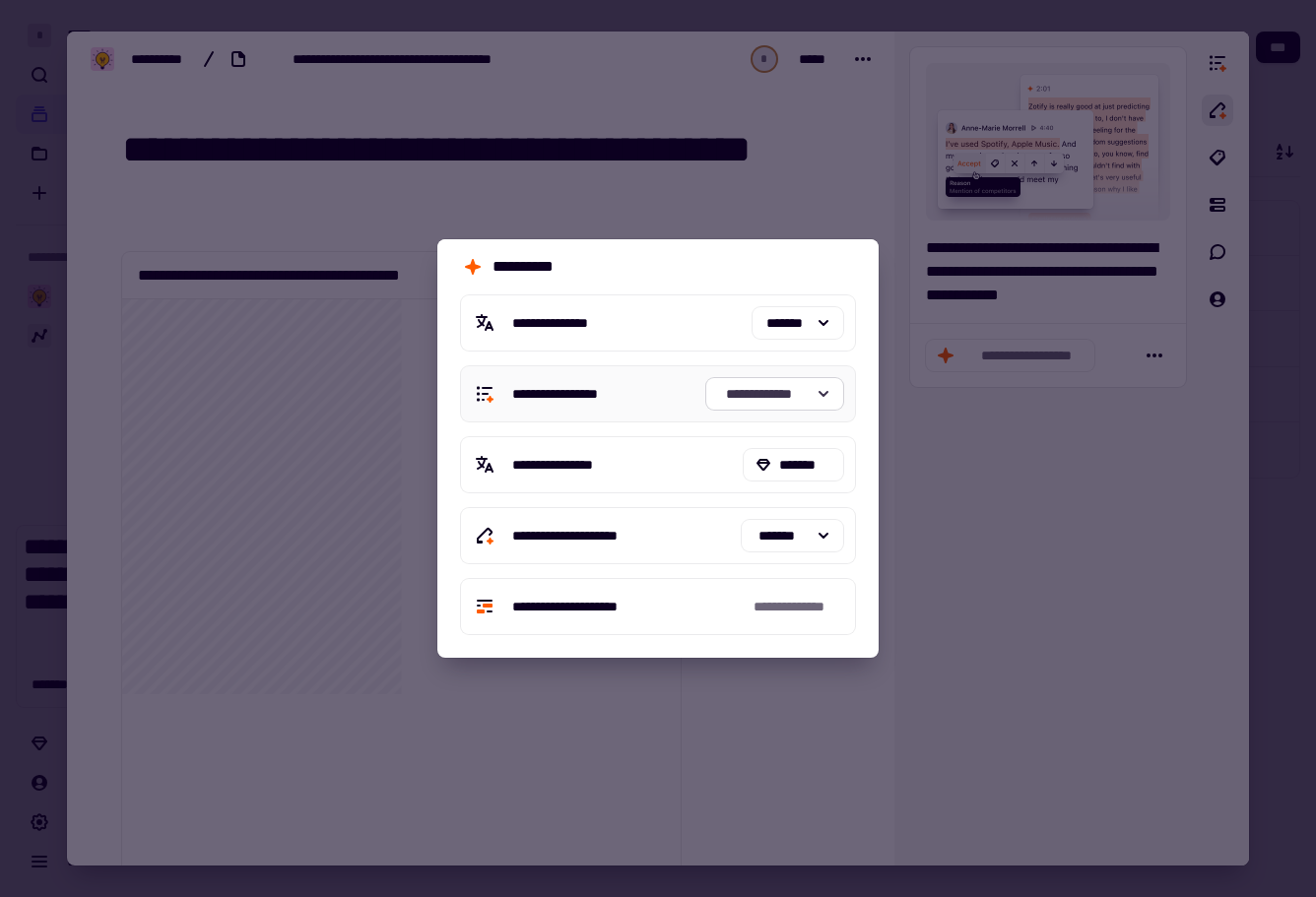 click on "**********" 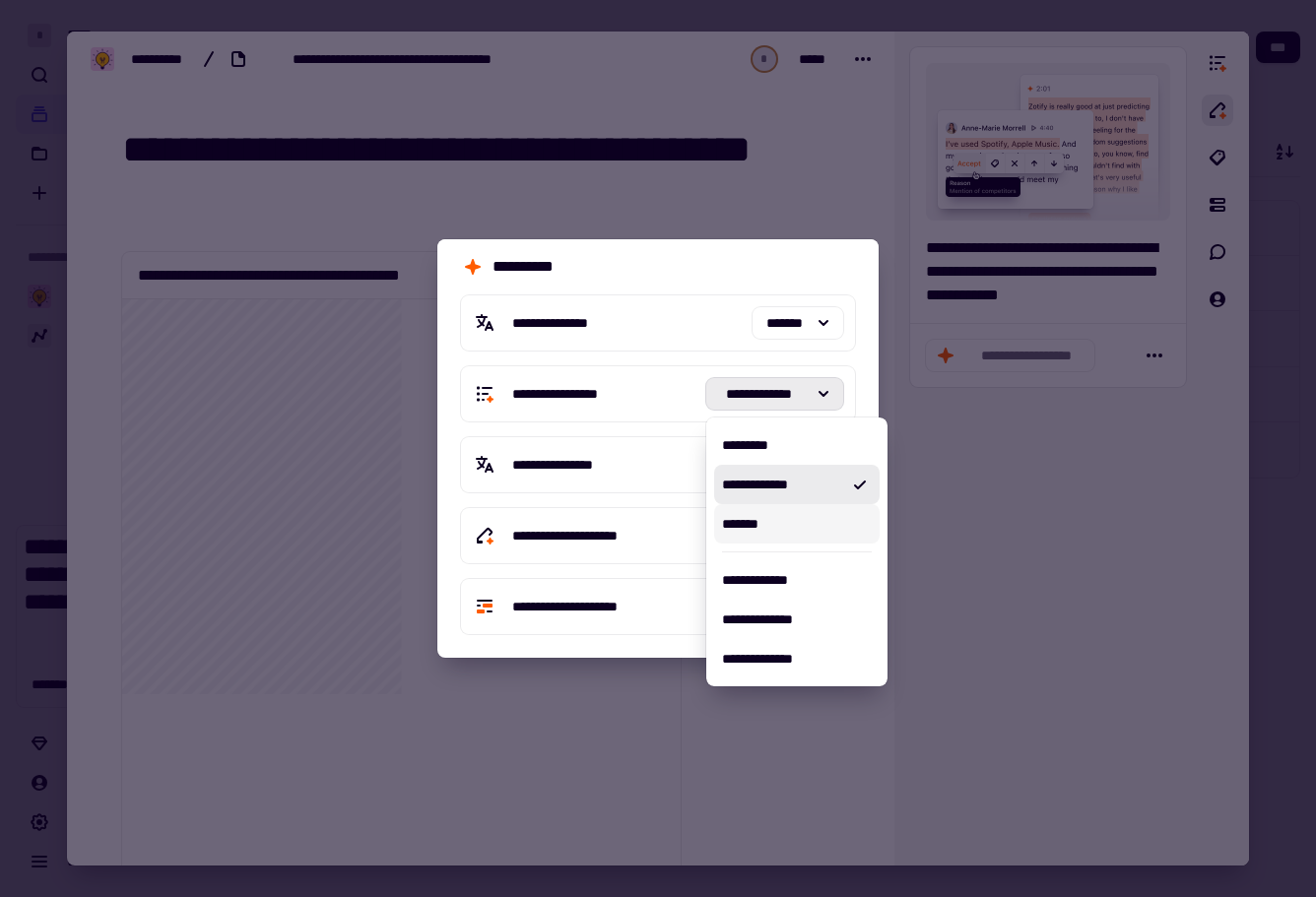click on "*******" at bounding box center [797, 524] 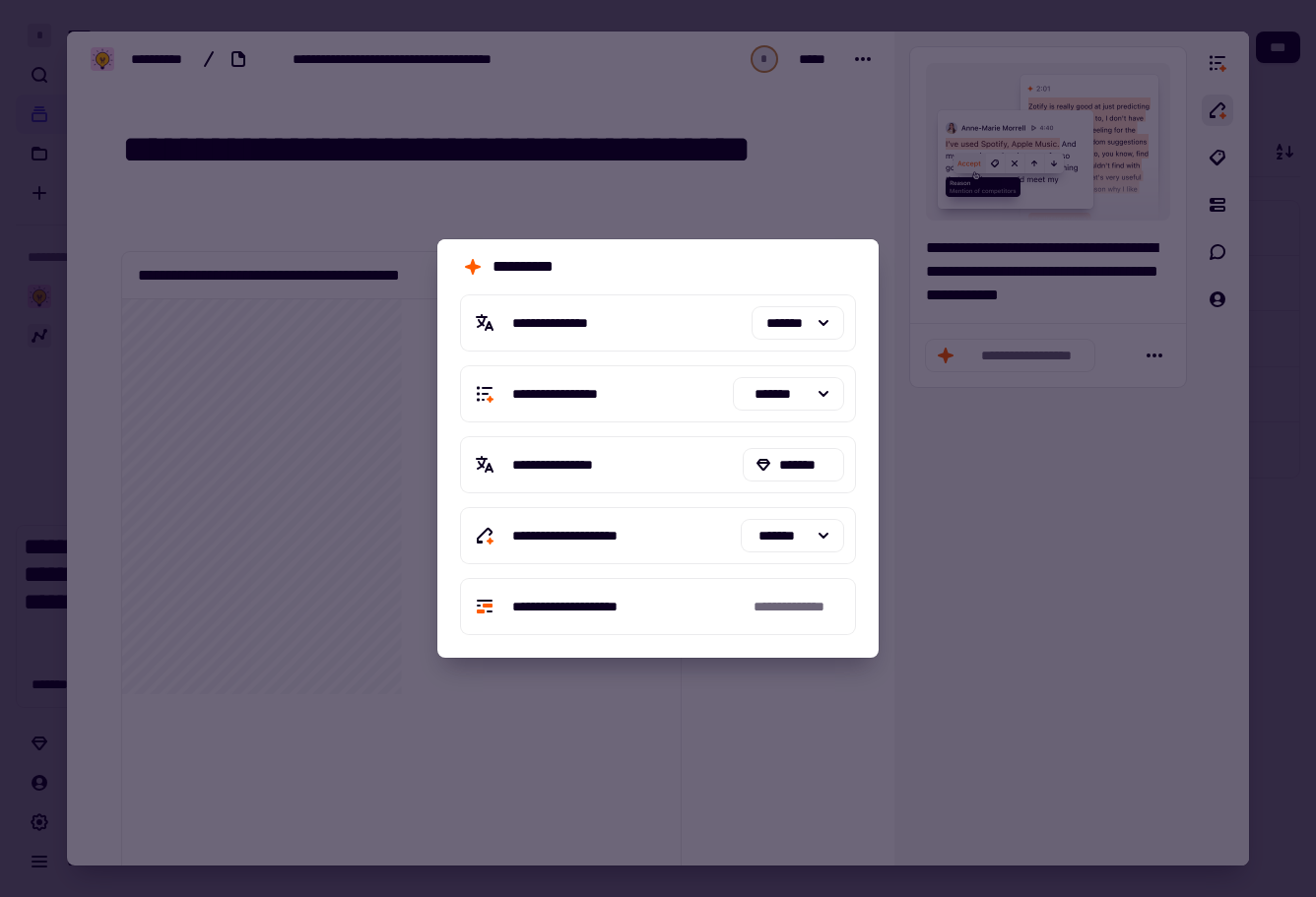 click on "**********" at bounding box center [658, 476] 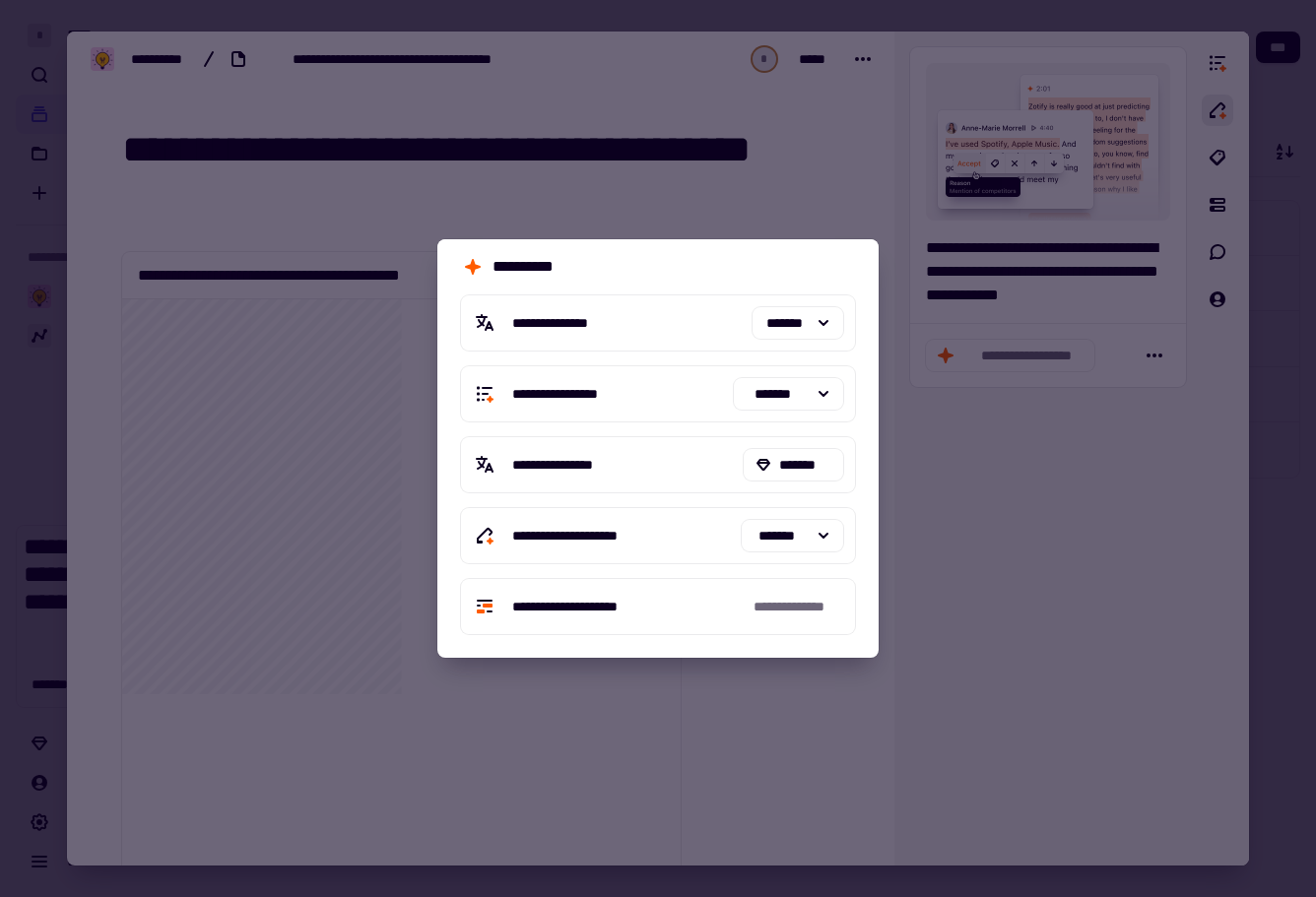 click at bounding box center (658, 448) 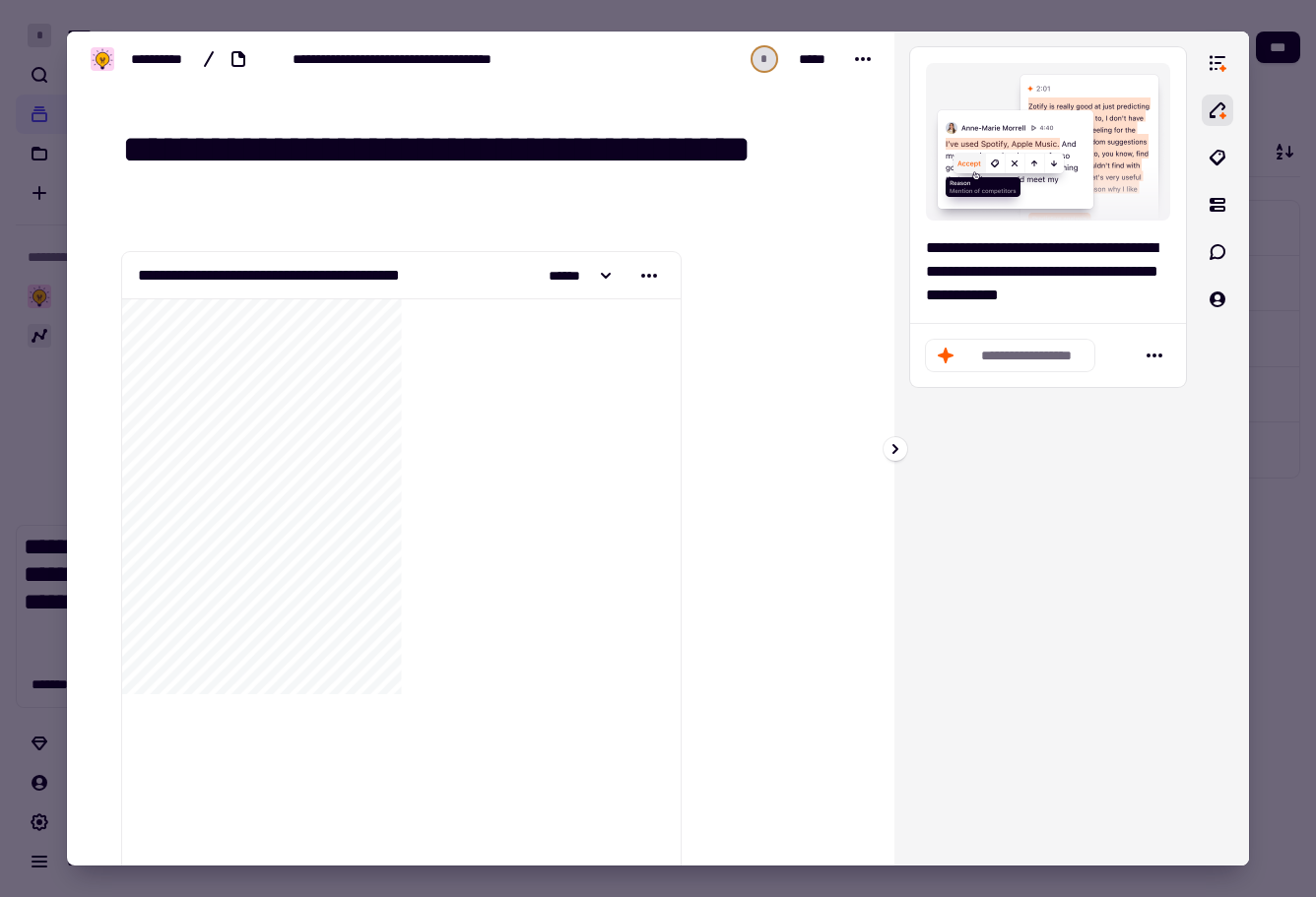 click on "**********" 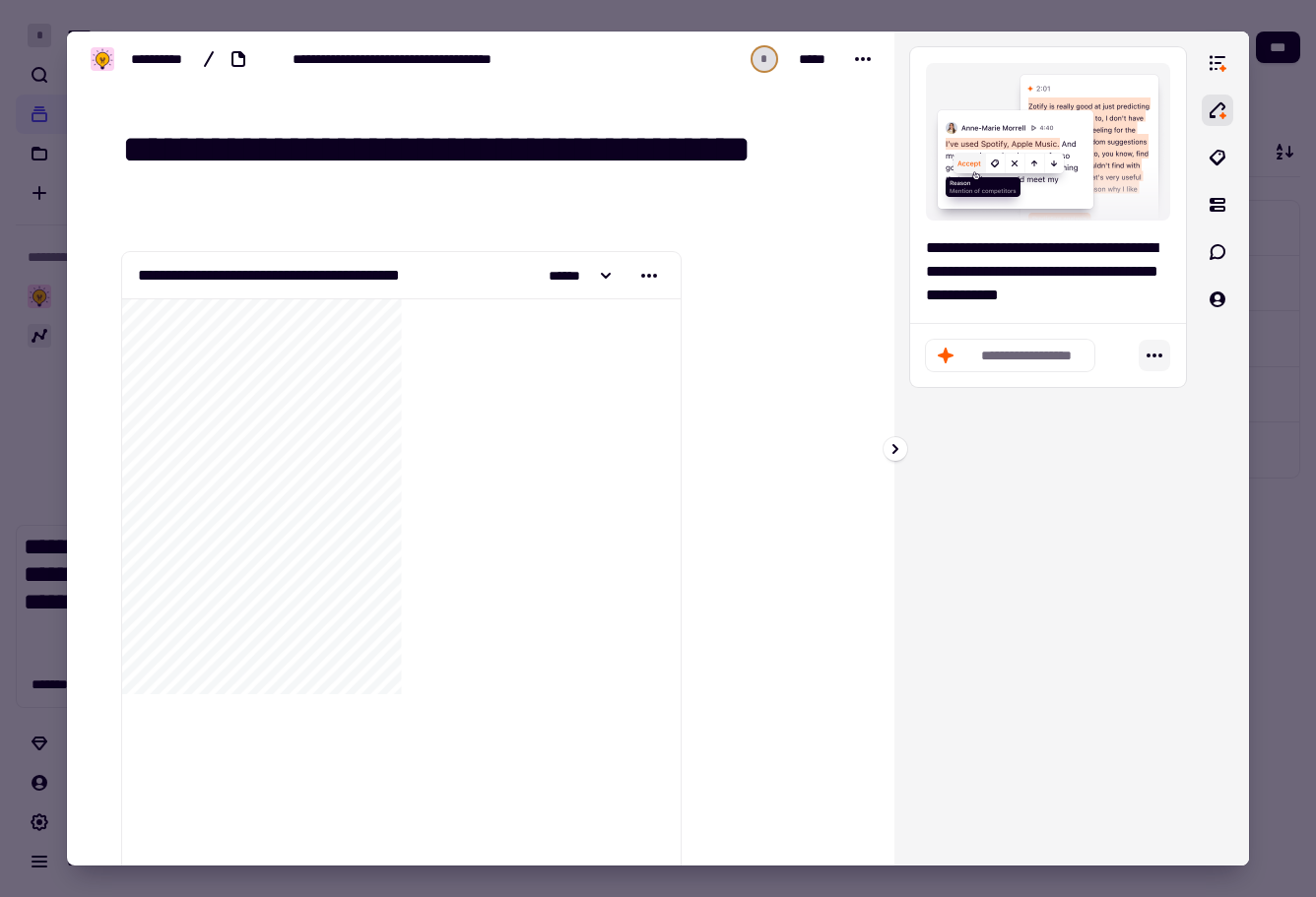 click 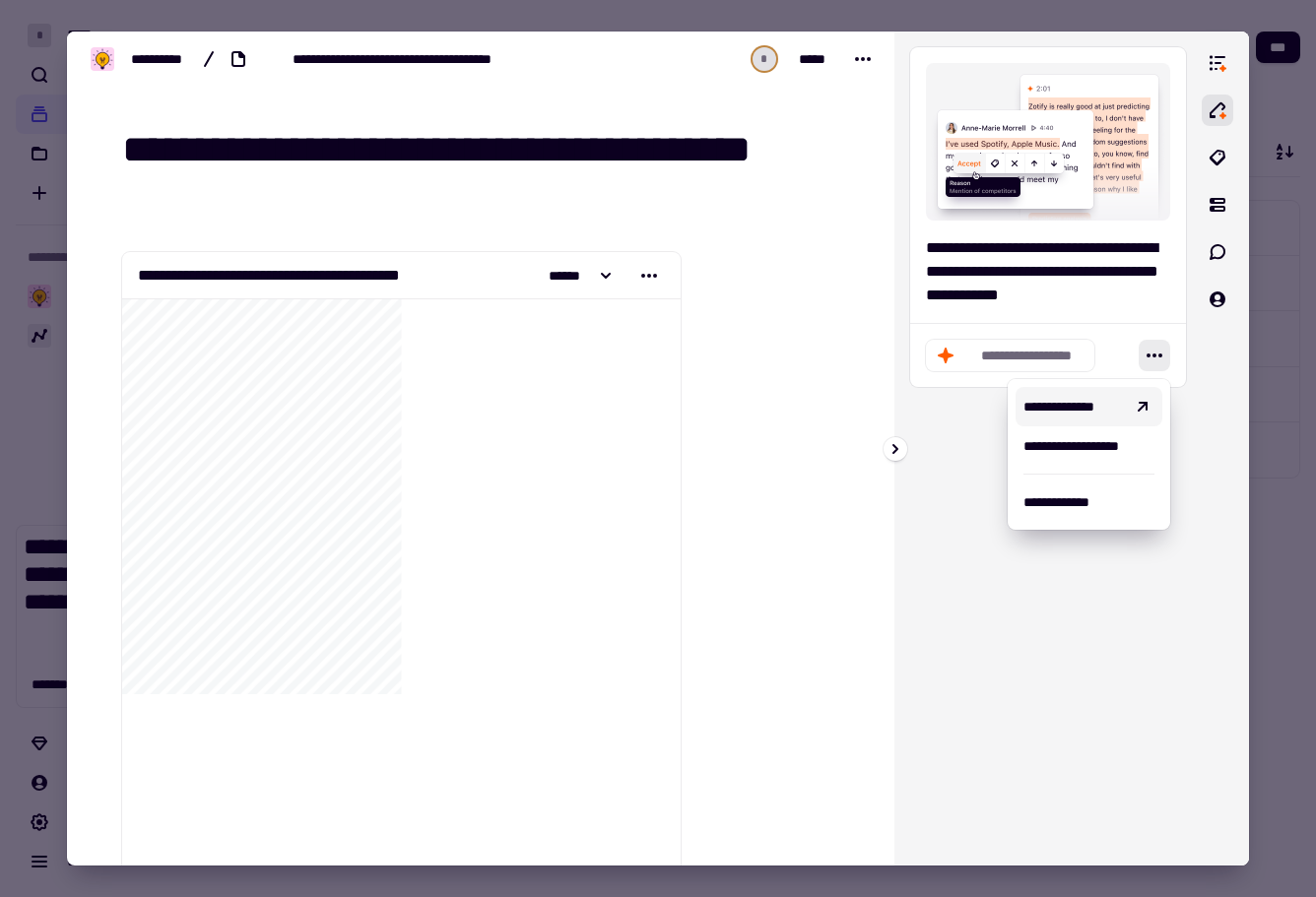 click on "**********" at bounding box center [1073, 407] 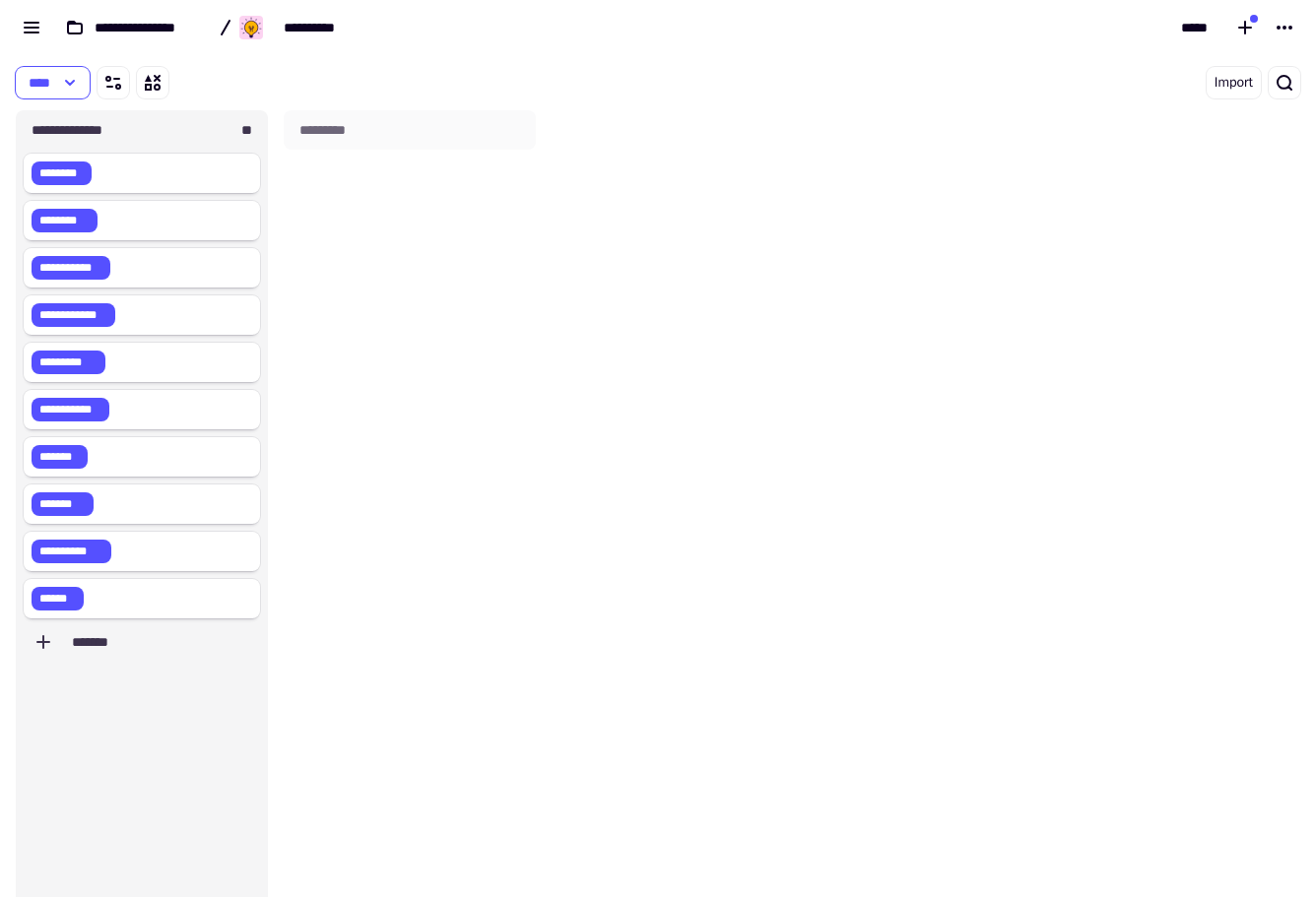 scroll, scrollTop: 16, scrollLeft: 16, axis: both 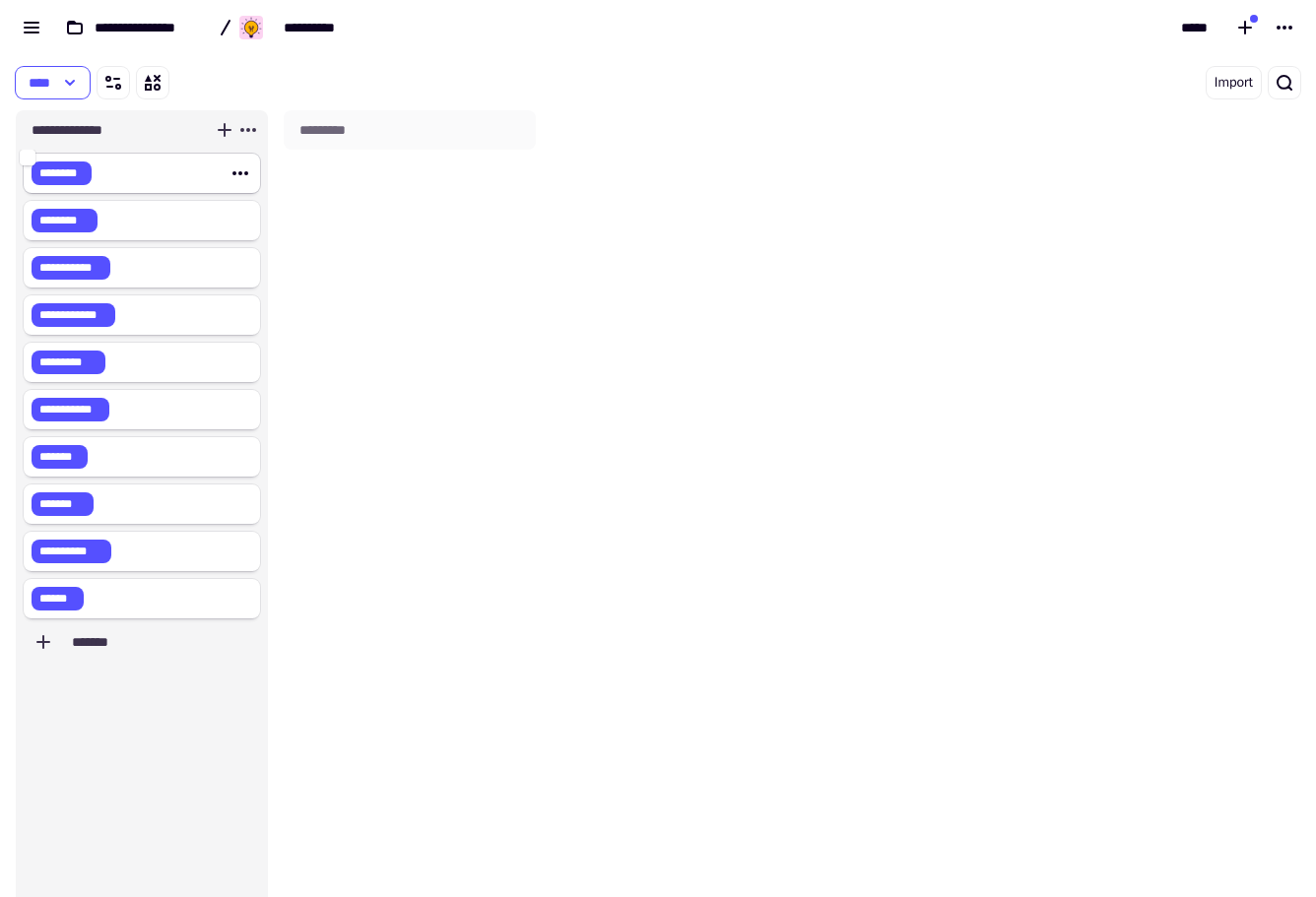 click on "********" 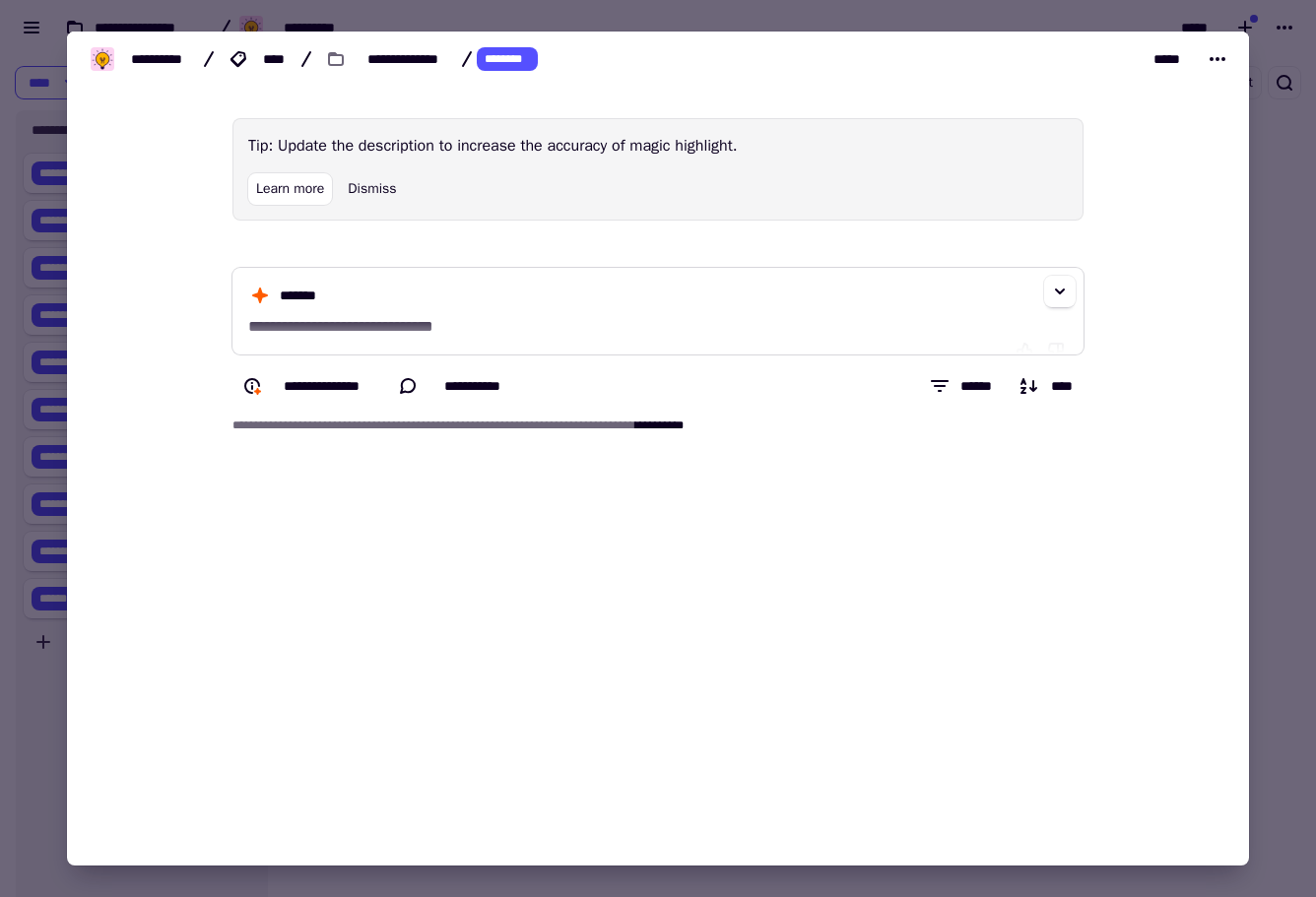 click on "**********" at bounding box center [658, 311] 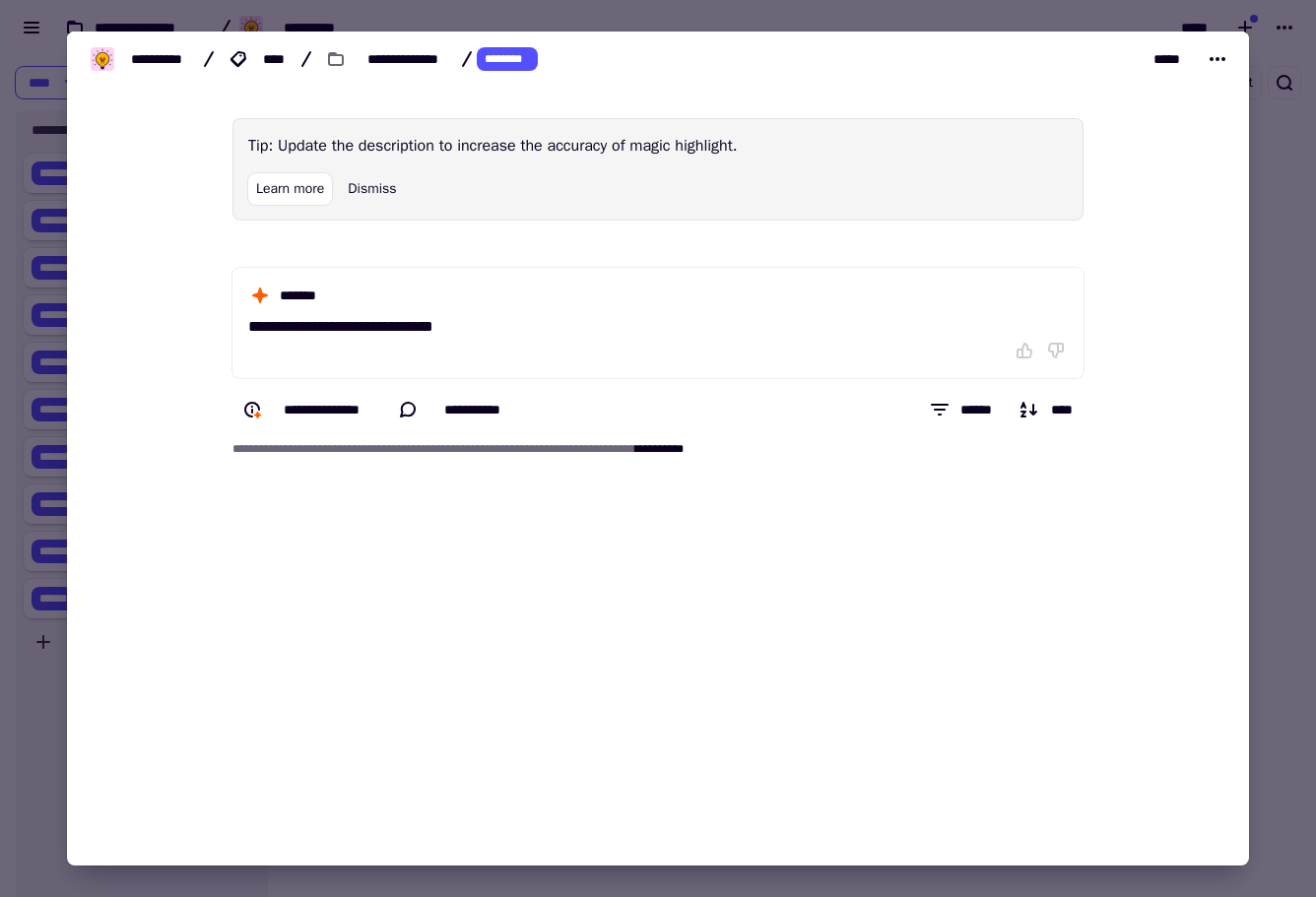 click at bounding box center (658, 448) 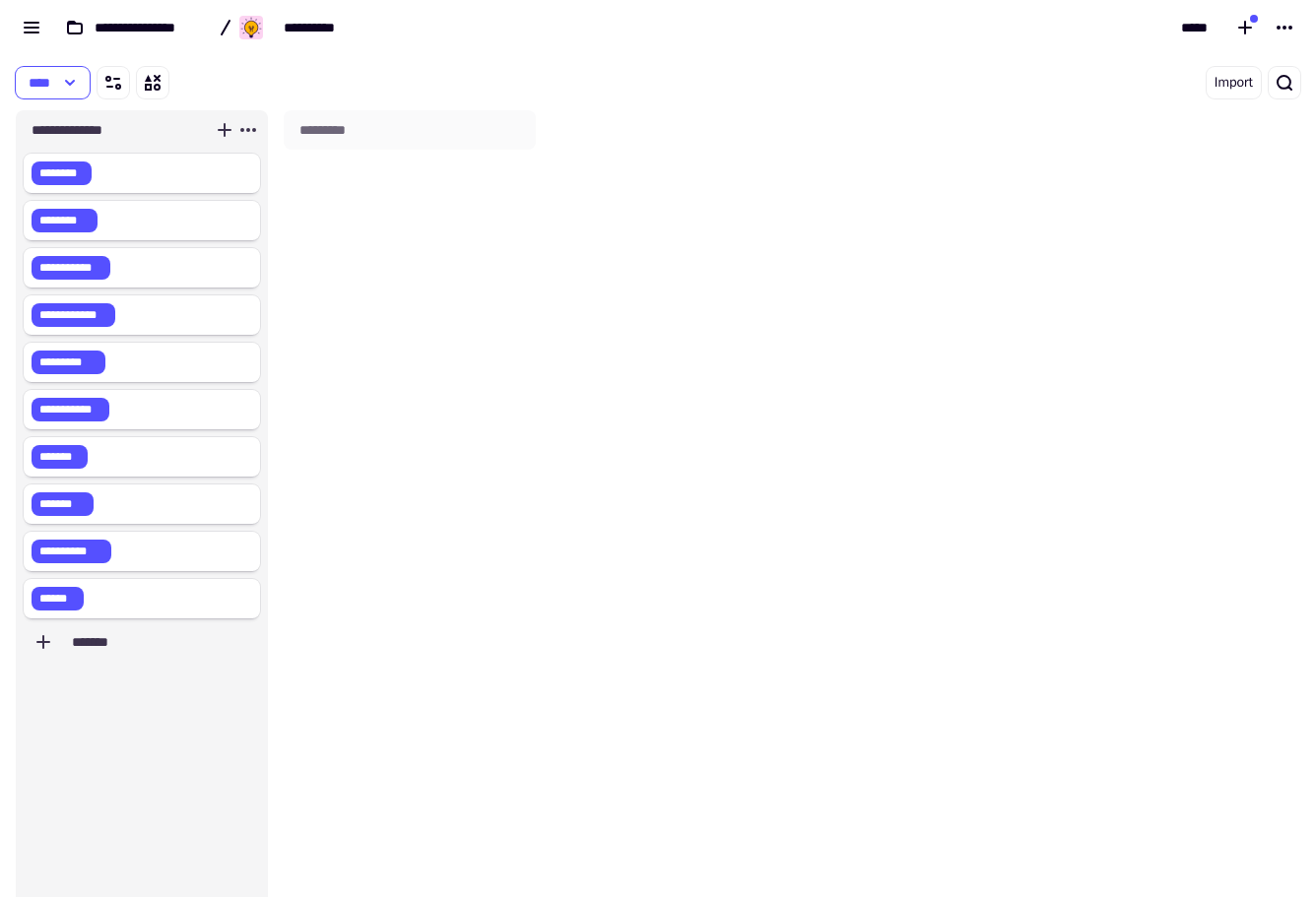 click on "**********" at bounding box center [142, 130] 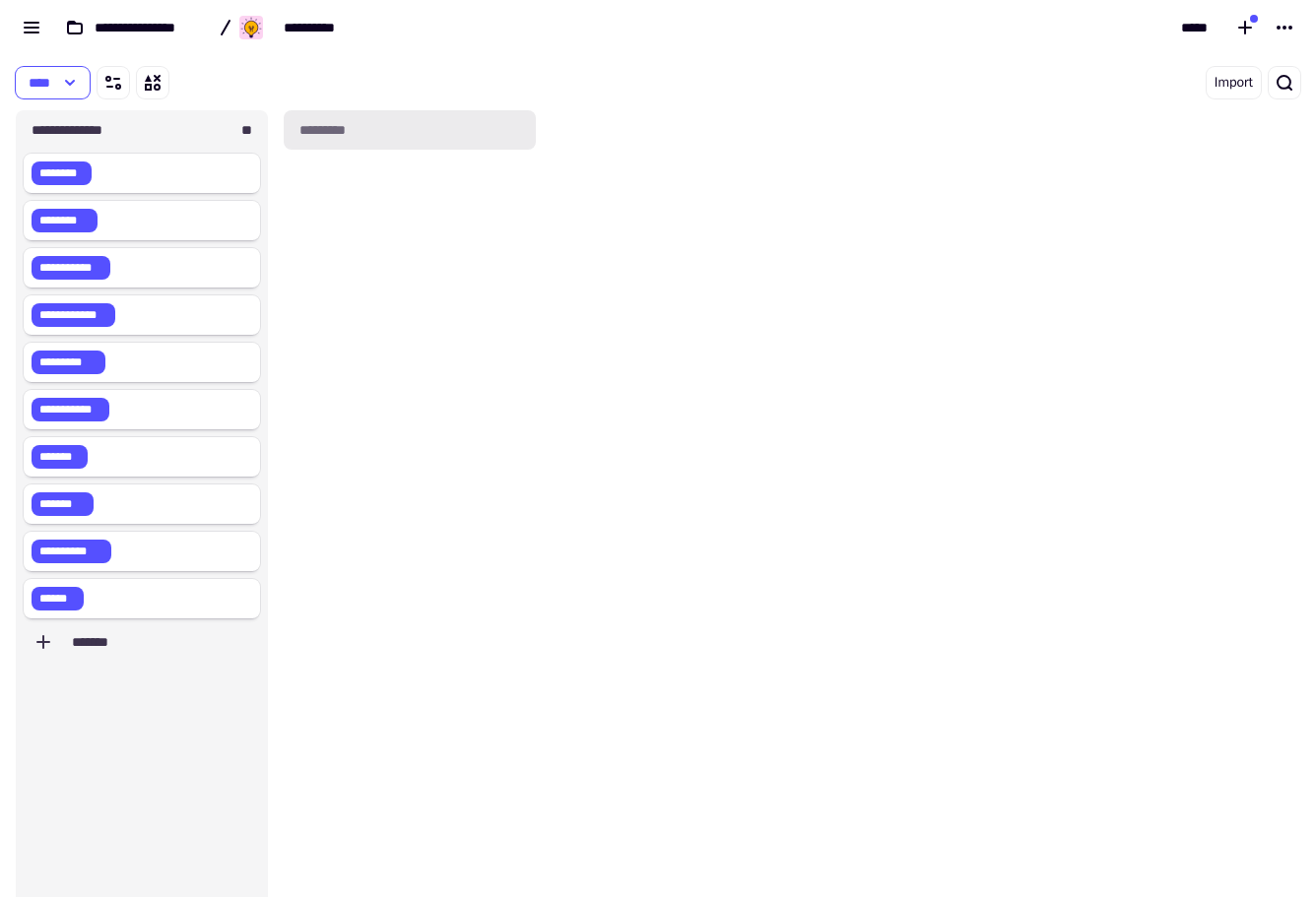 click on "*********" at bounding box center (410, 130) 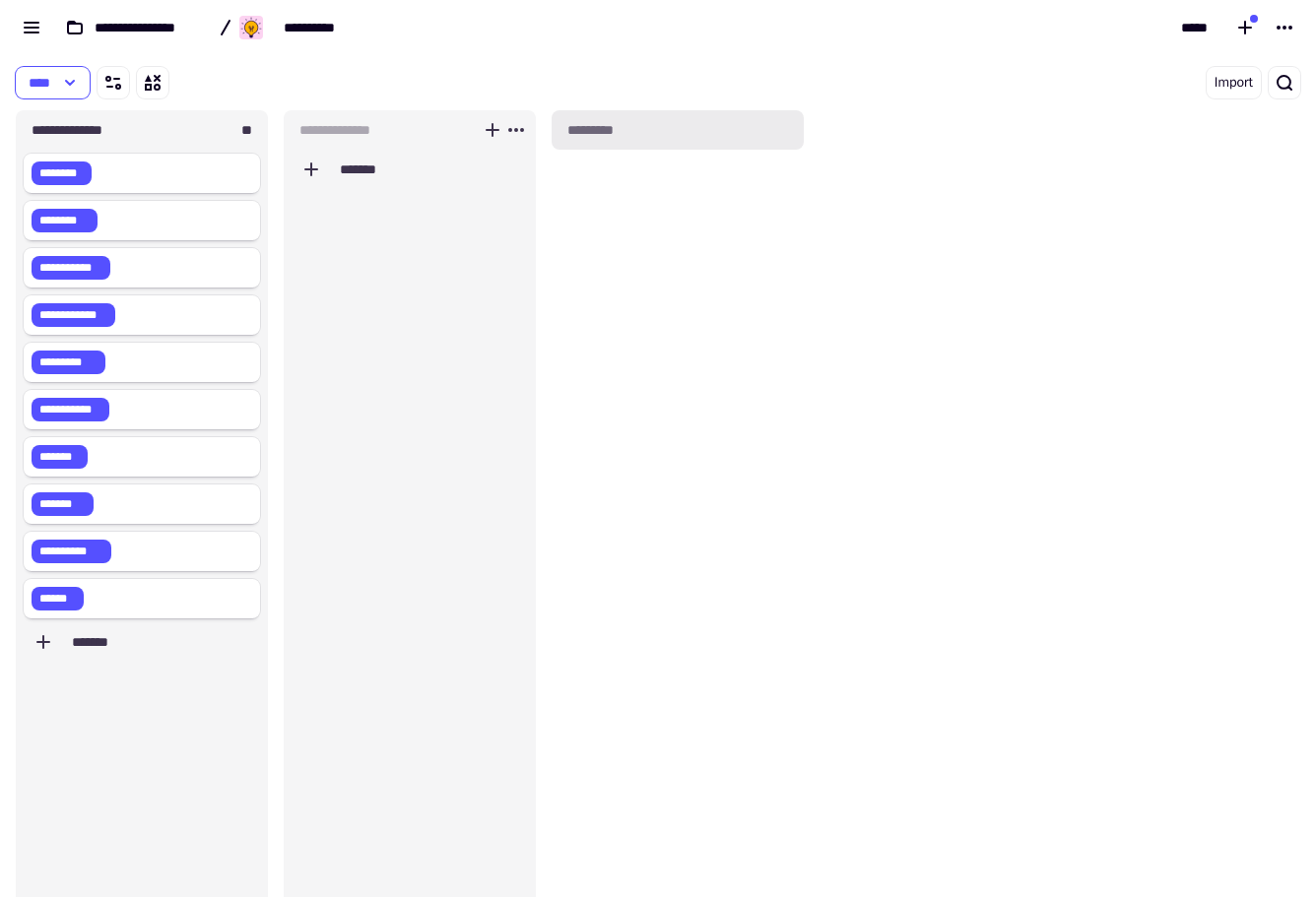 scroll, scrollTop: 16, scrollLeft: 16, axis: both 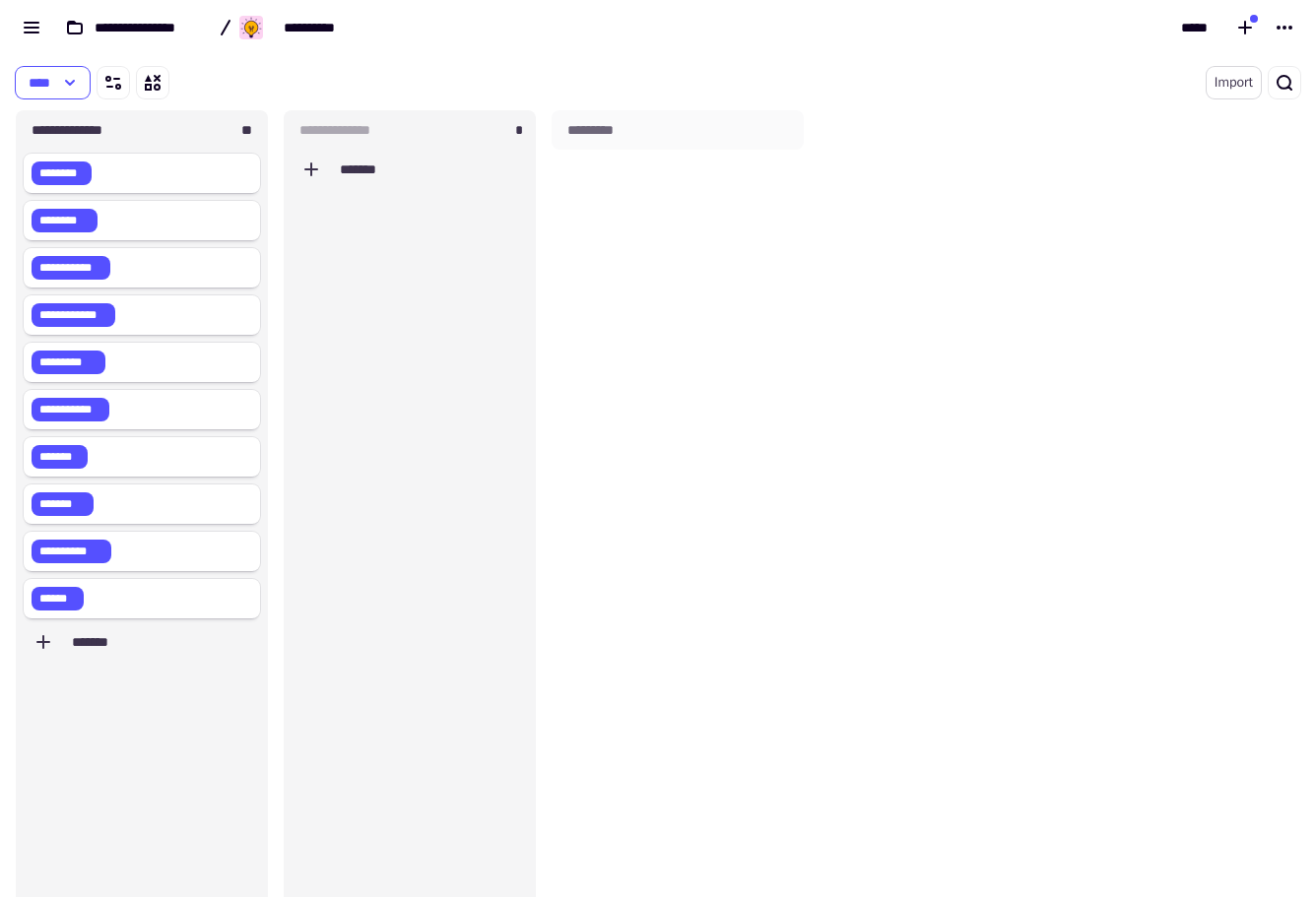 click on "Import" 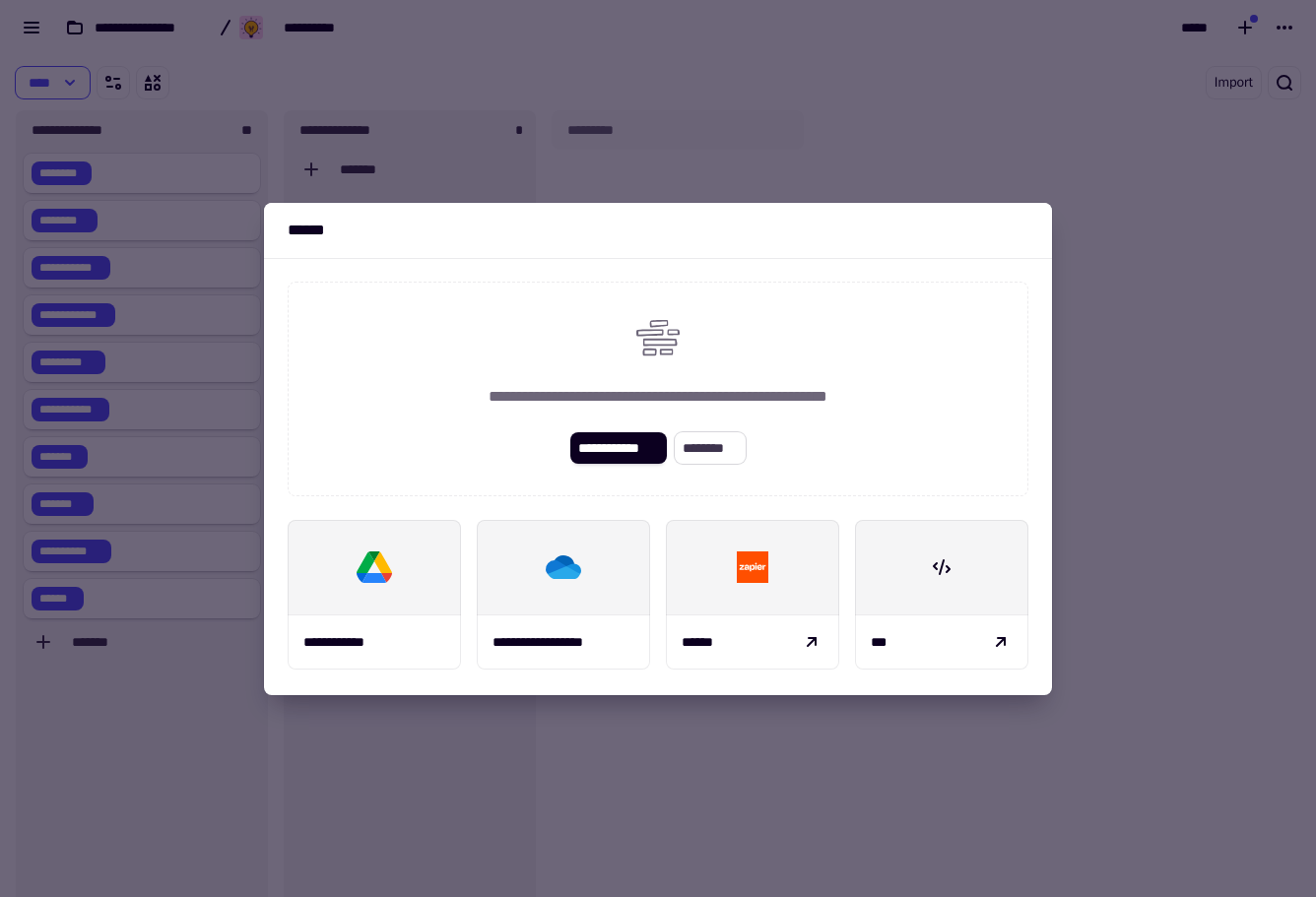 click on "********" 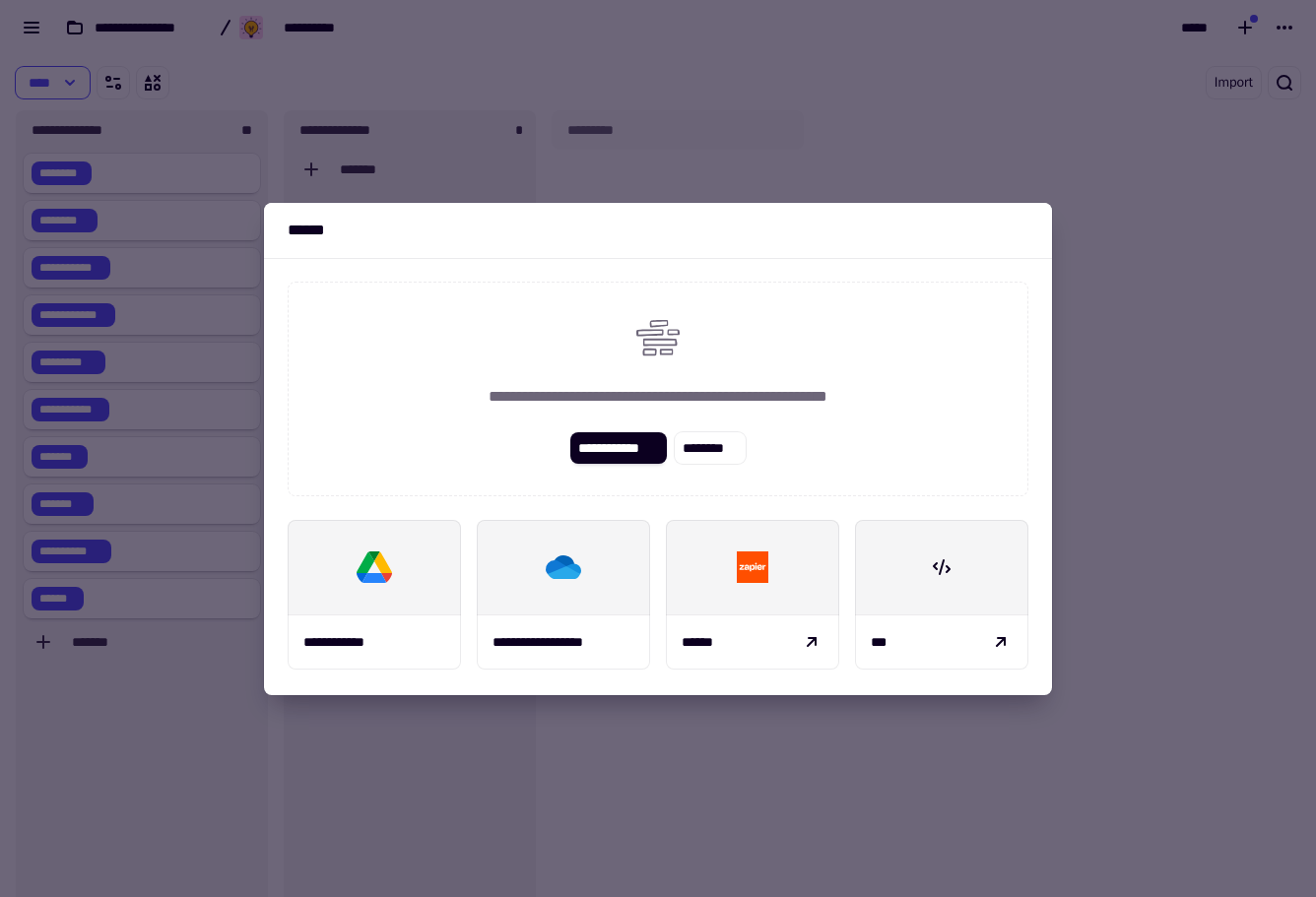 click at bounding box center [658, 448] 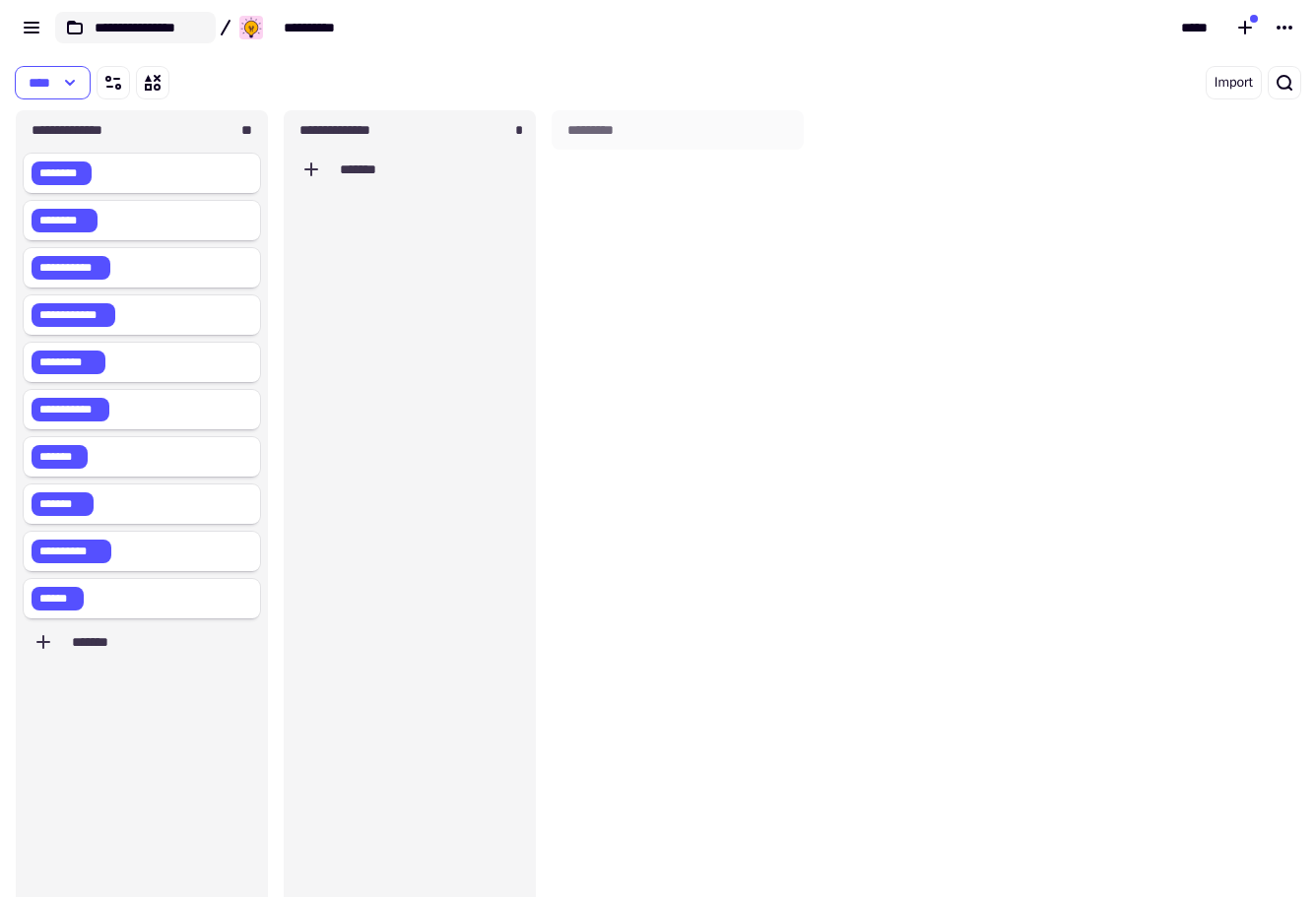 click on "**********" 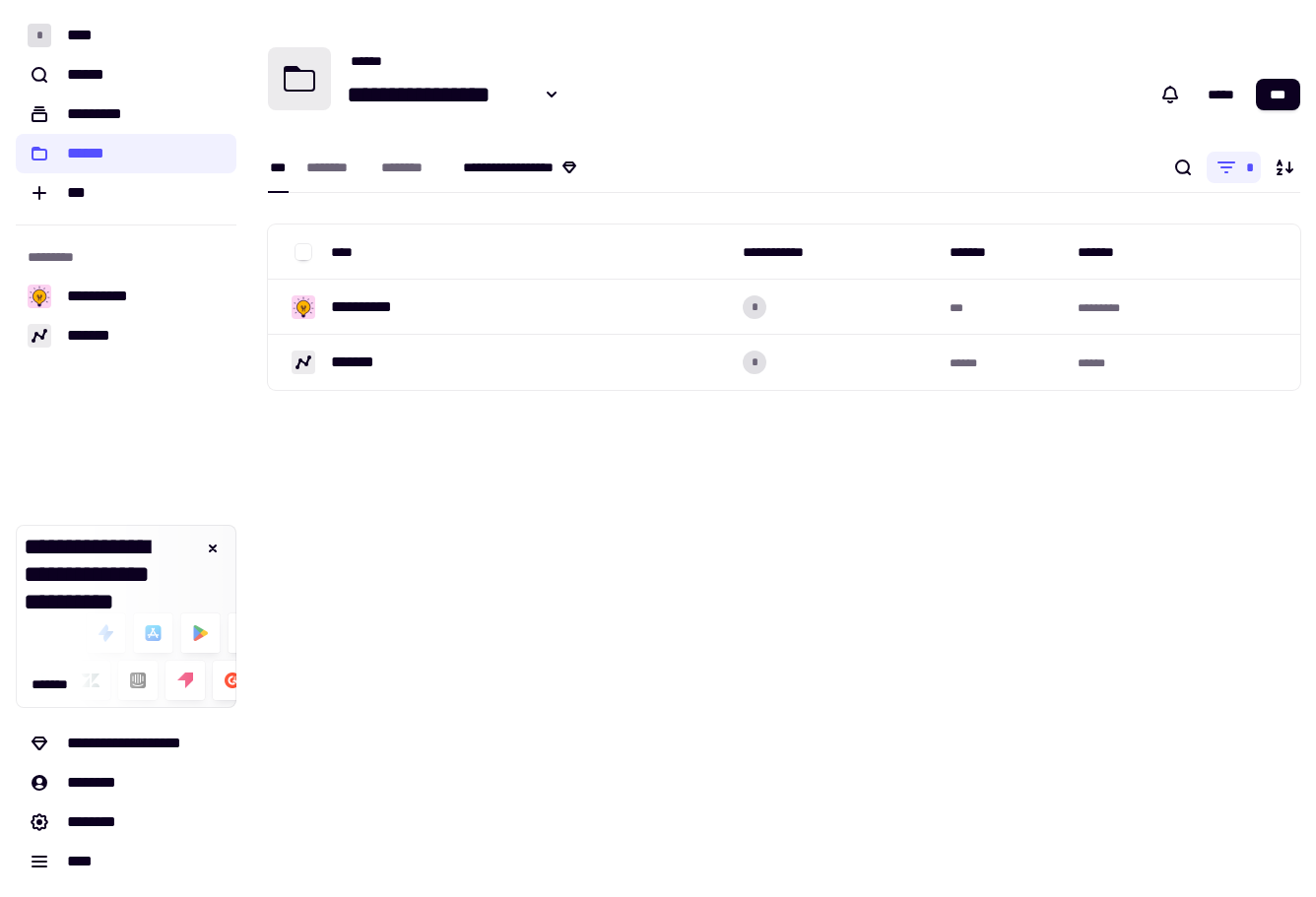 click on "**********" at bounding box center (538, 167) 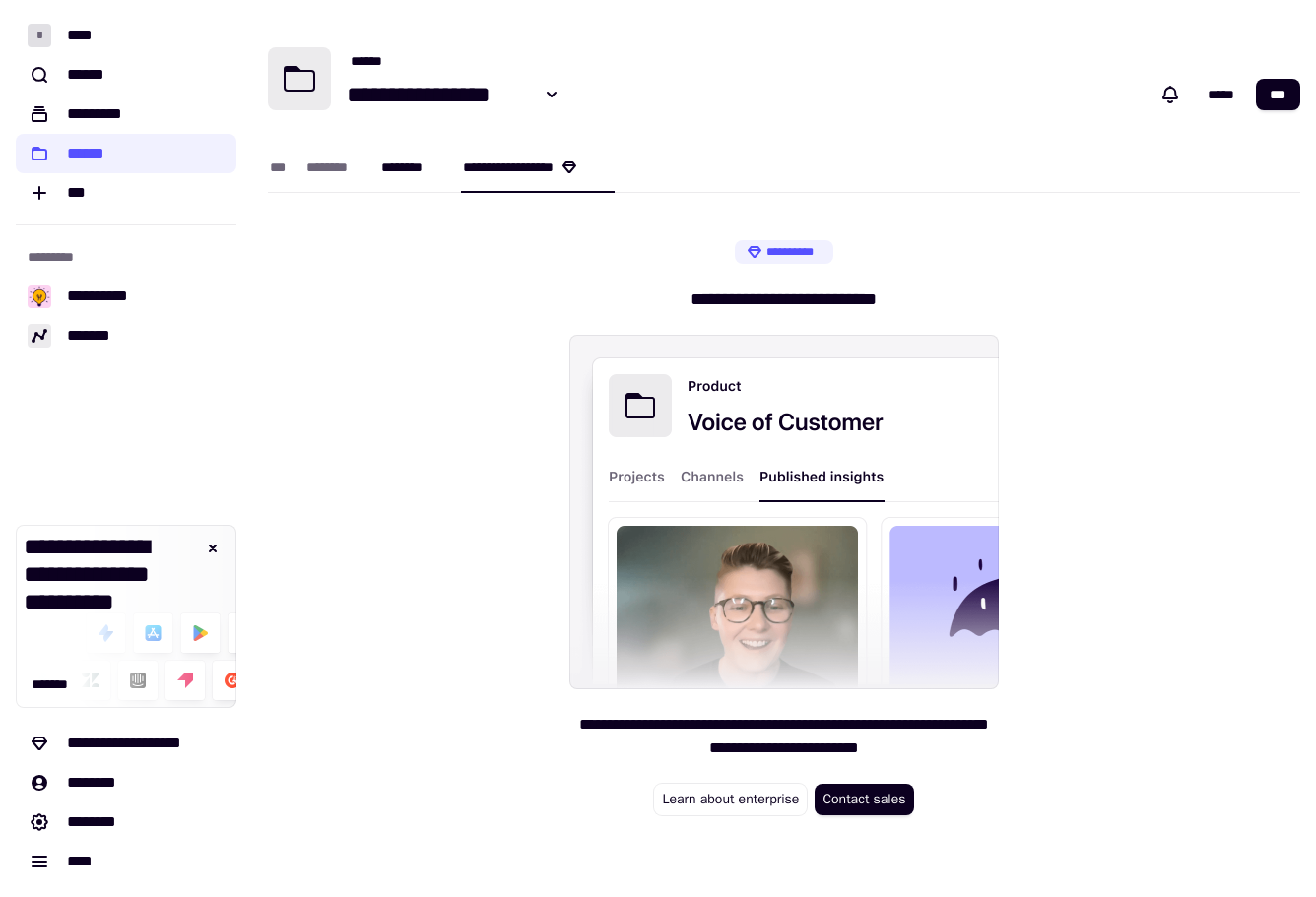 click on "********" at bounding box center [412, 167] 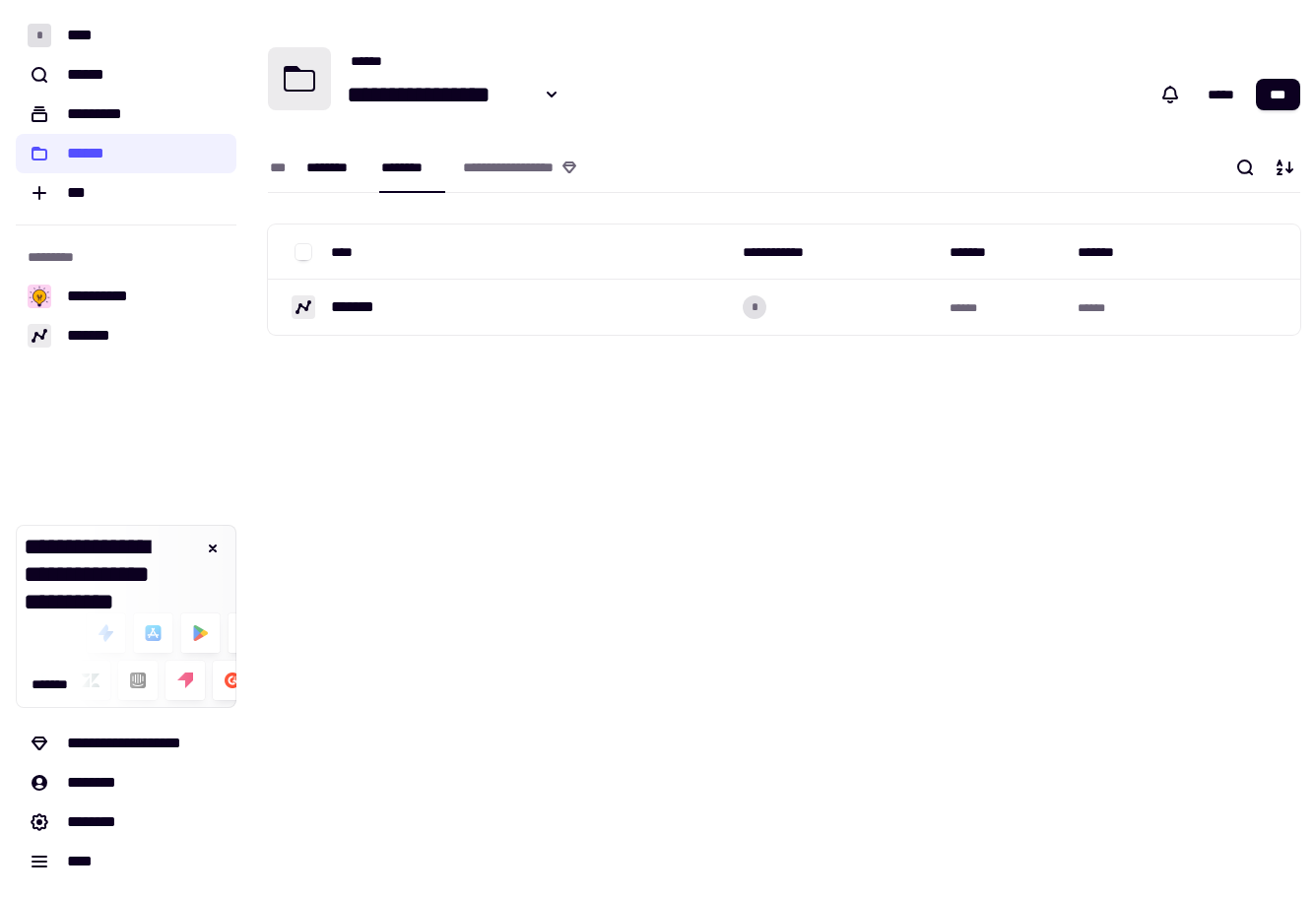 click on "********" at bounding box center [334, 167] 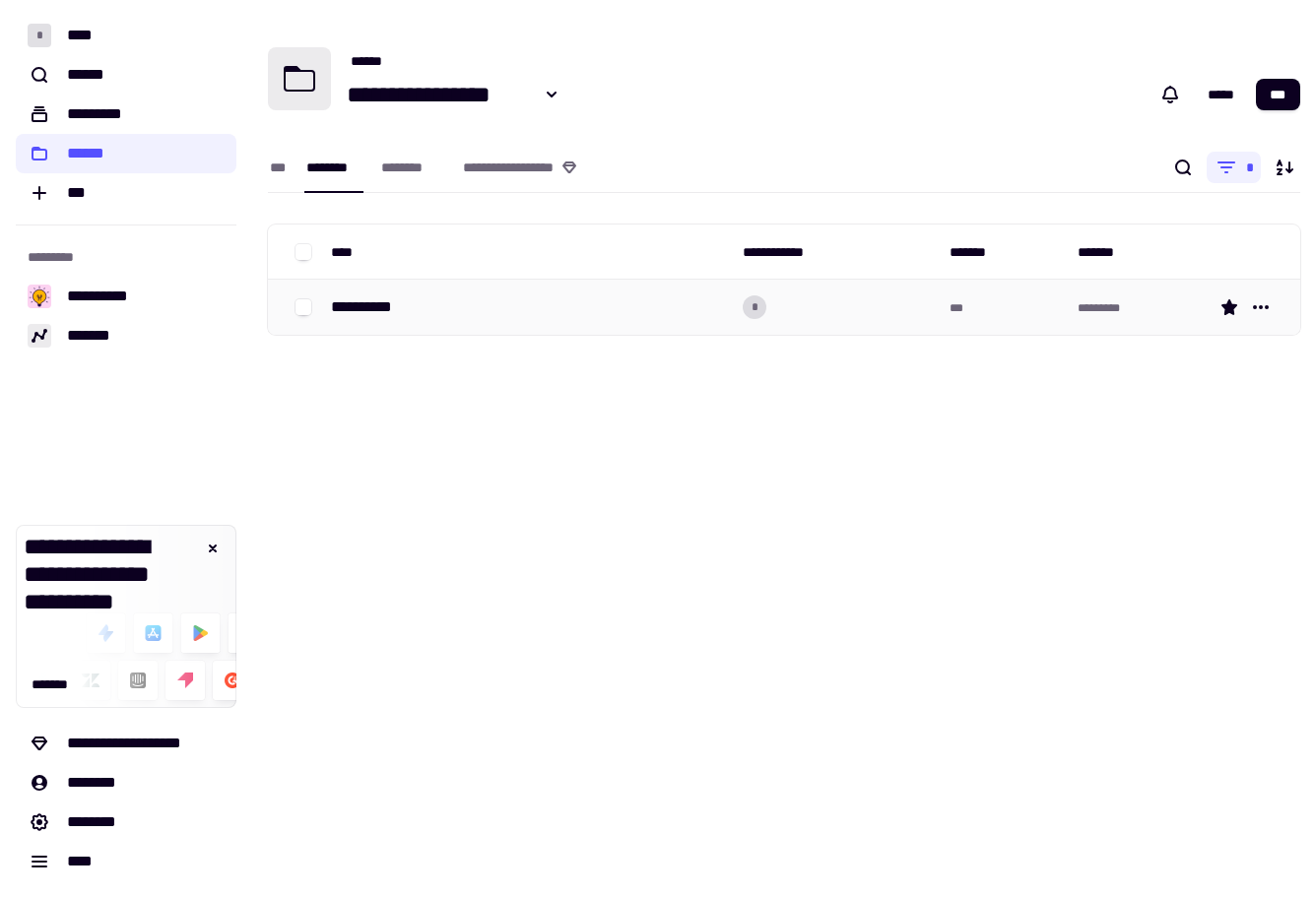 click on "**********" at bounding box center (369, 307) 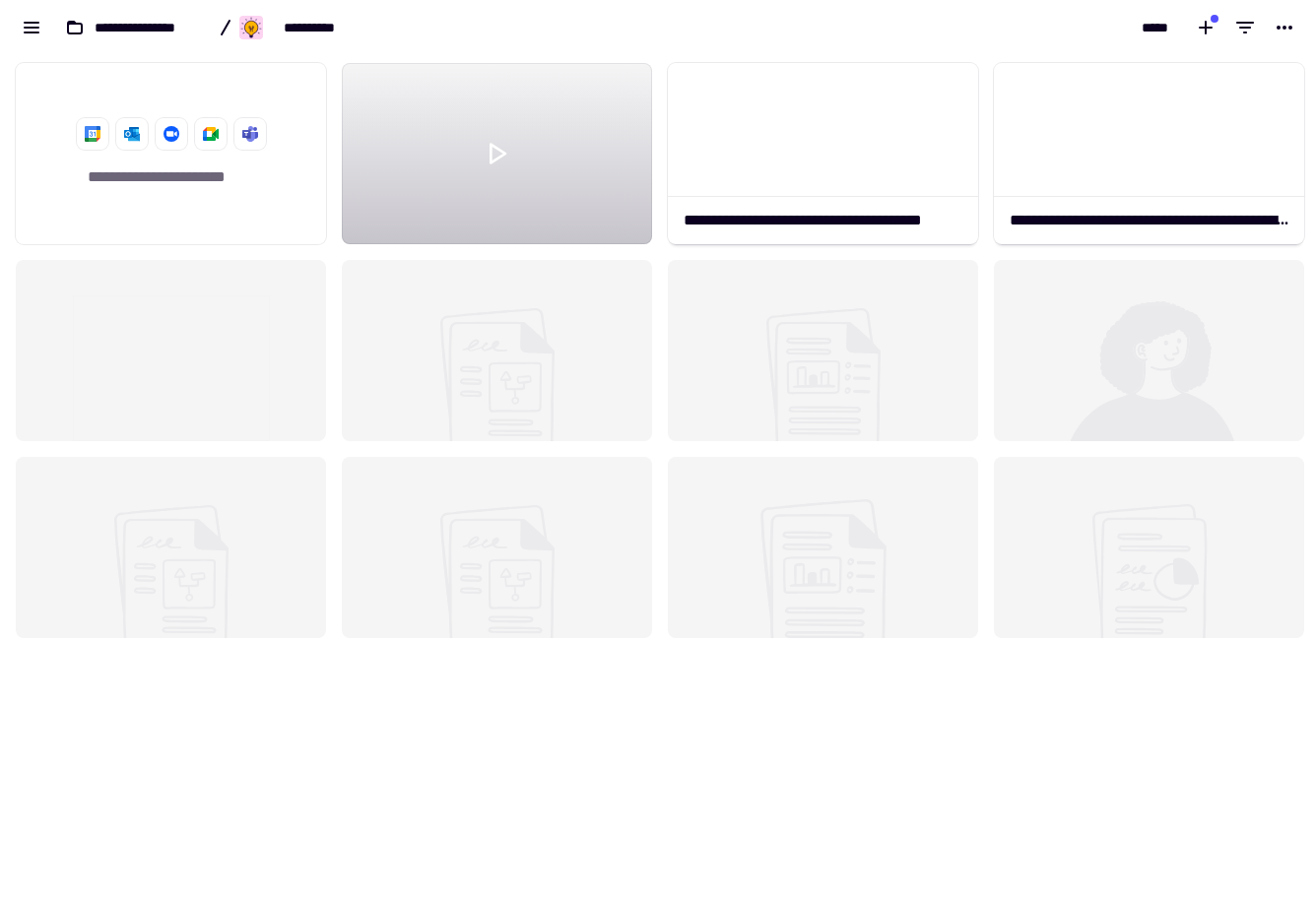 scroll, scrollTop: 16, scrollLeft: 16, axis: both 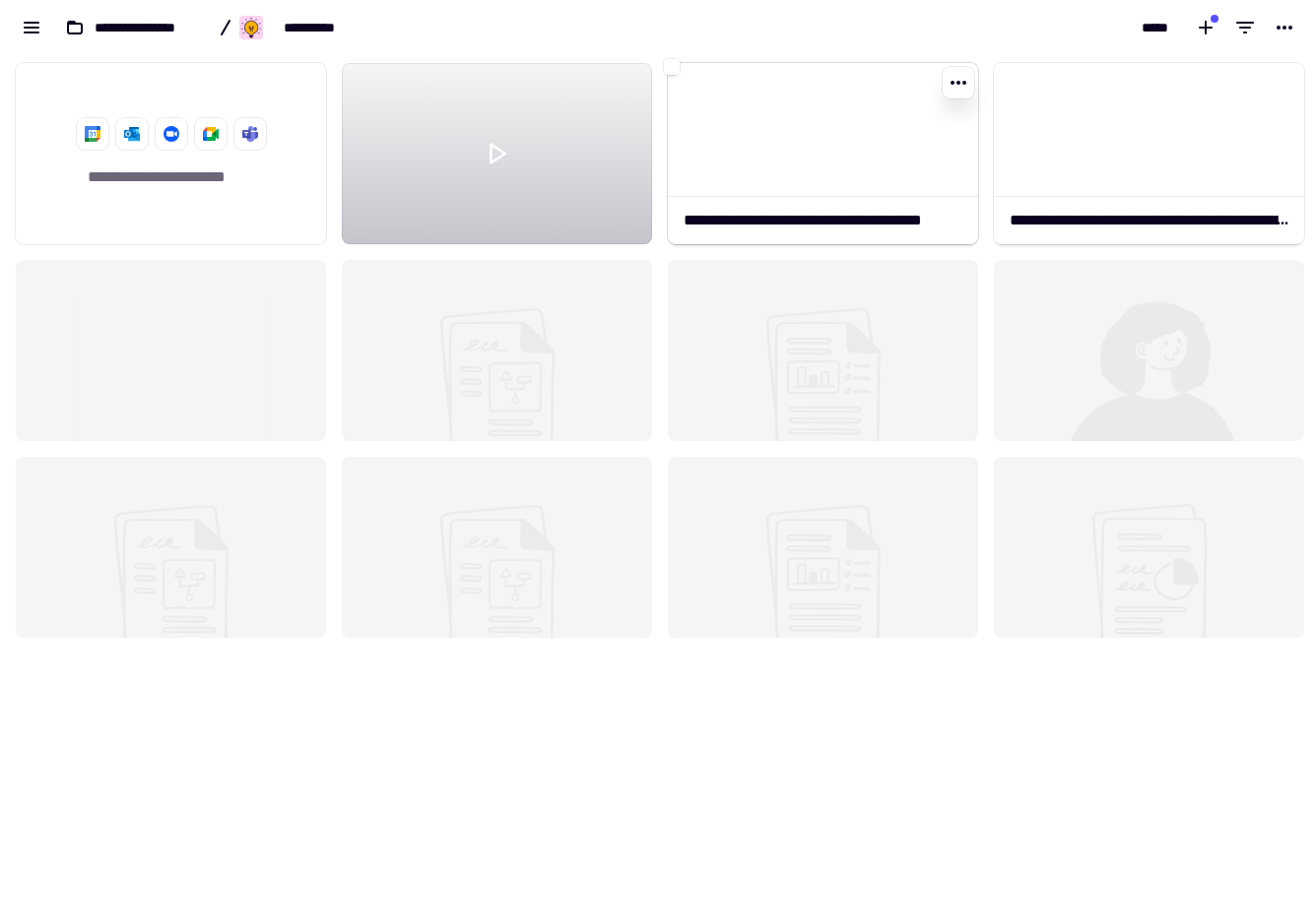 click 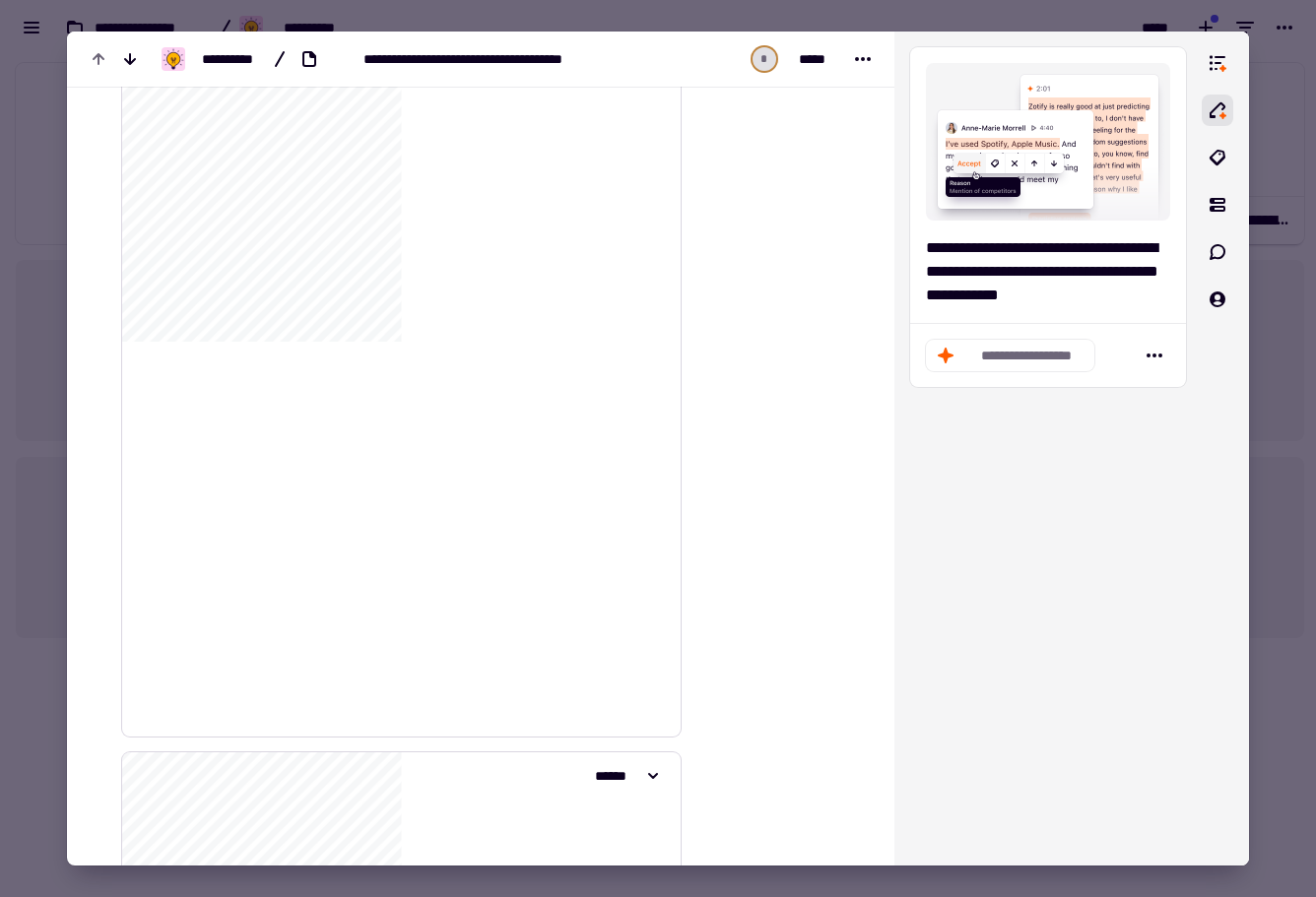 scroll, scrollTop: 384, scrollLeft: 0, axis: vertical 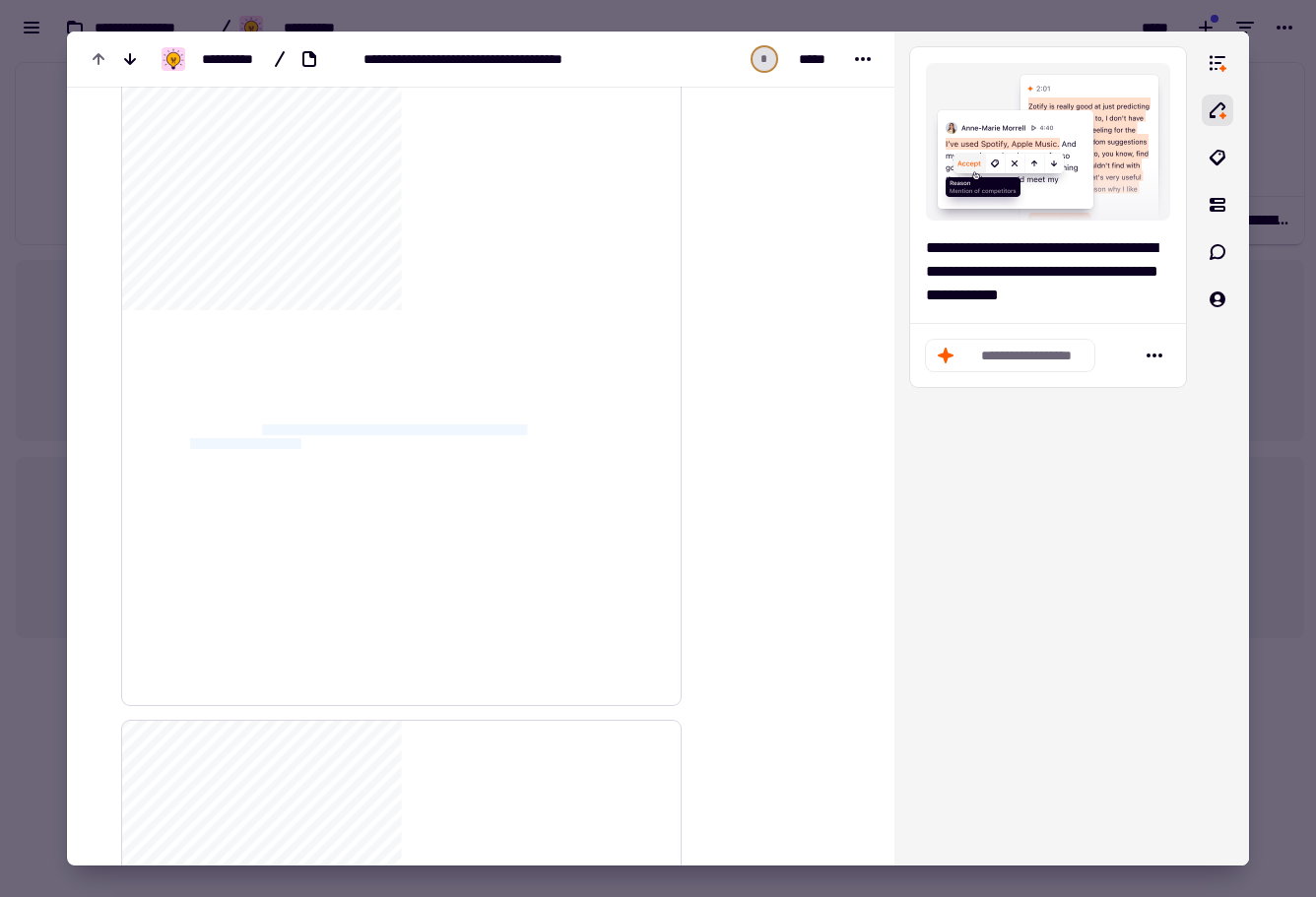 drag, startPoint x: 399, startPoint y: 443, endPoint x: 269, endPoint y: 430, distance: 130.64838 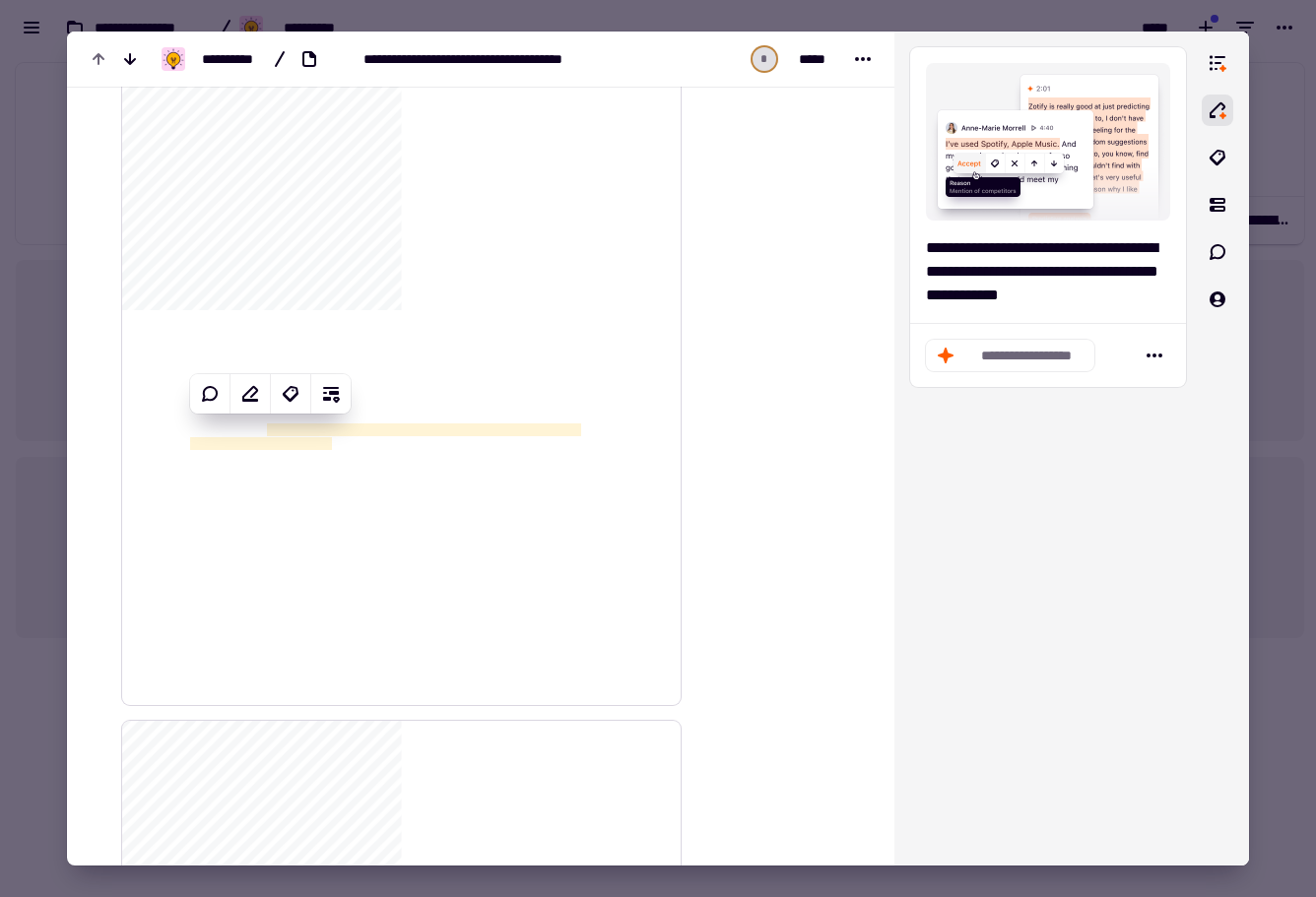 click on "**********" 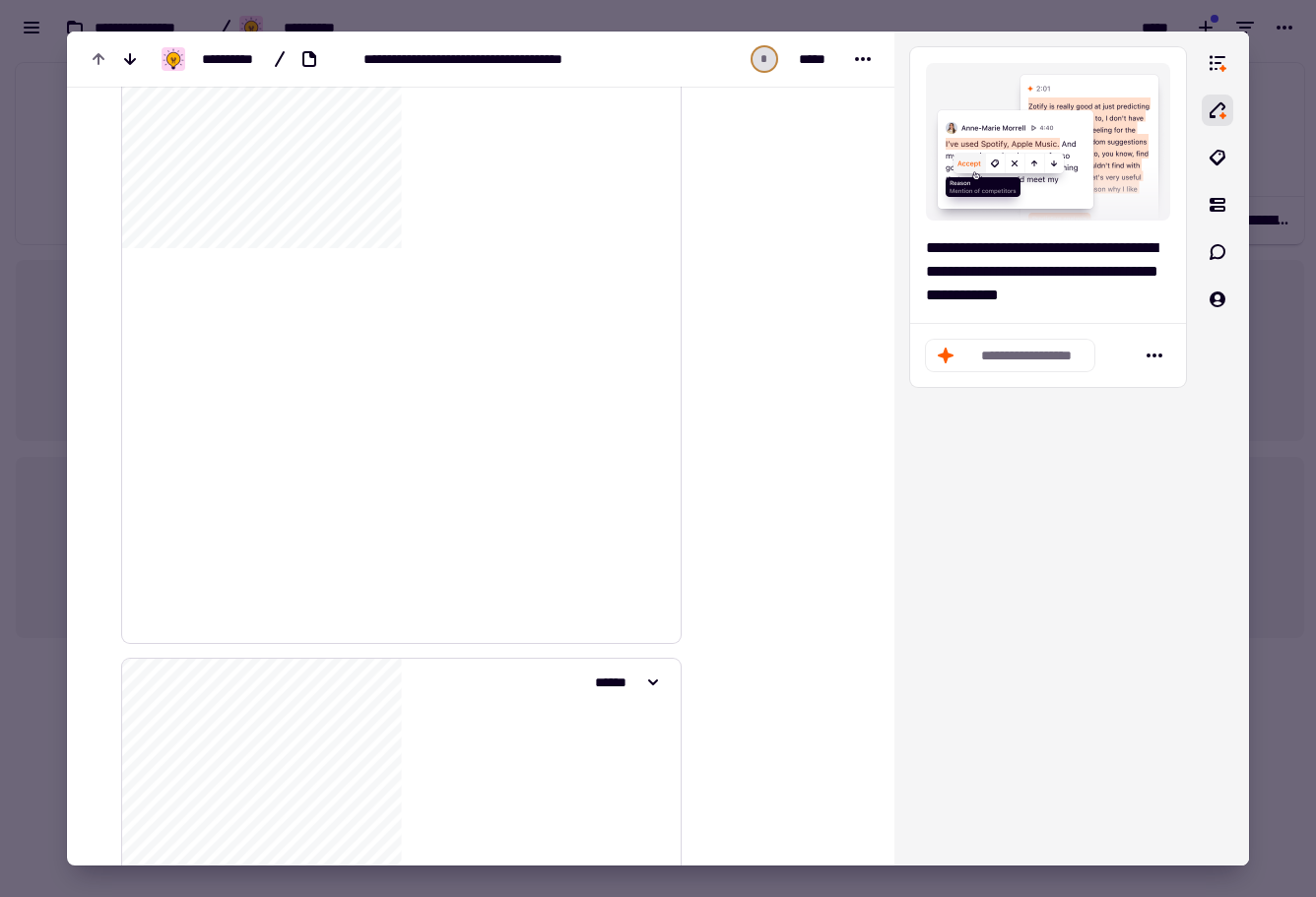 scroll, scrollTop: 447, scrollLeft: 0, axis: vertical 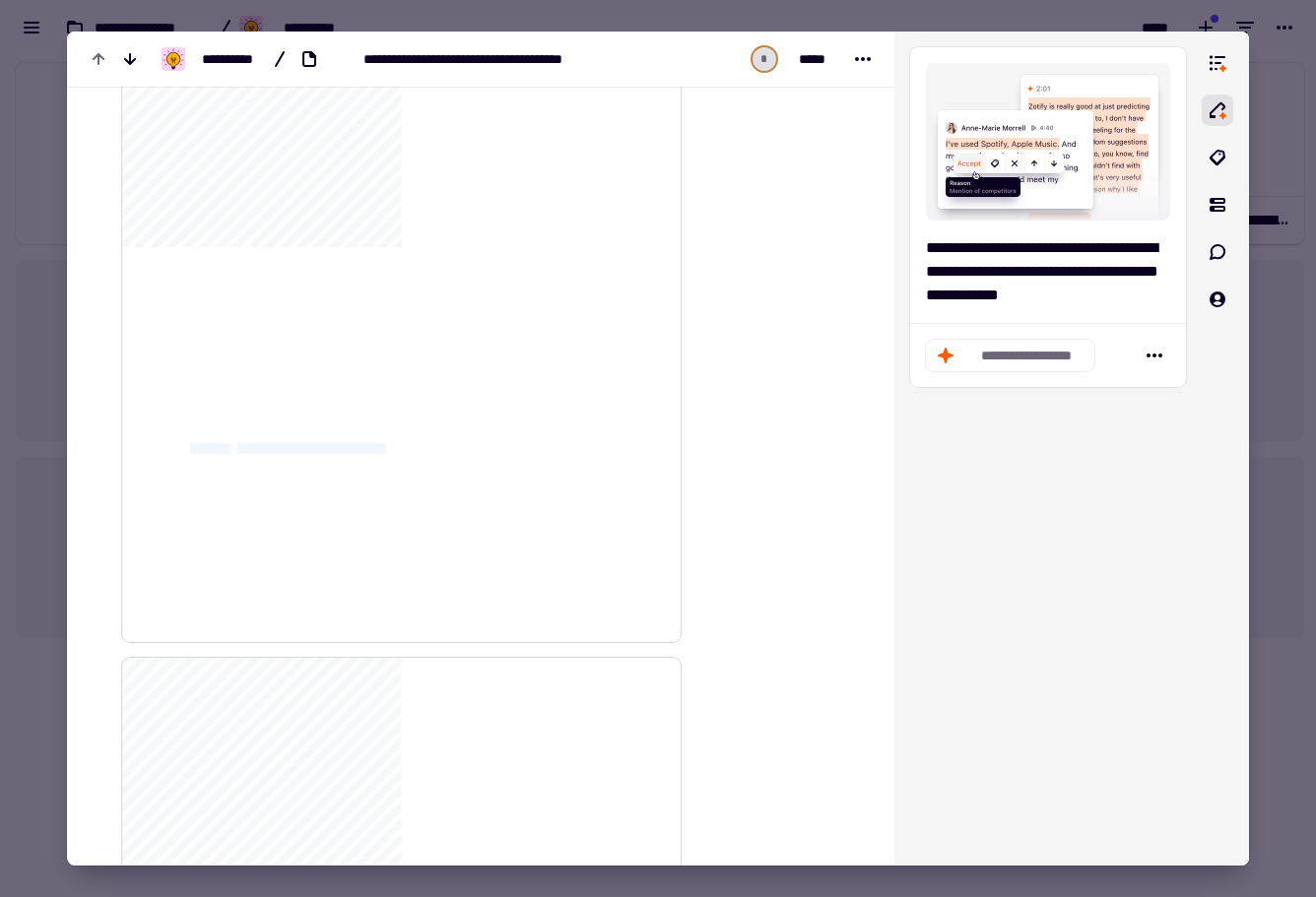 drag, startPoint x: 413, startPoint y: 449, endPoint x: 191, endPoint y: 447, distance: 222.009 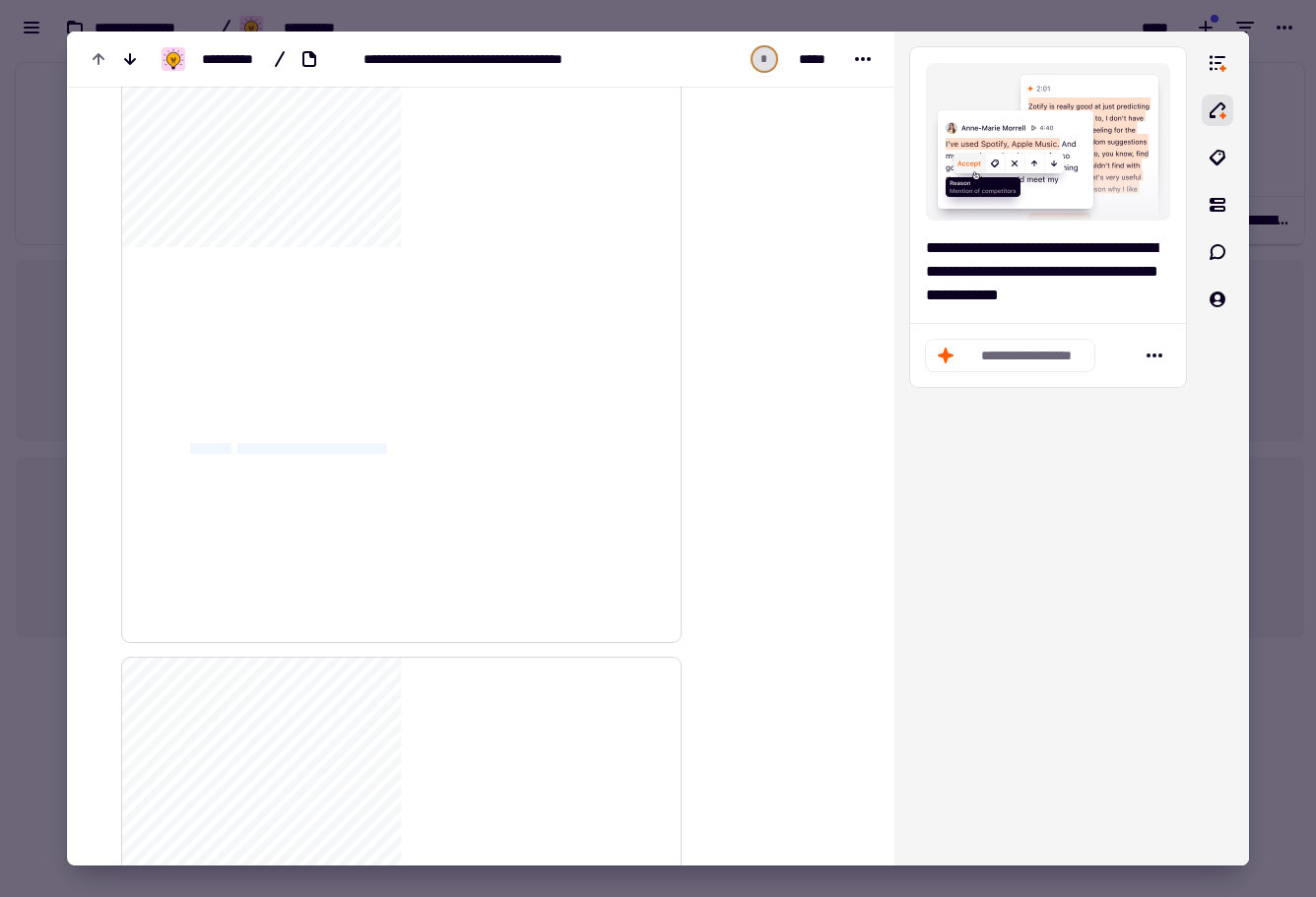 click on "**********" 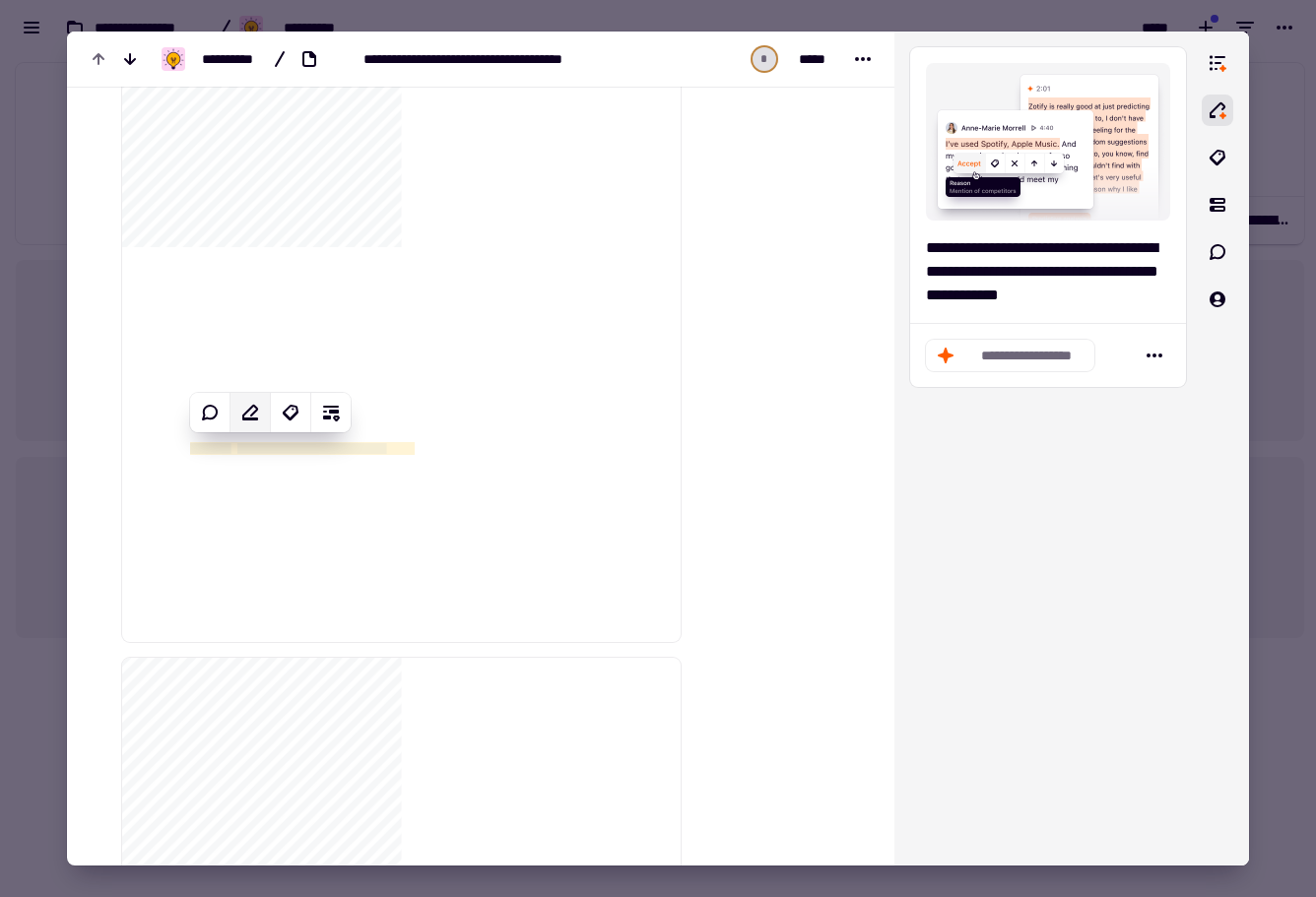 click 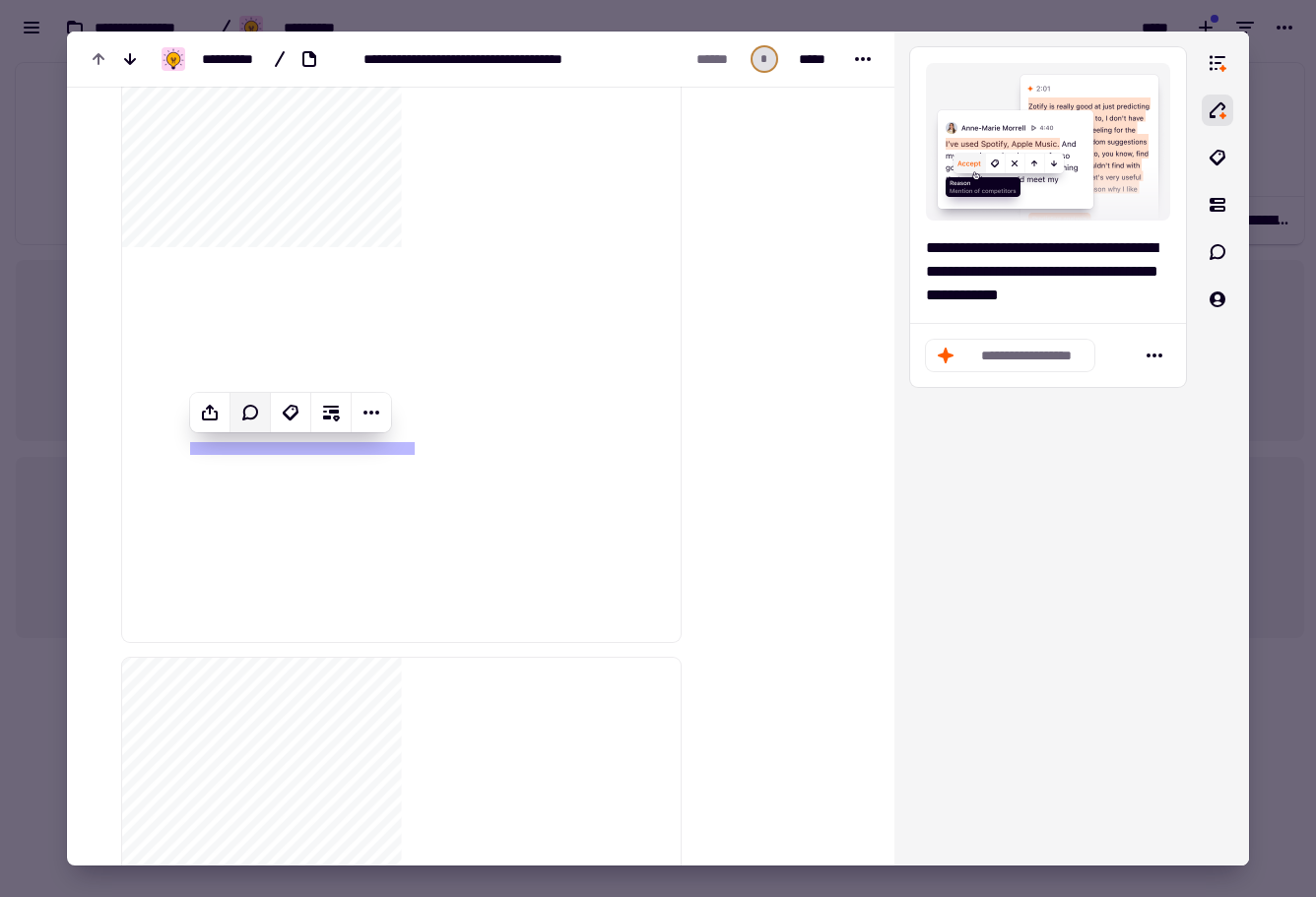 click at bounding box center (779, 5185) 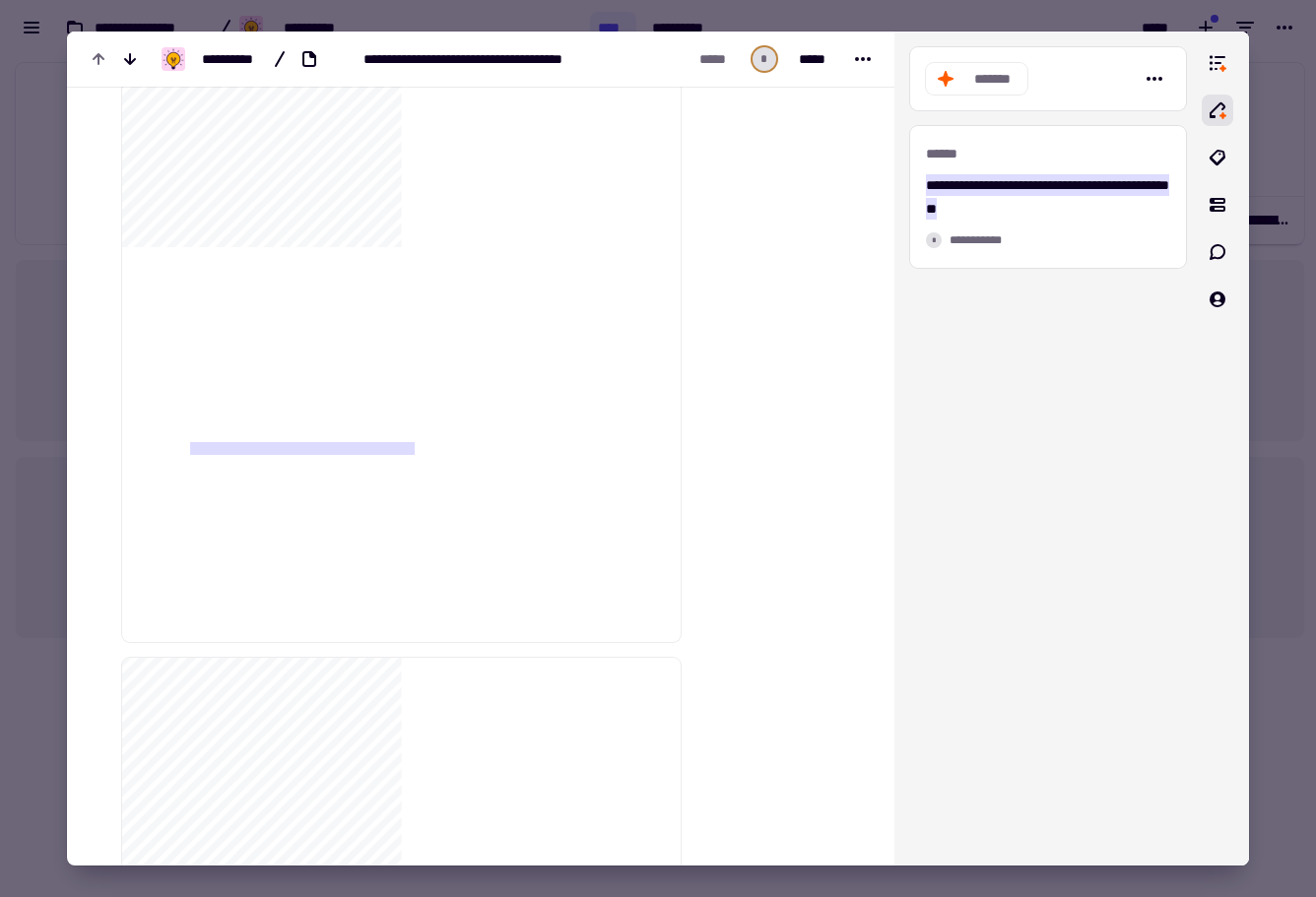 click at bounding box center (779, 5185) 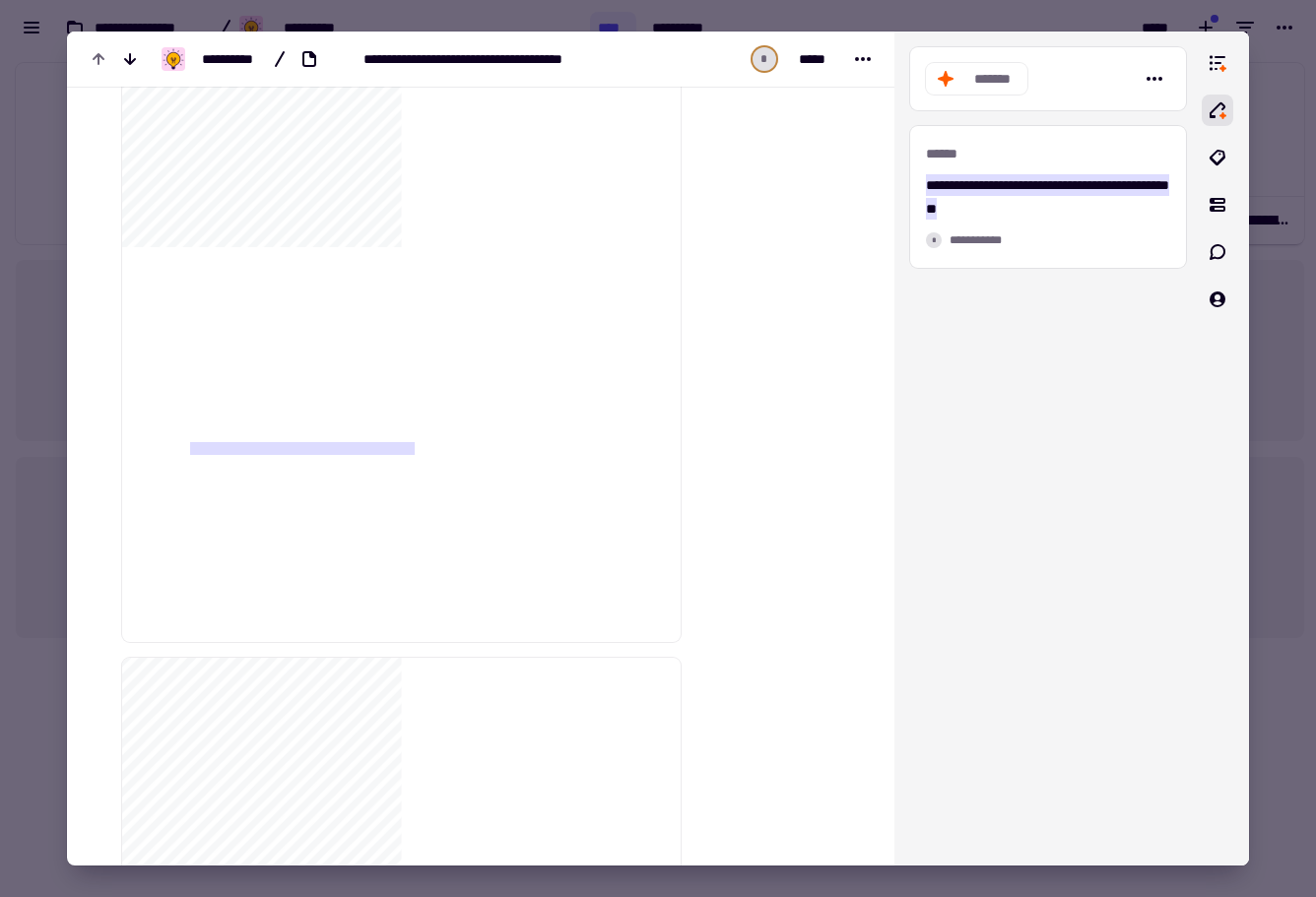 click at bounding box center (658, 448) 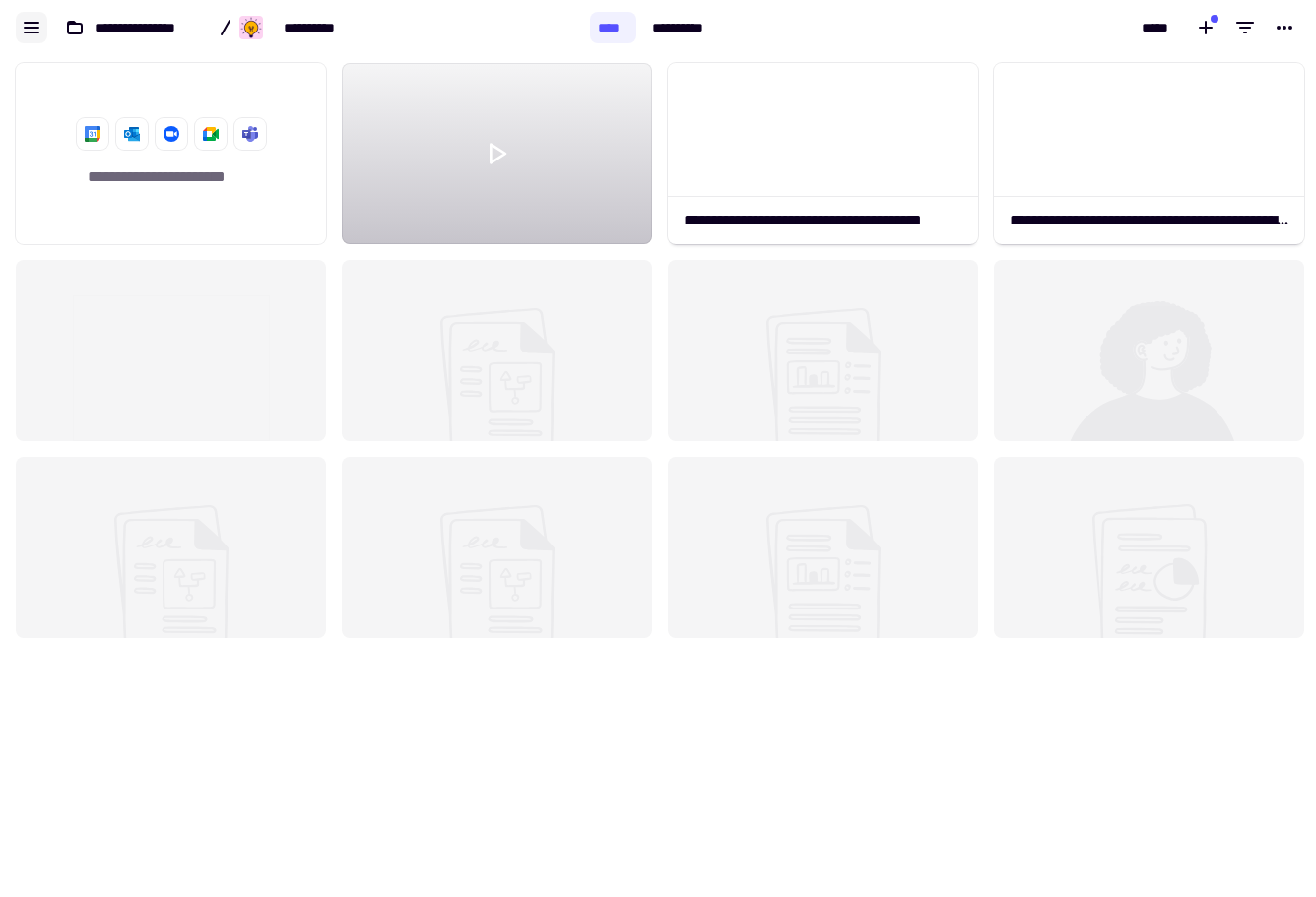 click 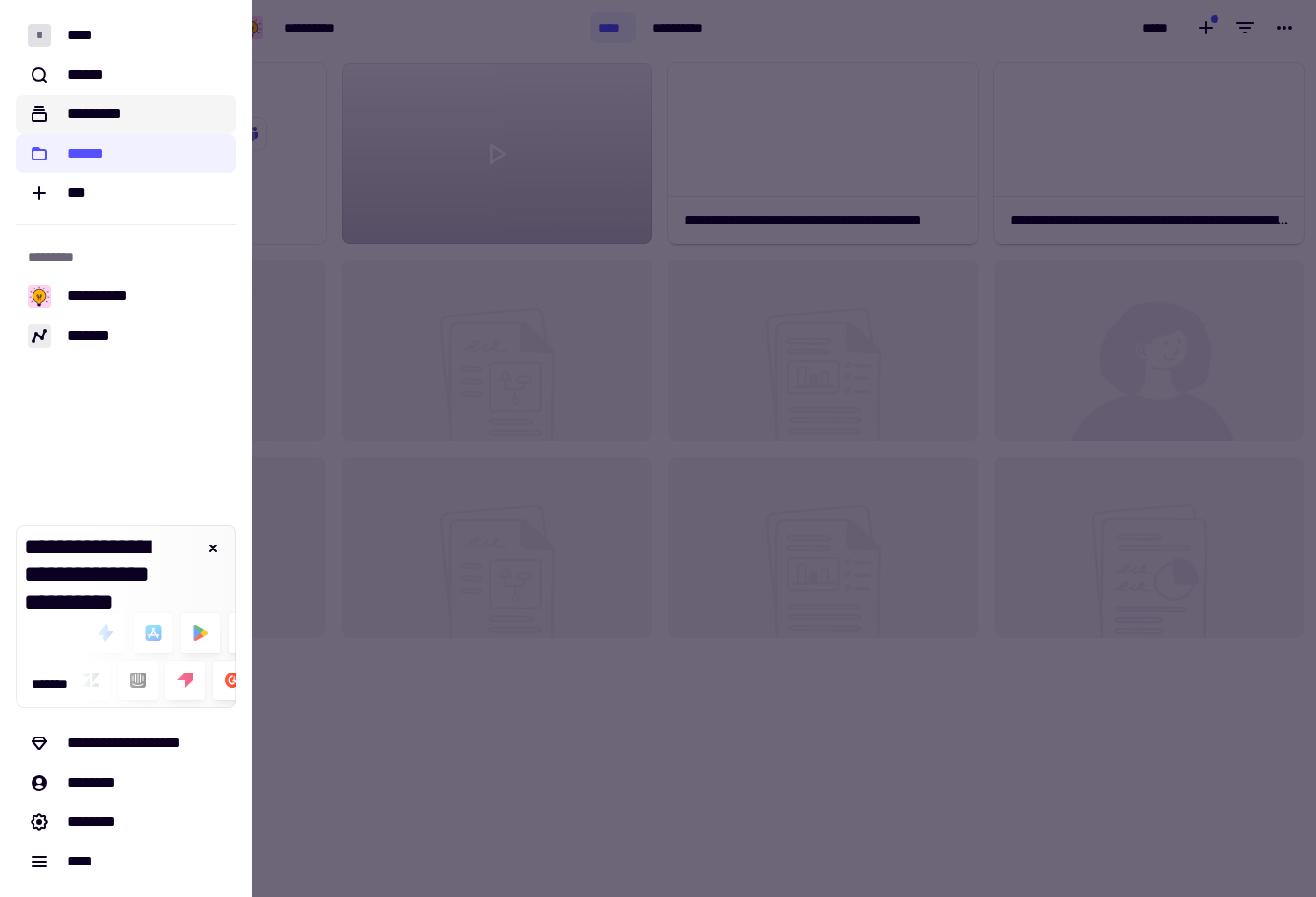 click on "*********" 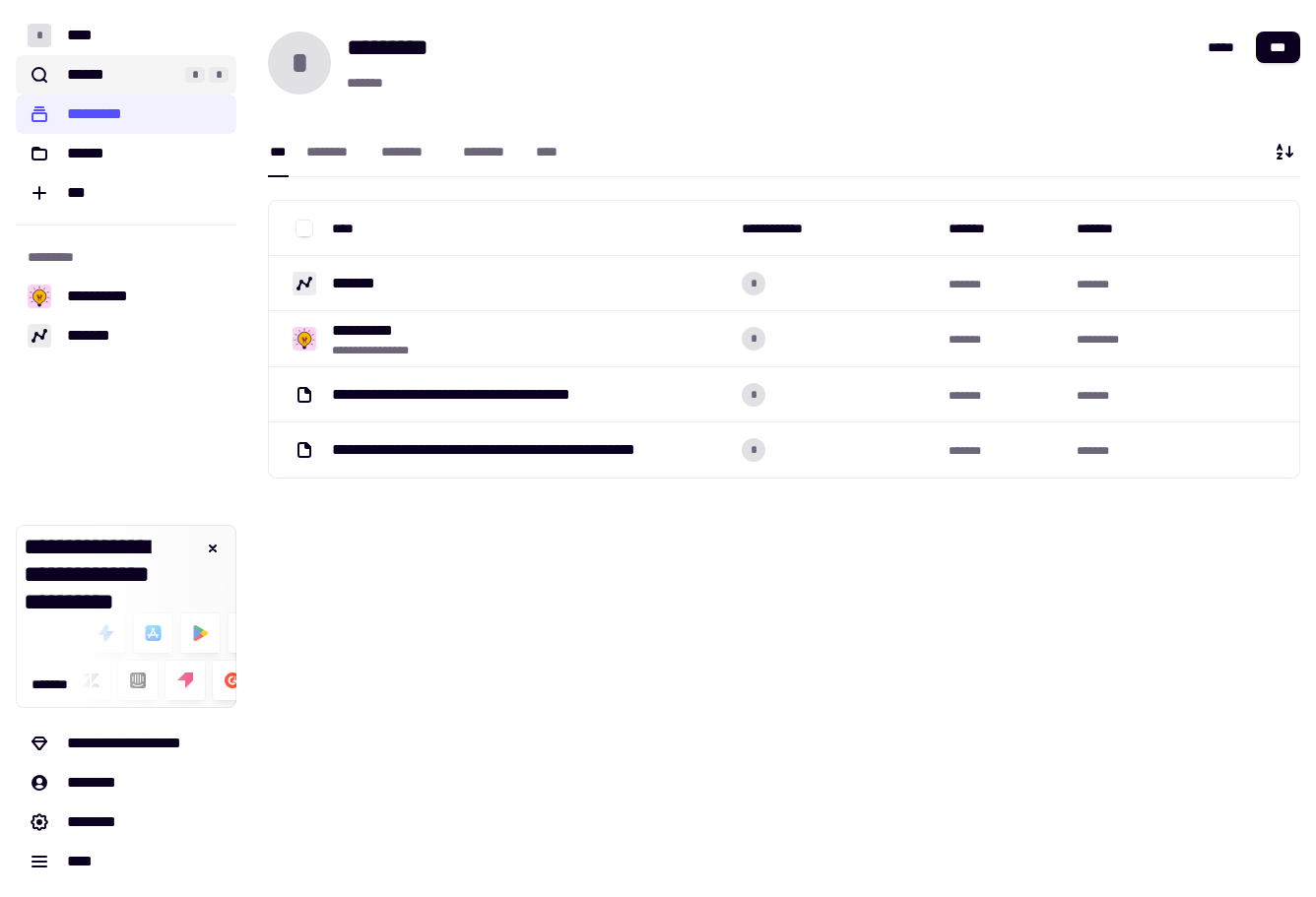 click on "****** * *" 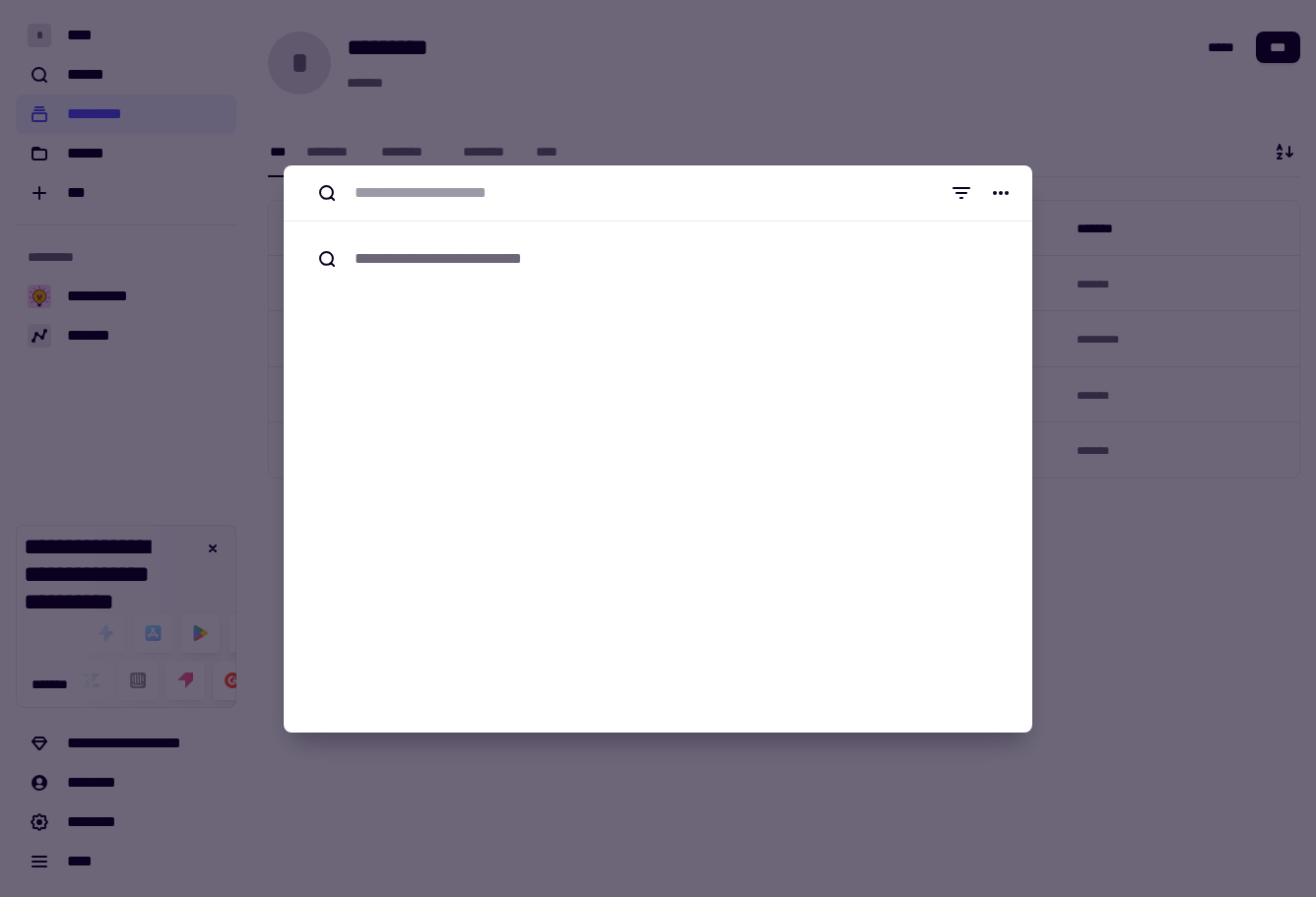 click at bounding box center (658, 448) 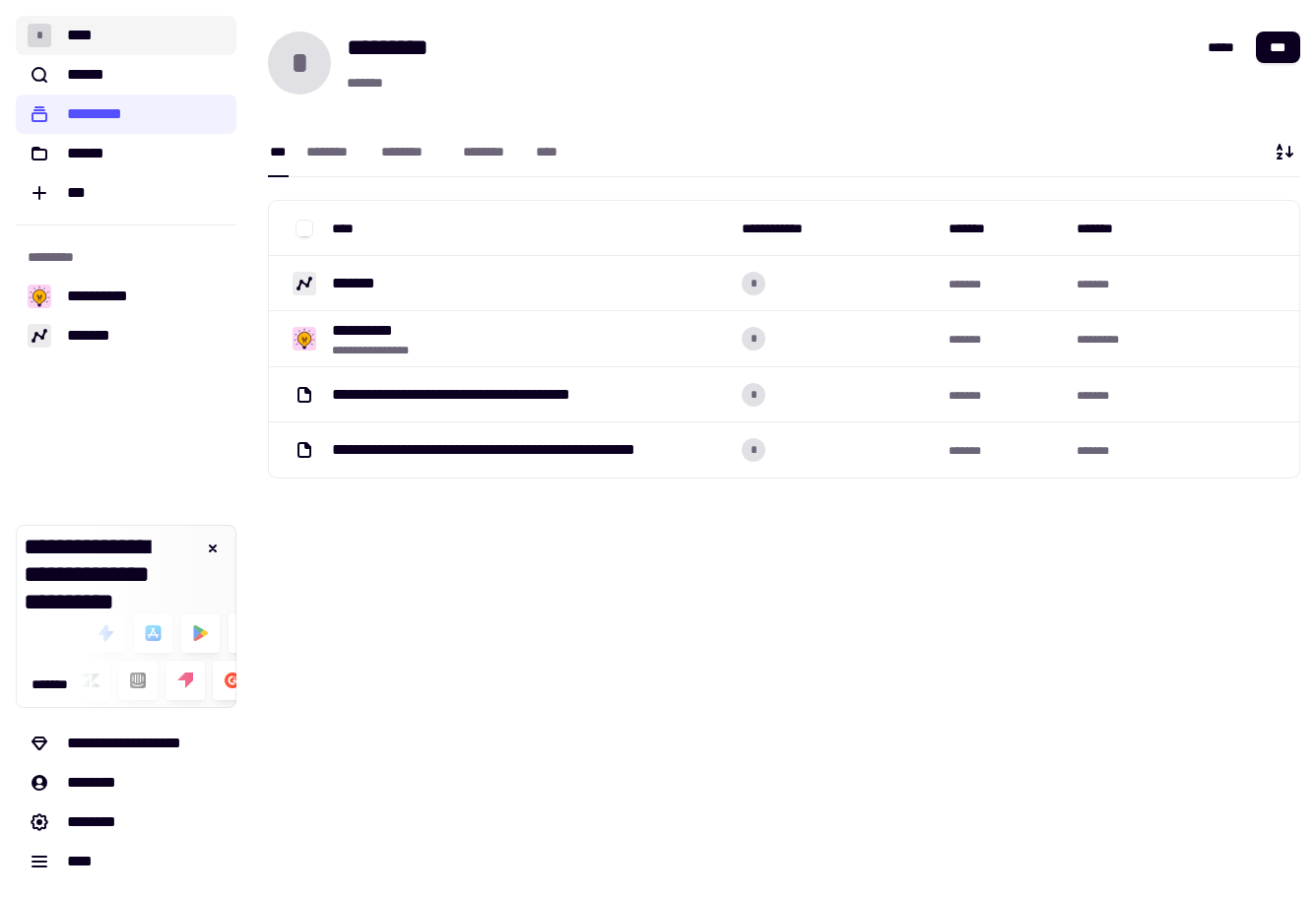 click on "* ****" 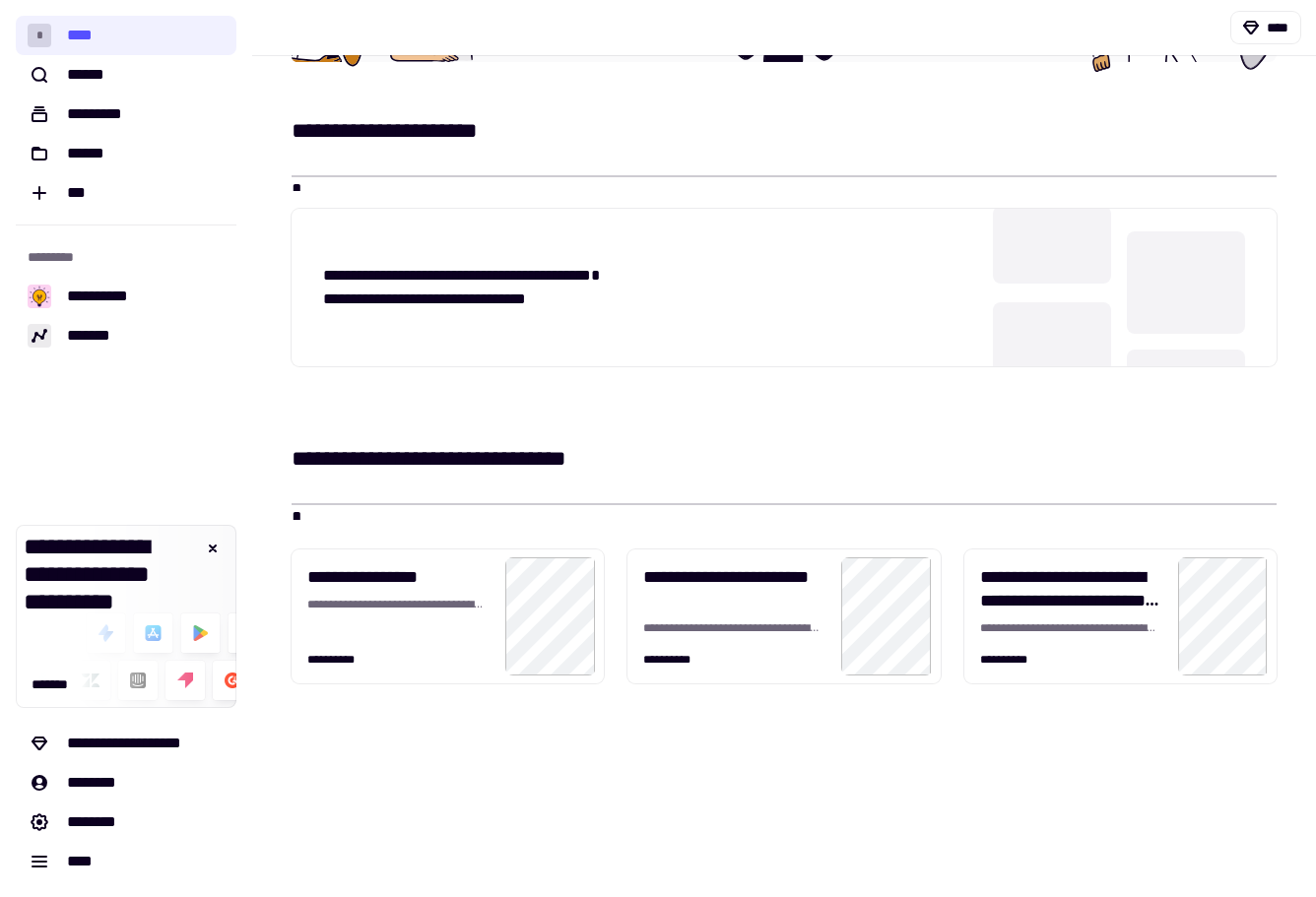 scroll, scrollTop: 303, scrollLeft: 0, axis: vertical 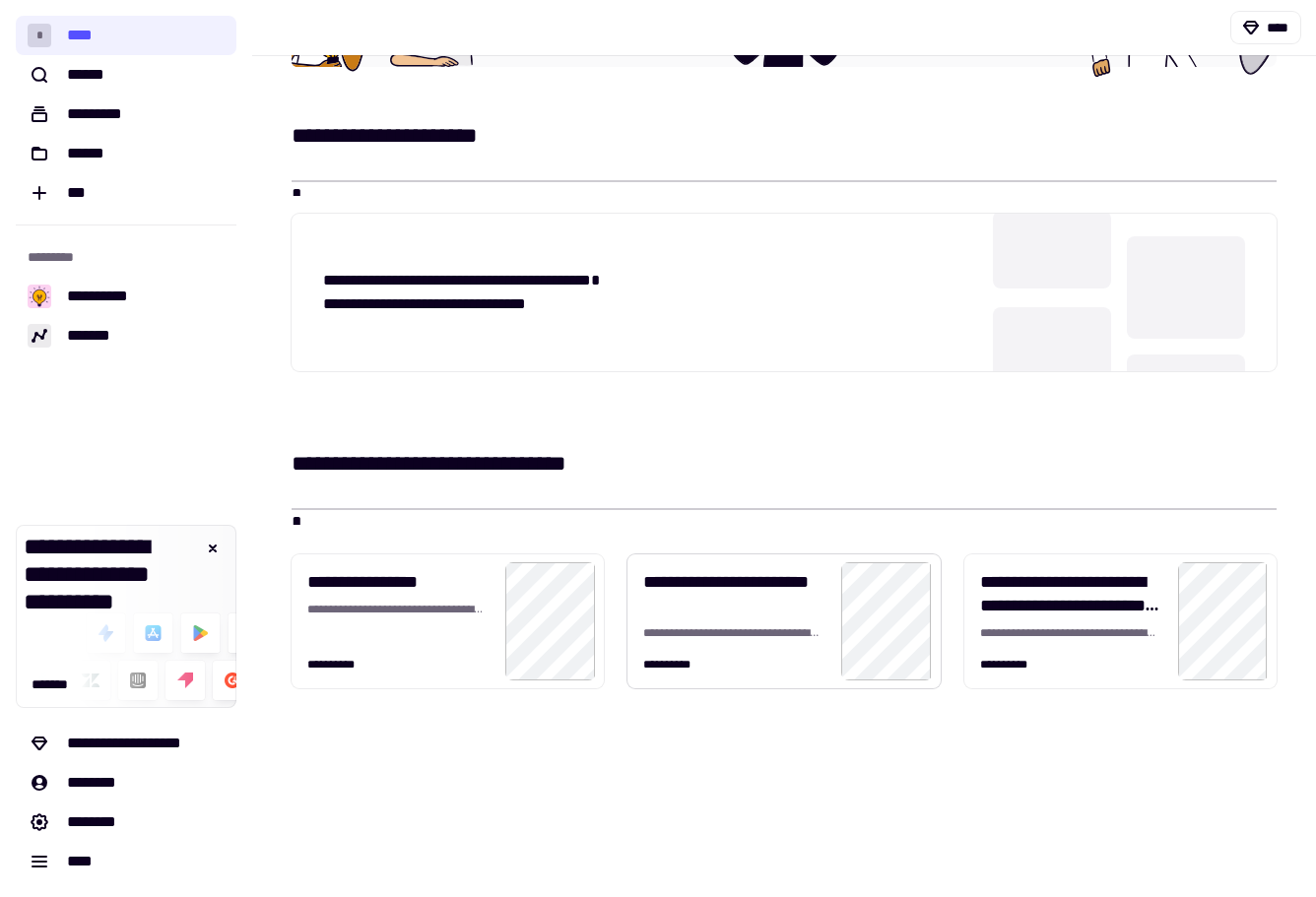 click on "**********" at bounding box center [733, 657] 